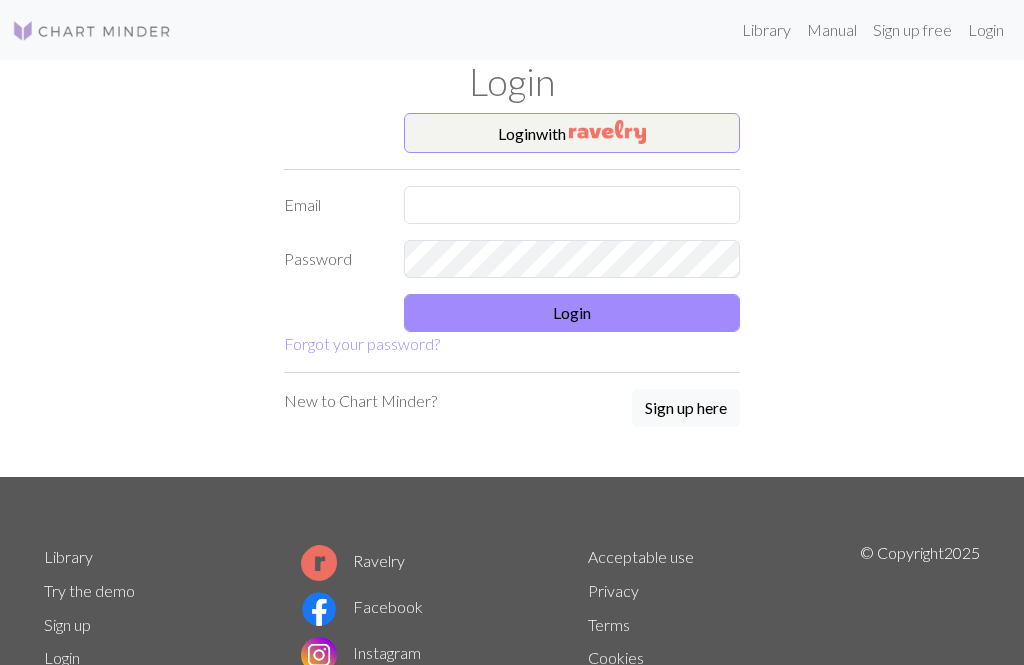 scroll, scrollTop: 71, scrollLeft: 0, axis: vertical 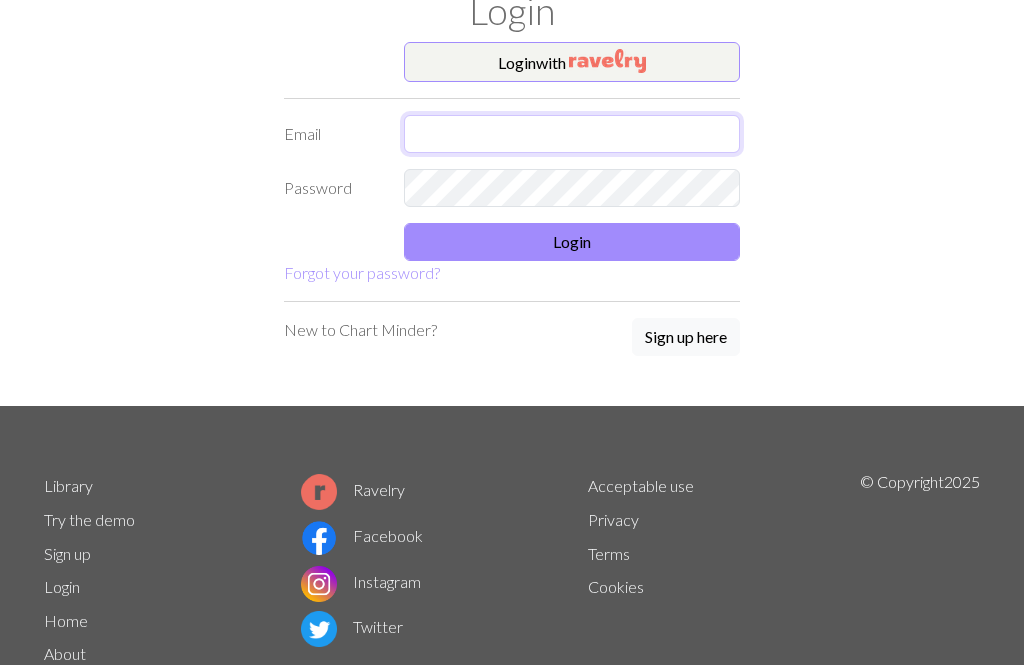 click at bounding box center (572, 134) 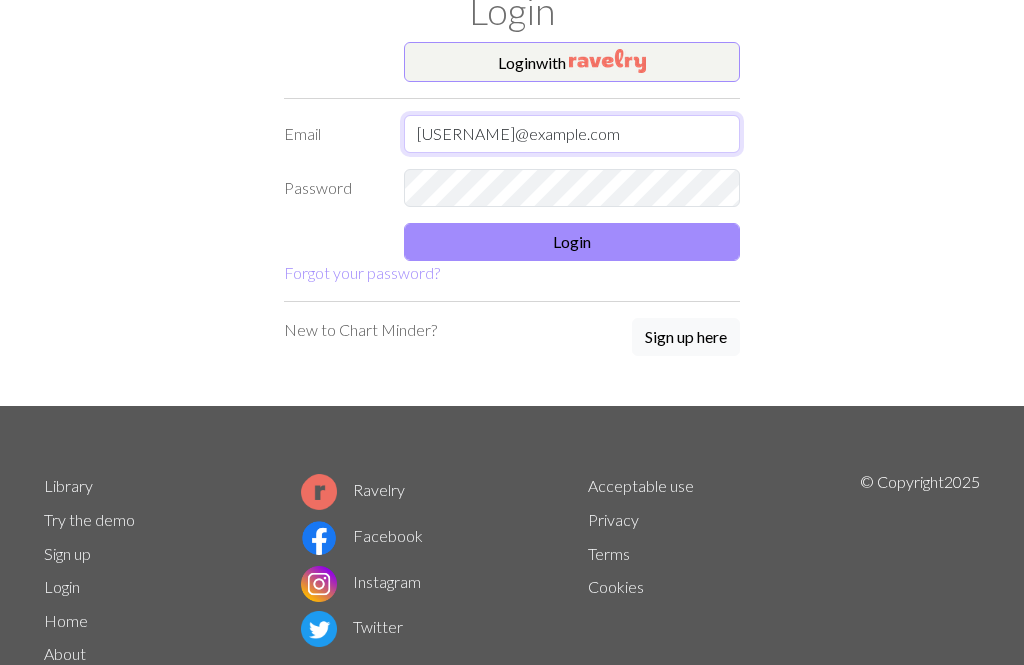 type on "forestanddot@gmail.com" 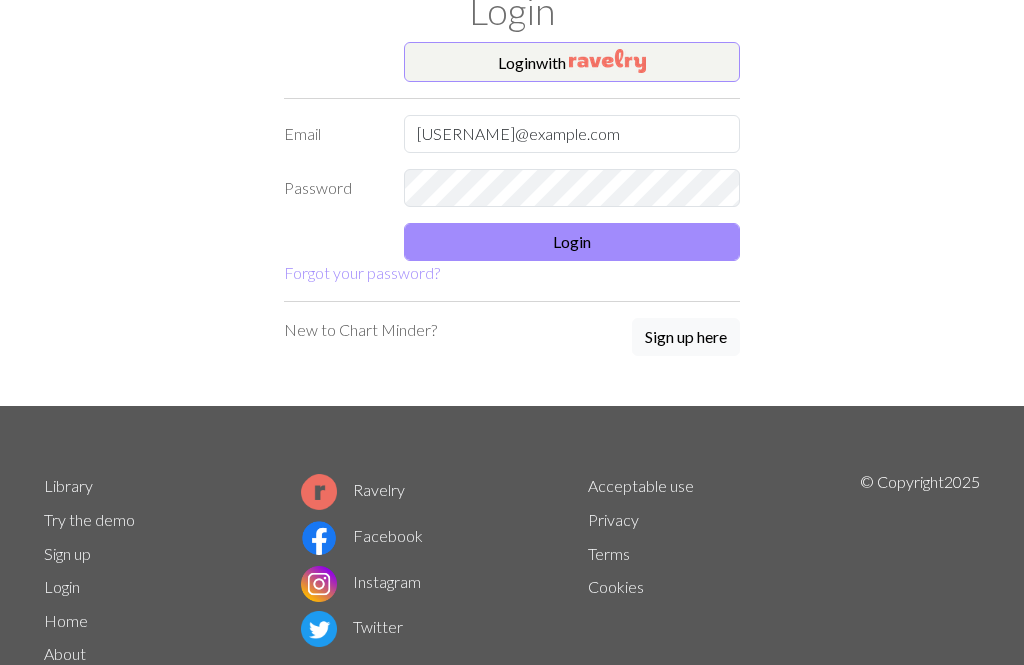 click on "Login" at bounding box center (572, 242) 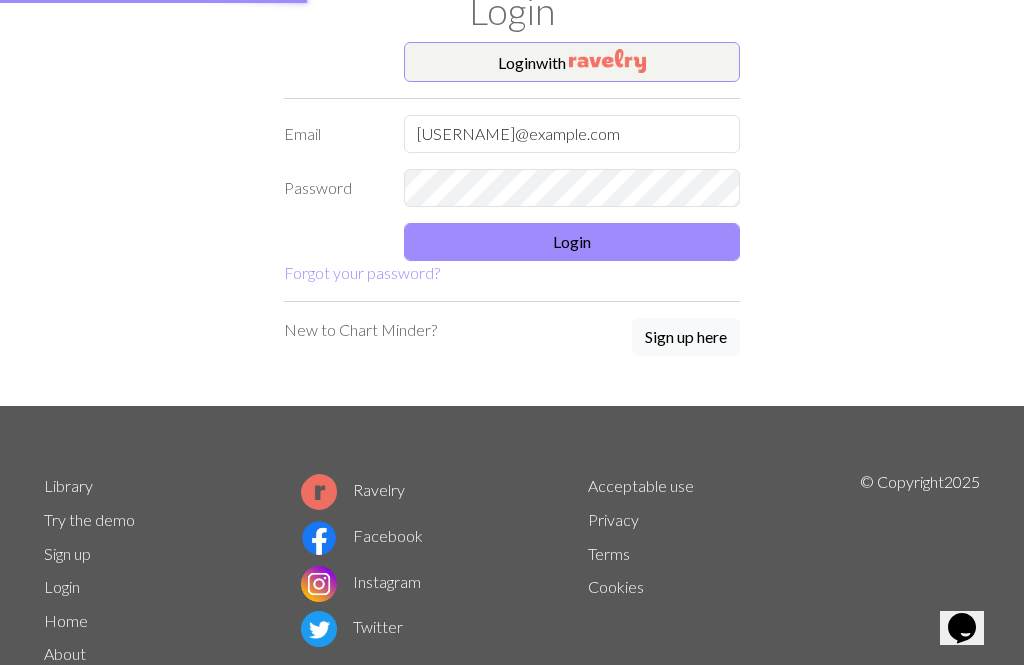 scroll, scrollTop: 0, scrollLeft: 0, axis: both 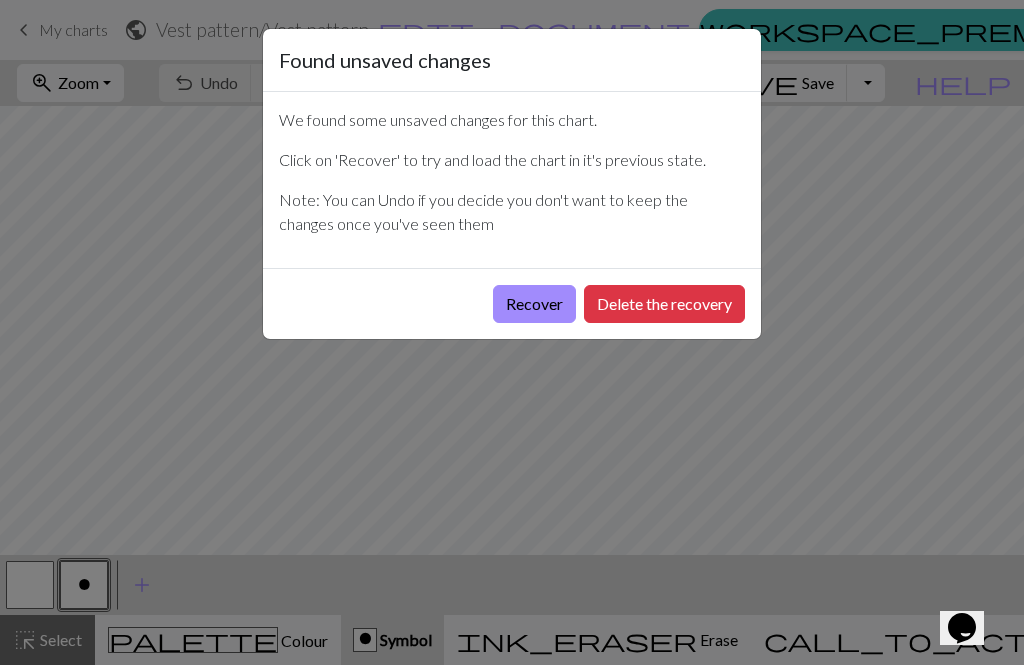 click on "Recover" at bounding box center [534, 304] 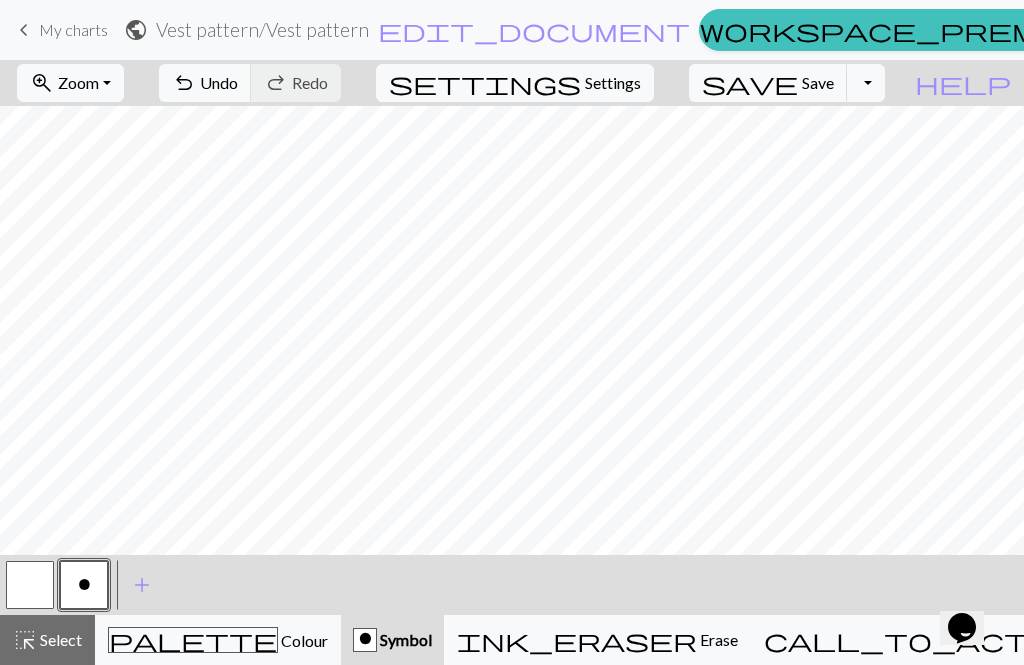 click on "zoom_in Zoom Zoom" at bounding box center (70, 83) 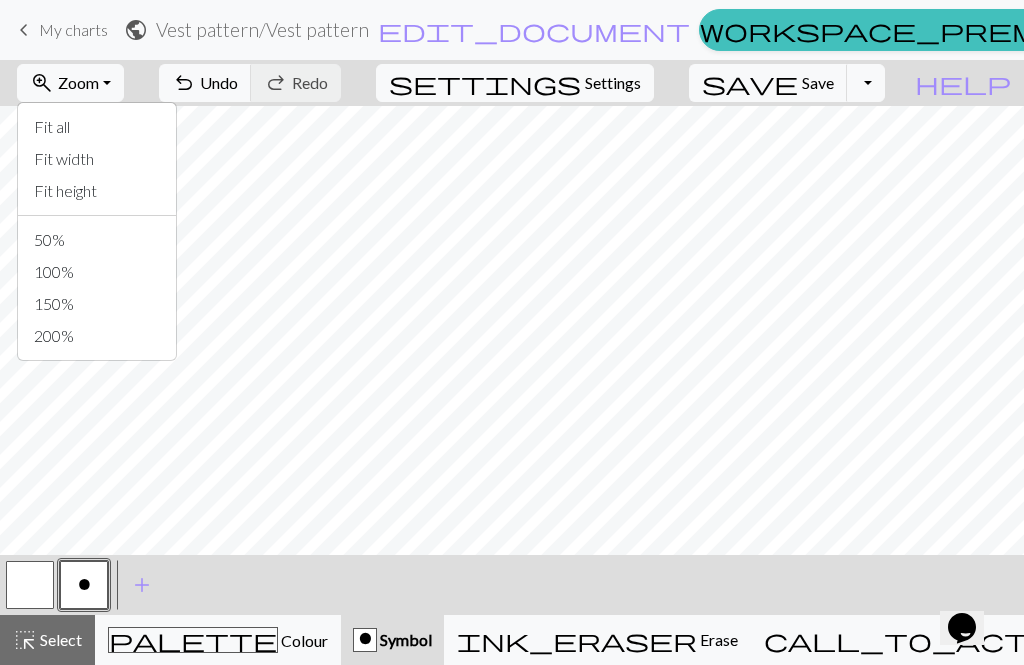 click on "Fit all" at bounding box center [97, 127] 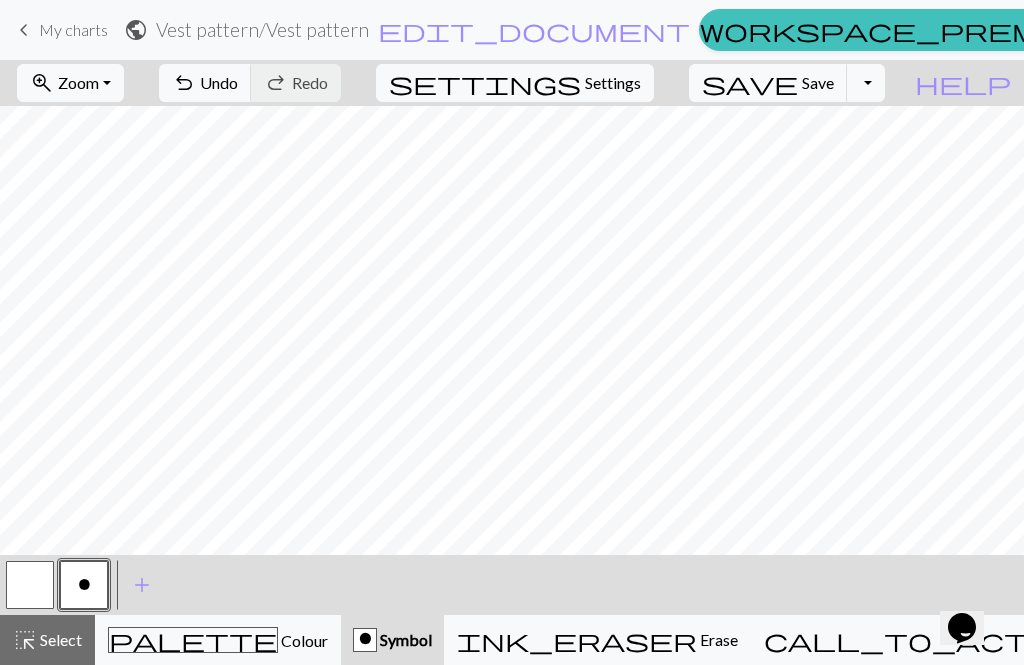 click on "My charts" at bounding box center (1185, 29) 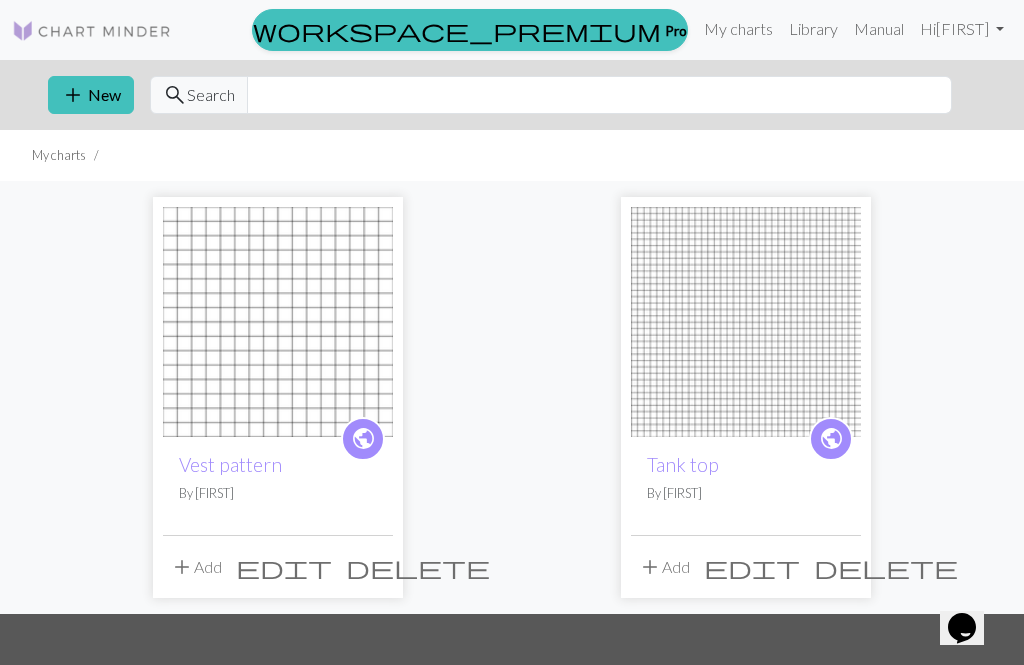 click at bounding box center (278, 322) 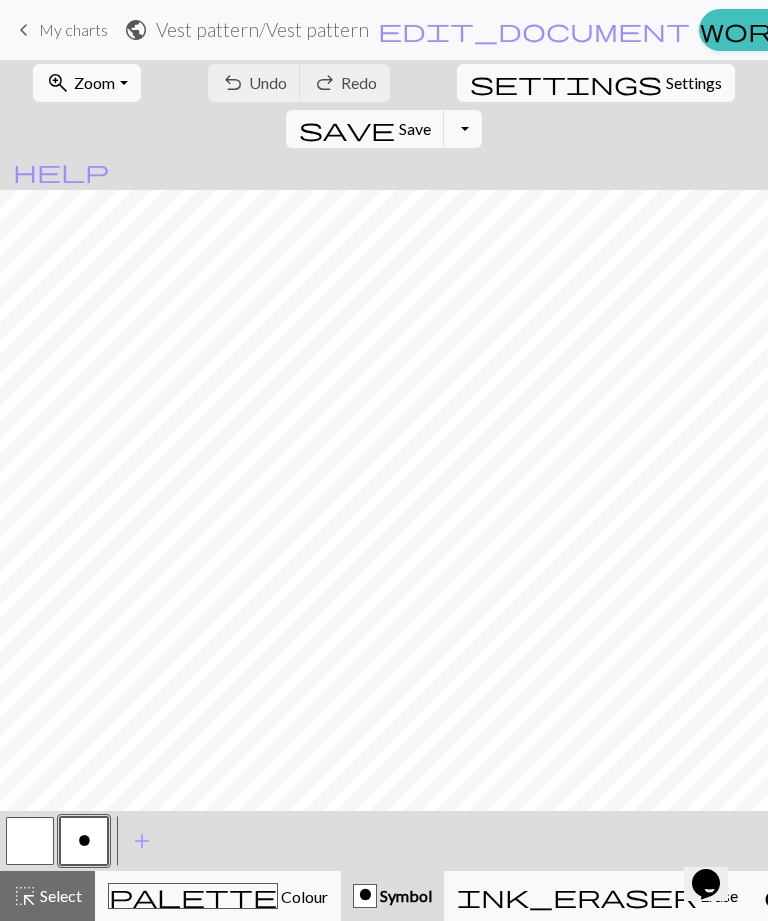 click on "Zoom" at bounding box center [94, 82] 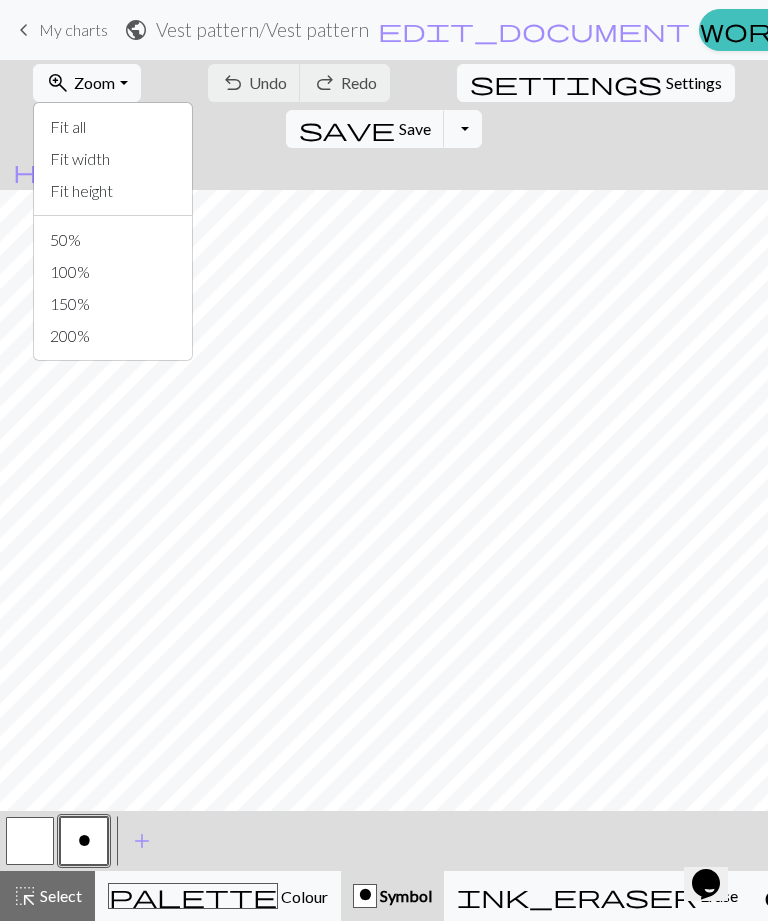click on "Fit all" at bounding box center (113, 127) 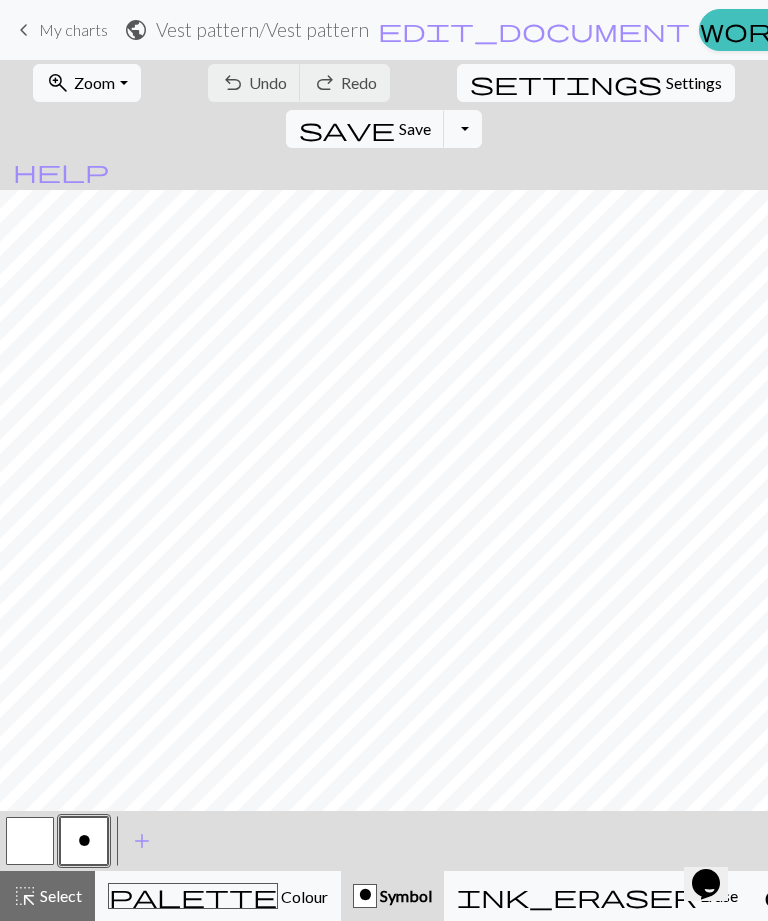 click on "Settings" at bounding box center [694, 83] 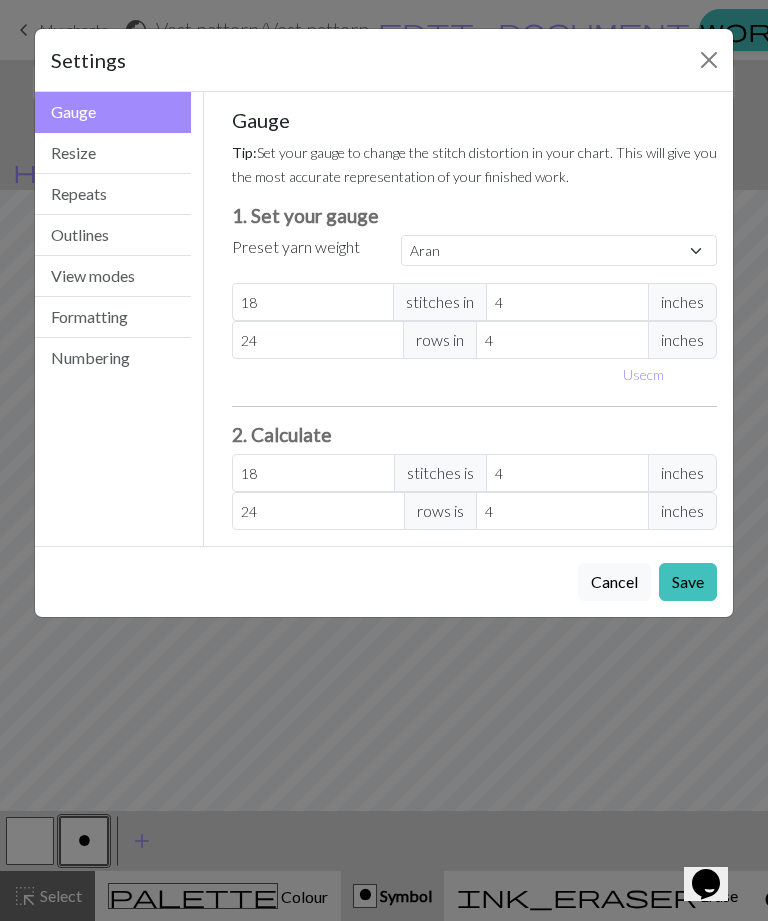 click at bounding box center [709, 60] 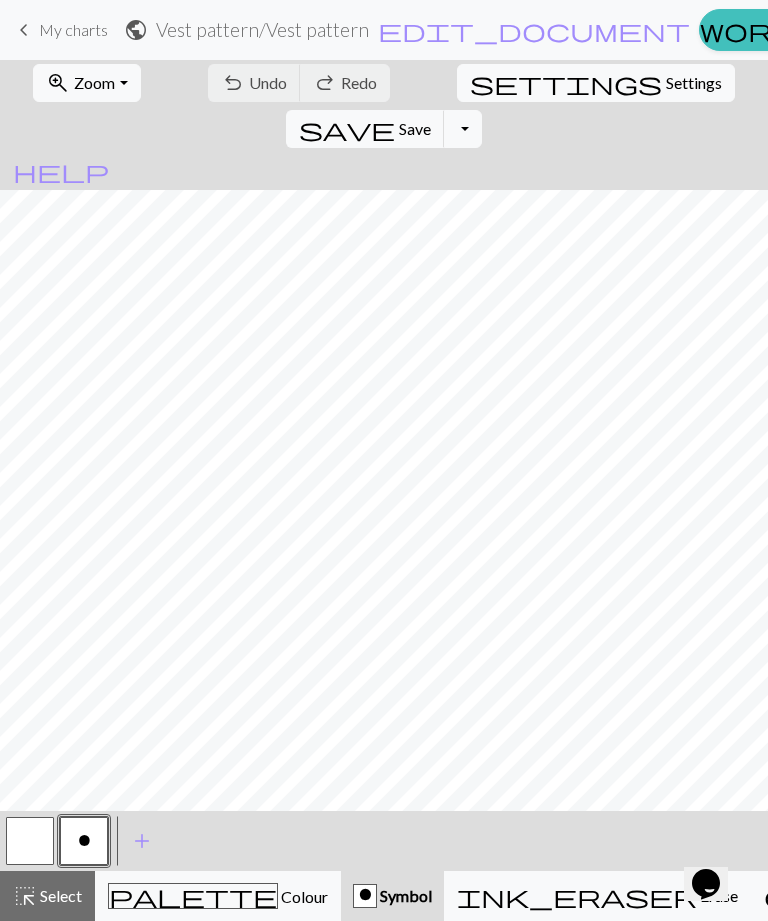 scroll, scrollTop: 123, scrollLeft: 0, axis: vertical 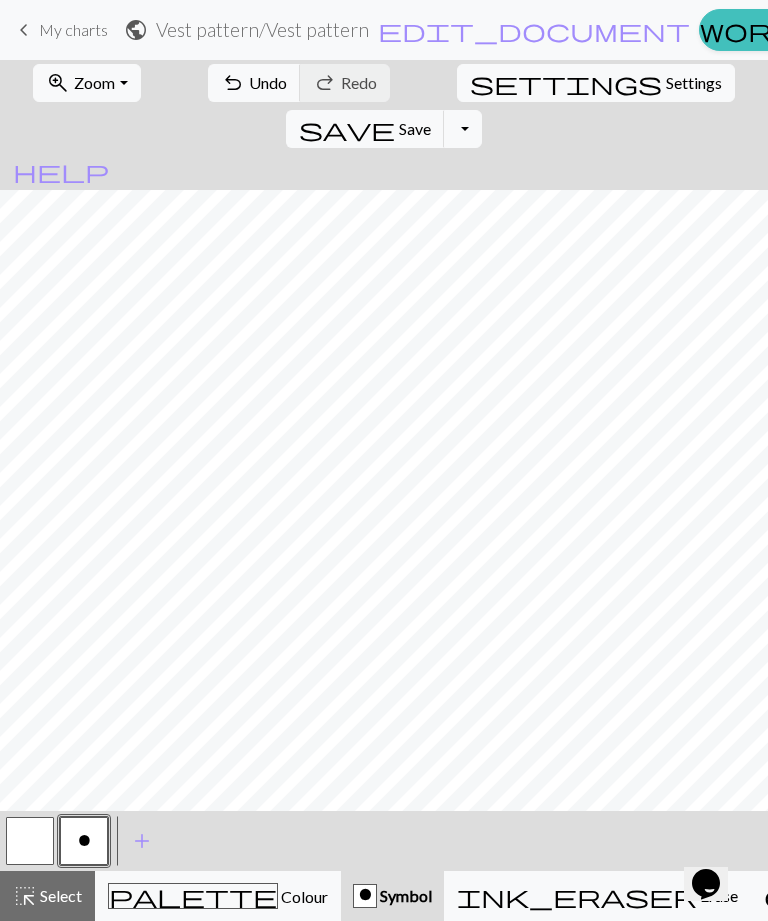 click on "zoom_in Zoom Zoom" at bounding box center (86, 83) 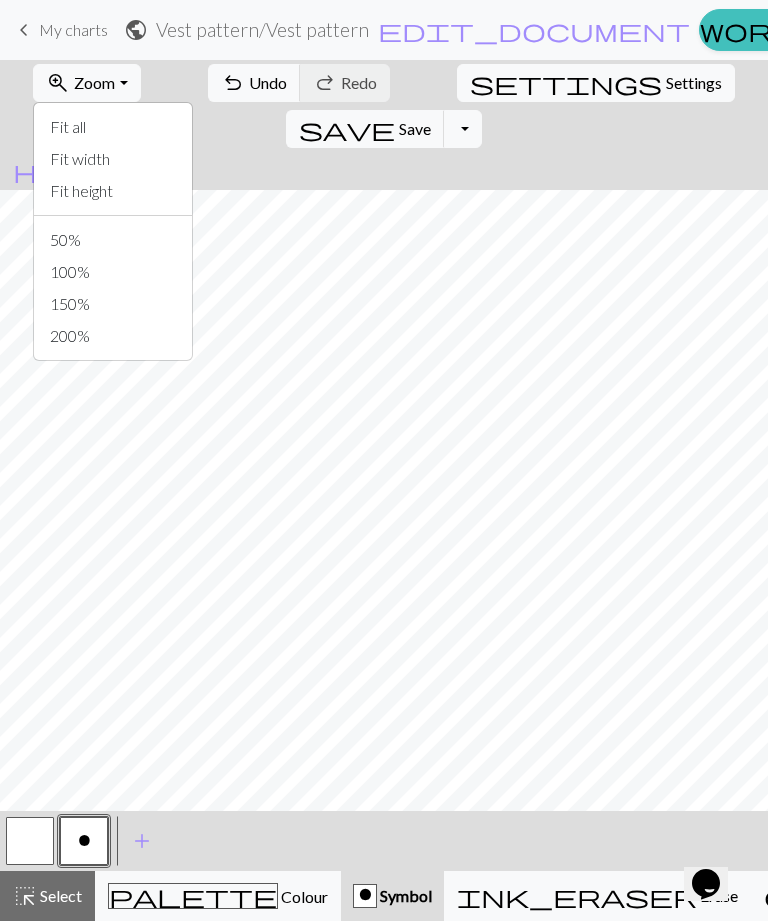 click on "Fit all" at bounding box center (113, 127) 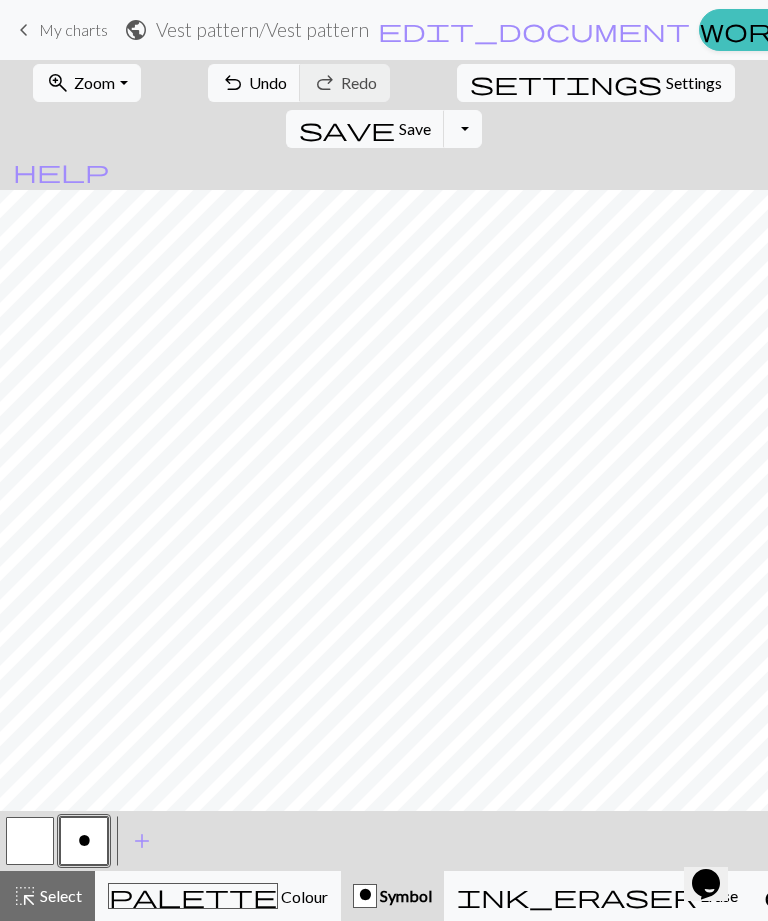 scroll, scrollTop: 85, scrollLeft: 0, axis: vertical 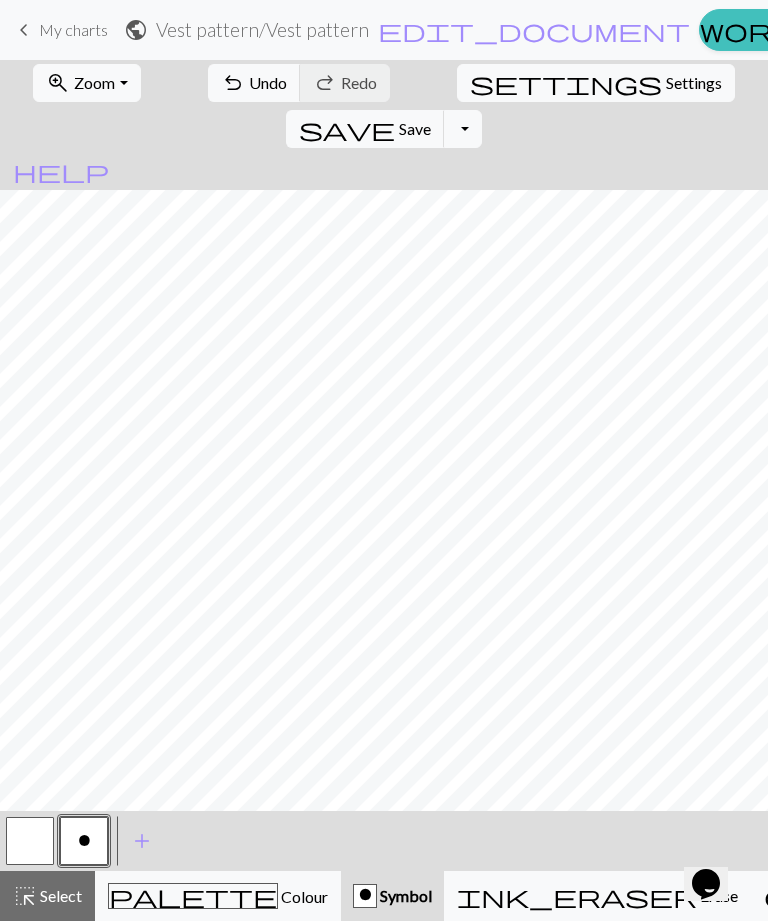 click at bounding box center [30, 841] 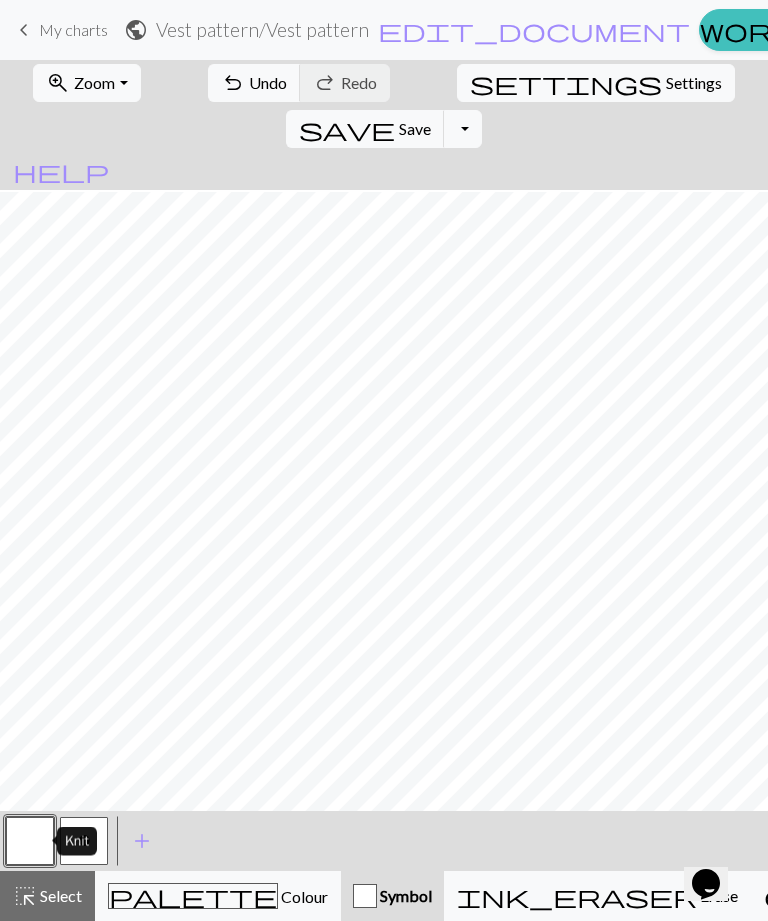 scroll, scrollTop: 85, scrollLeft: 0, axis: vertical 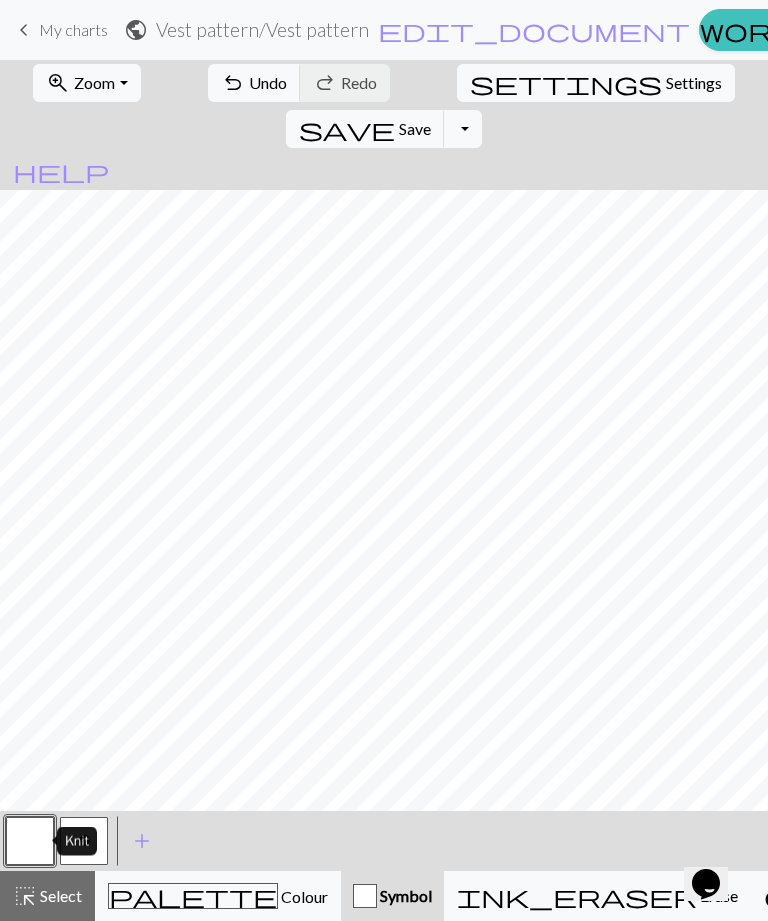 click on "palette   Colour   Colour" at bounding box center (218, 896) 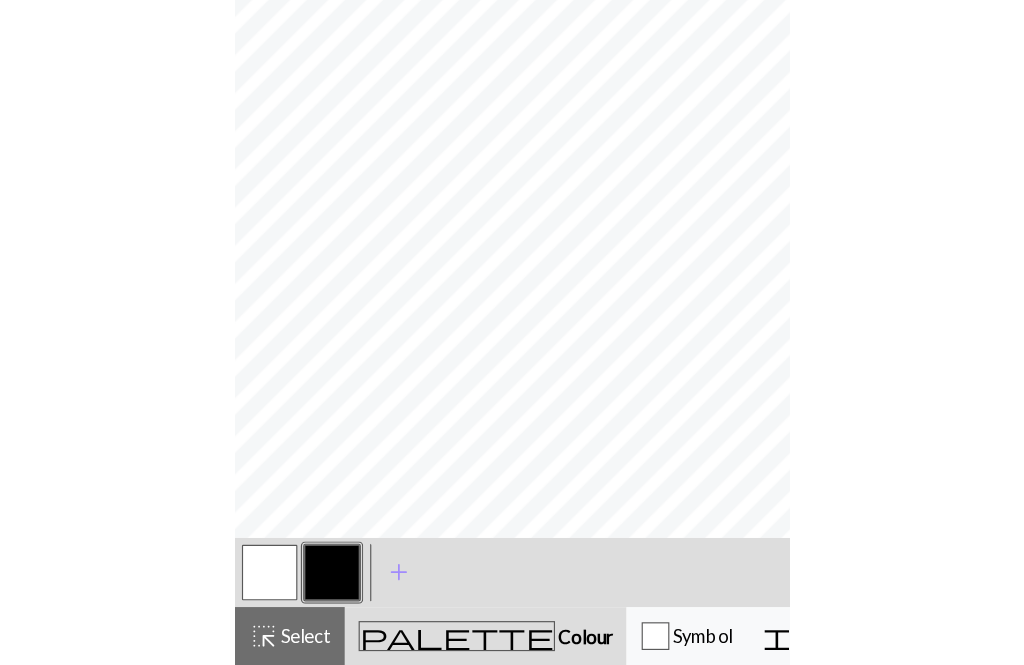 scroll, scrollTop: 19, scrollLeft: 0, axis: vertical 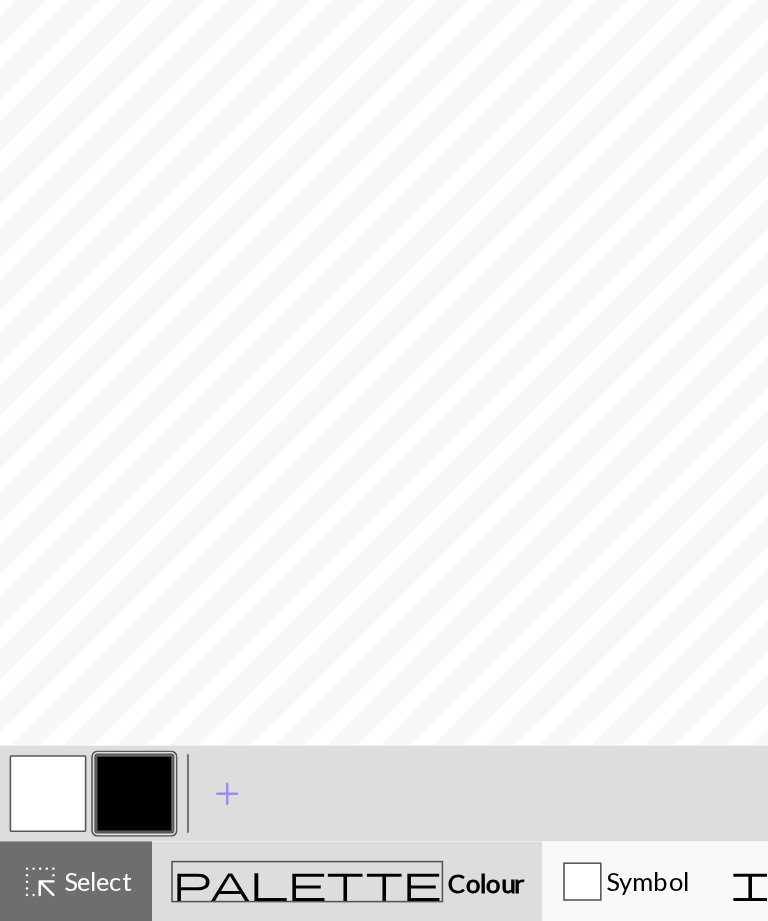 click on "Colour" at bounding box center (302, 896) 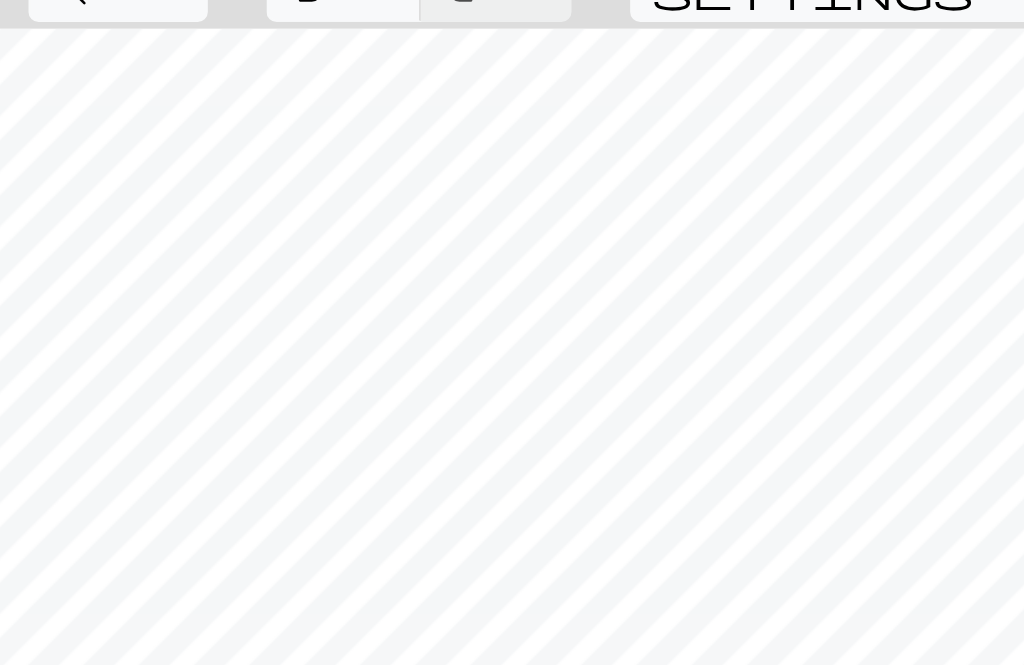 click on "zoom_in Zoom Zoom" at bounding box center [70, 83] 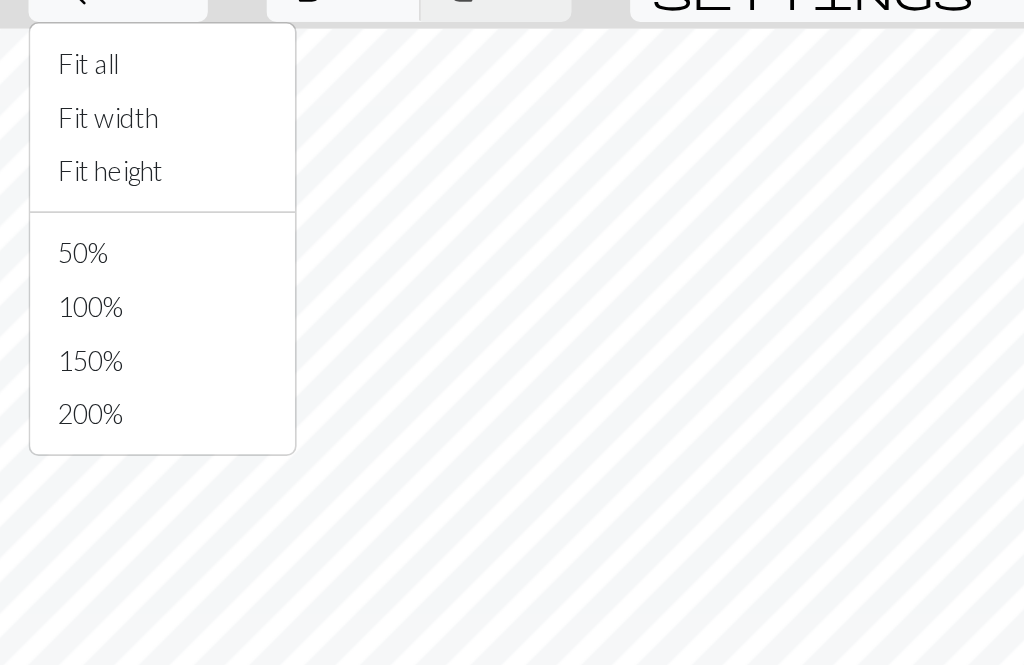click on "100%" at bounding box center [97, 272] 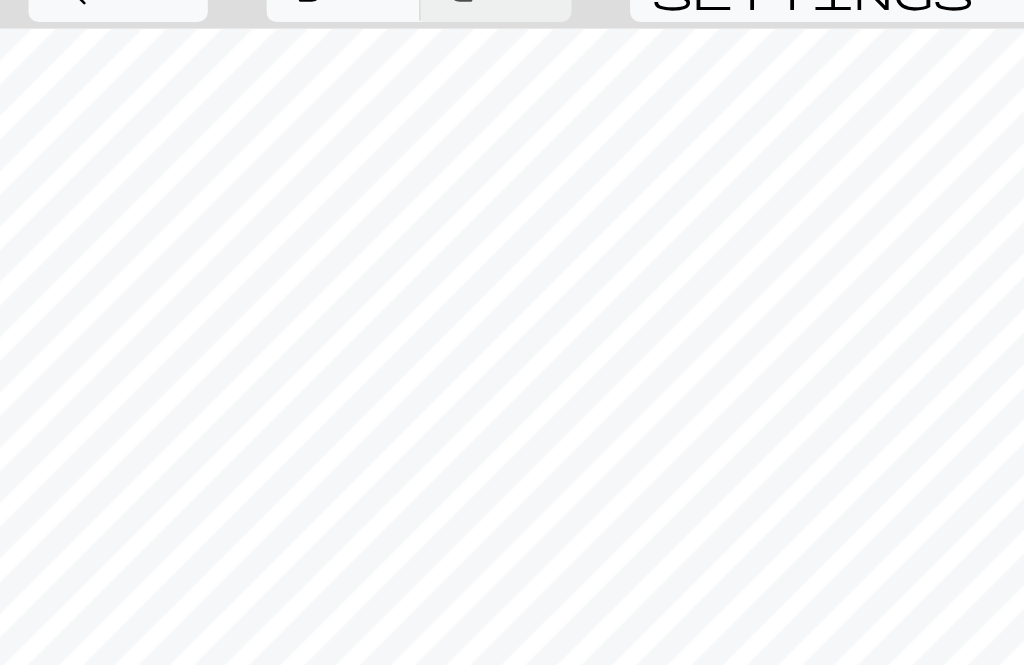 click on "zoom_in Zoom Zoom" at bounding box center [70, 83] 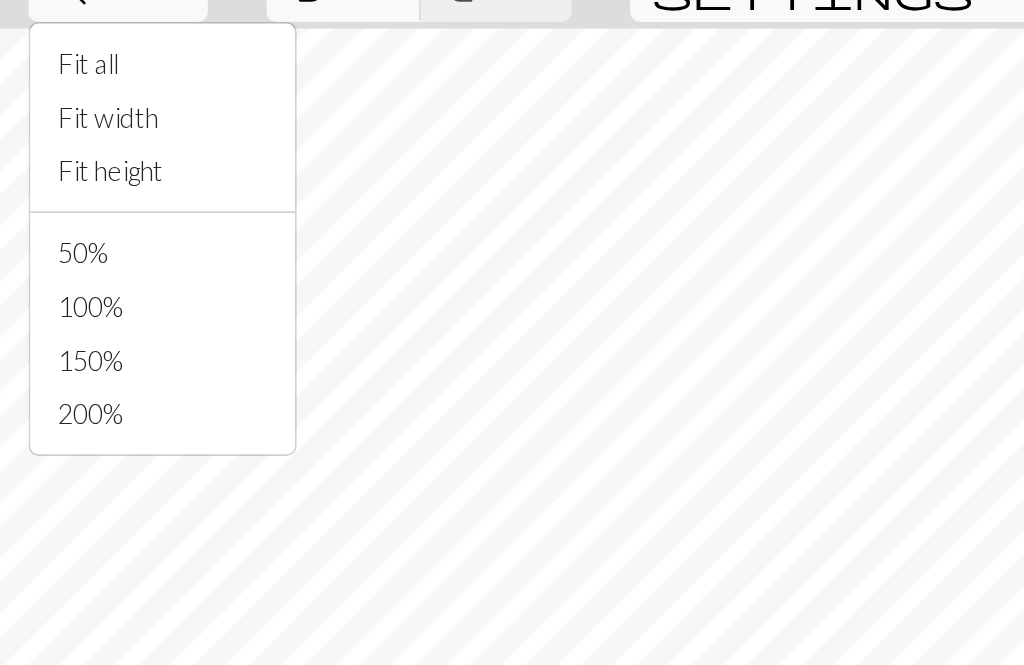 click on "Fit all" at bounding box center (97, 127) 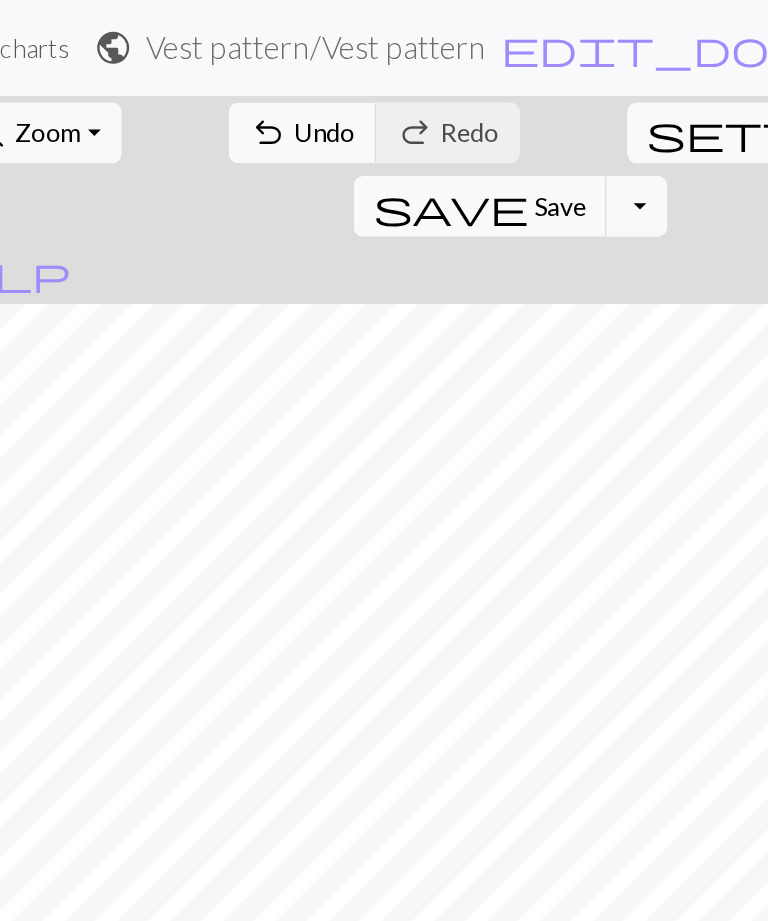 scroll, scrollTop: 33, scrollLeft: 0, axis: vertical 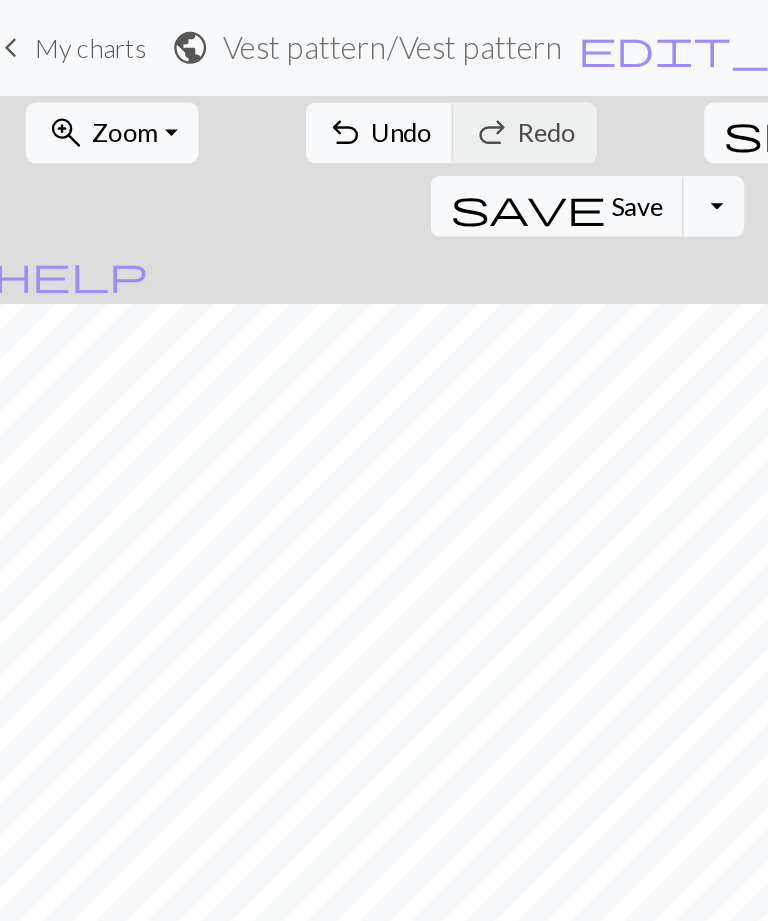 click on "My charts" at bounding box center [73, 29] 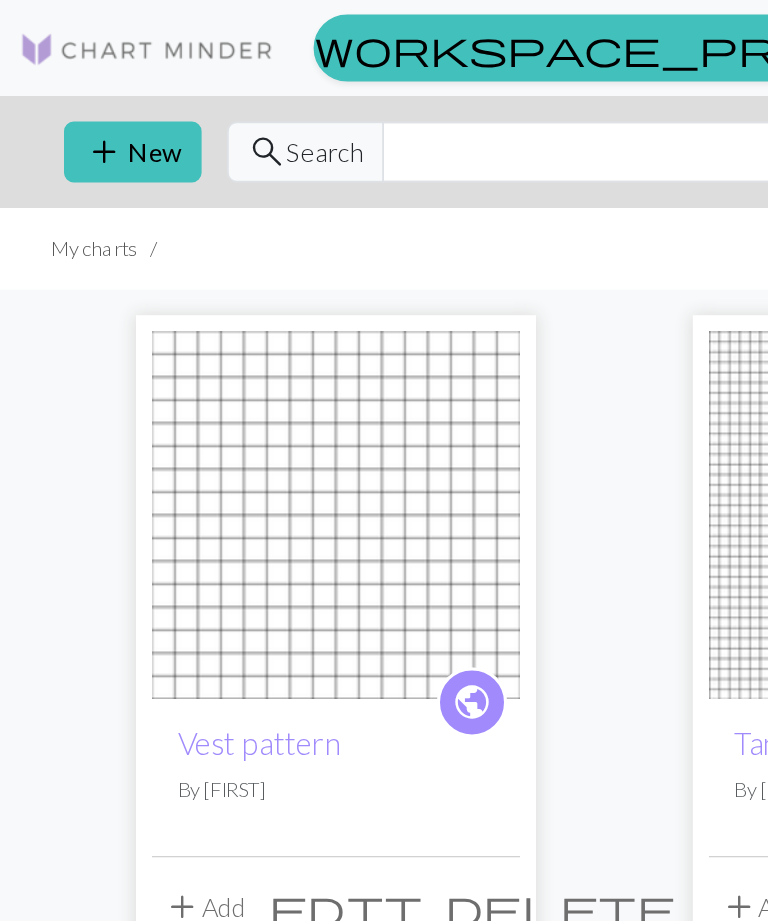 click at bounding box center [210, 322] 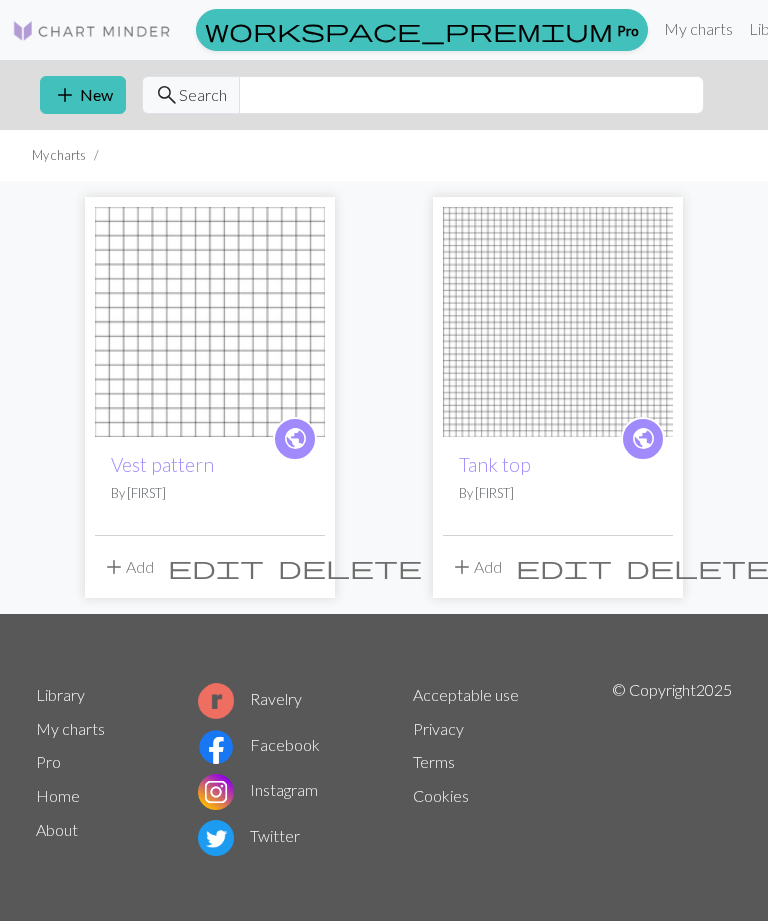 scroll, scrollTop: 0, scrollLeft: 0, axis: both 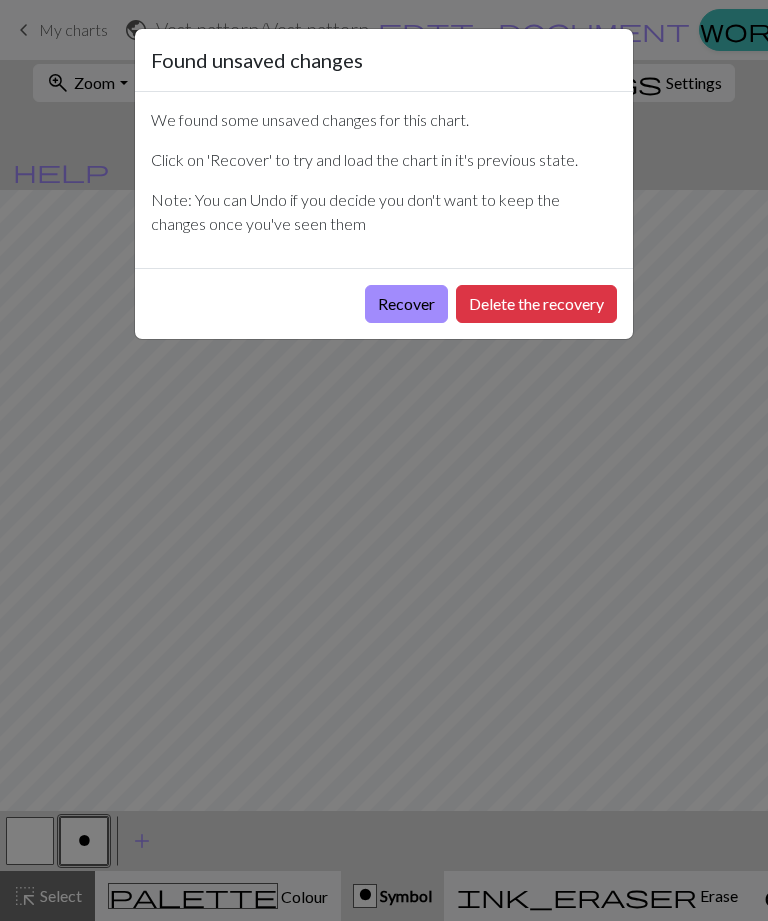 click on "Recover" at bounding box center [406, 304] 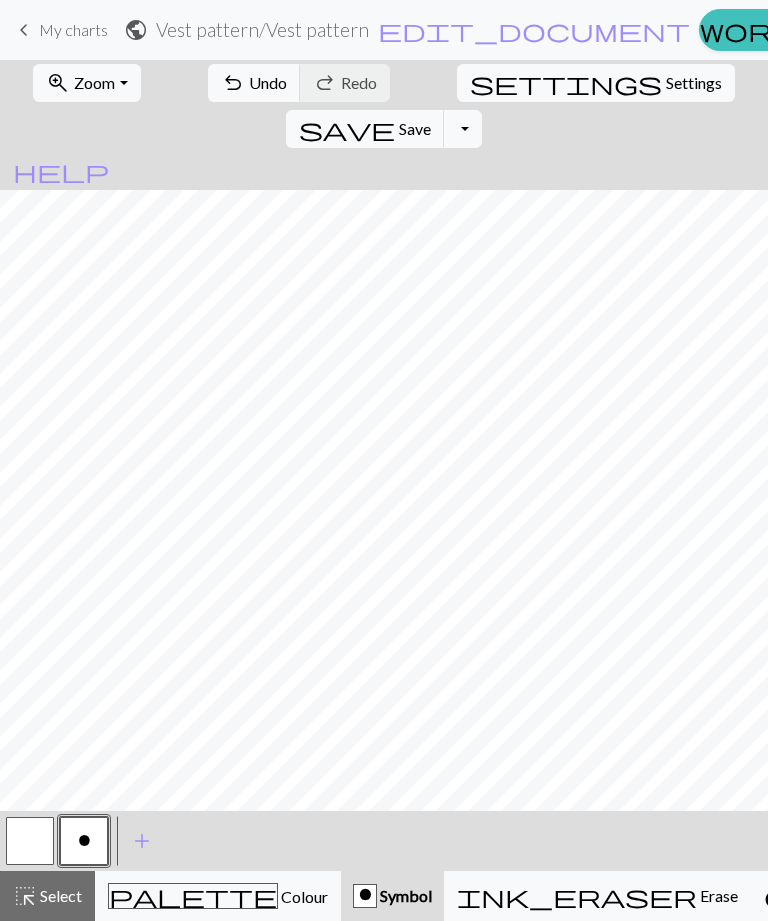 click on "Zoom" at bounding box center (94, 82) 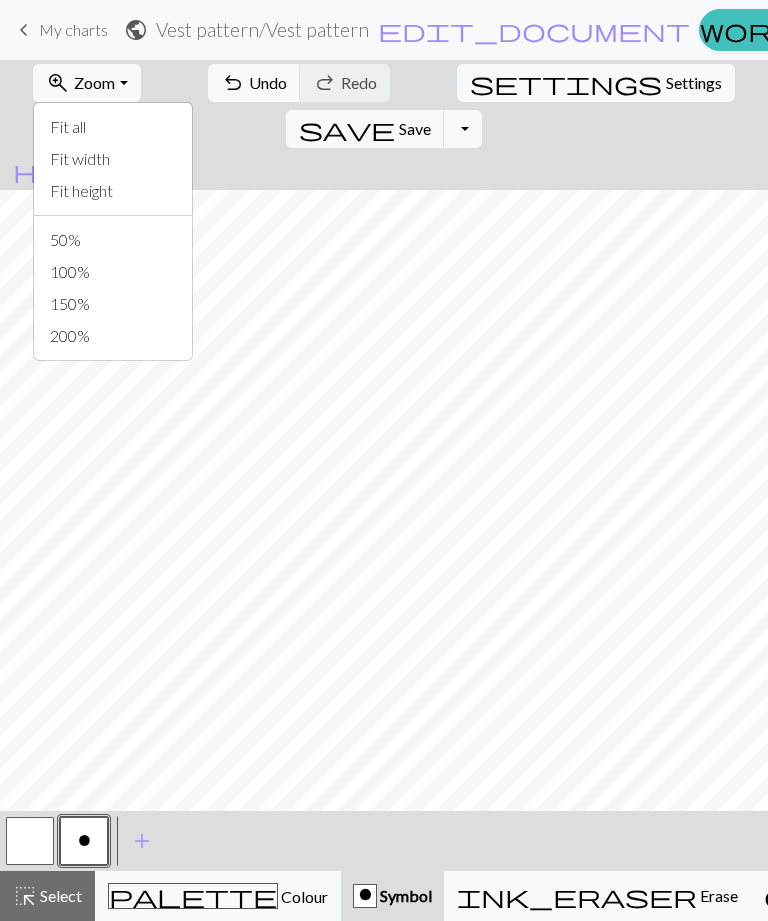 click on "Fit all" at bounding box center (113, 127) 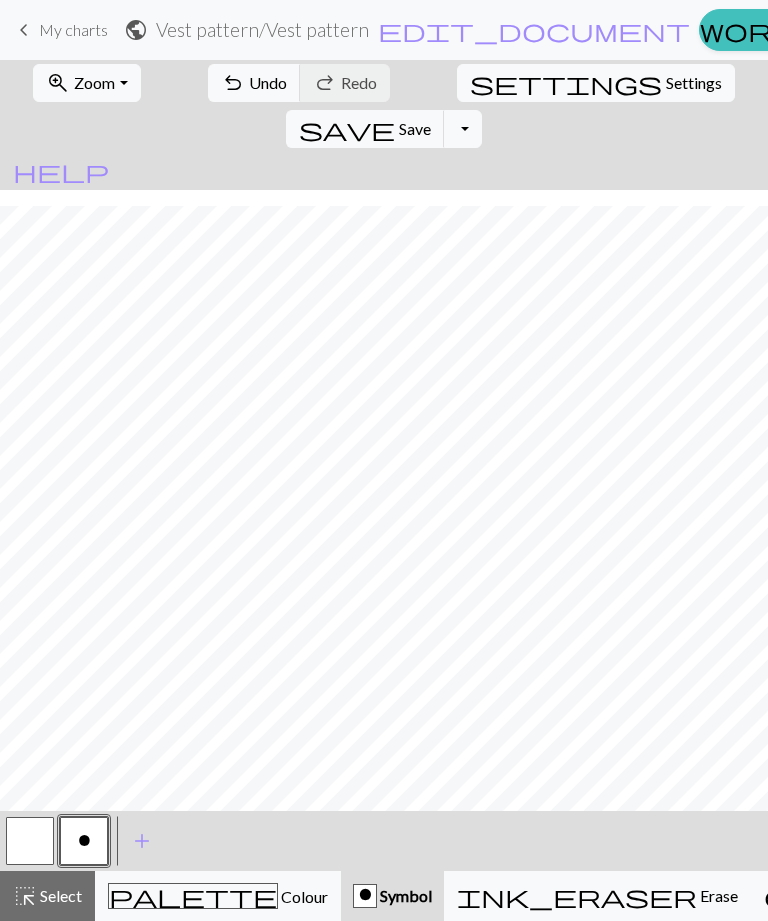 scroll, scrollTop: 55, scrollLeft: 0, axis: vertical 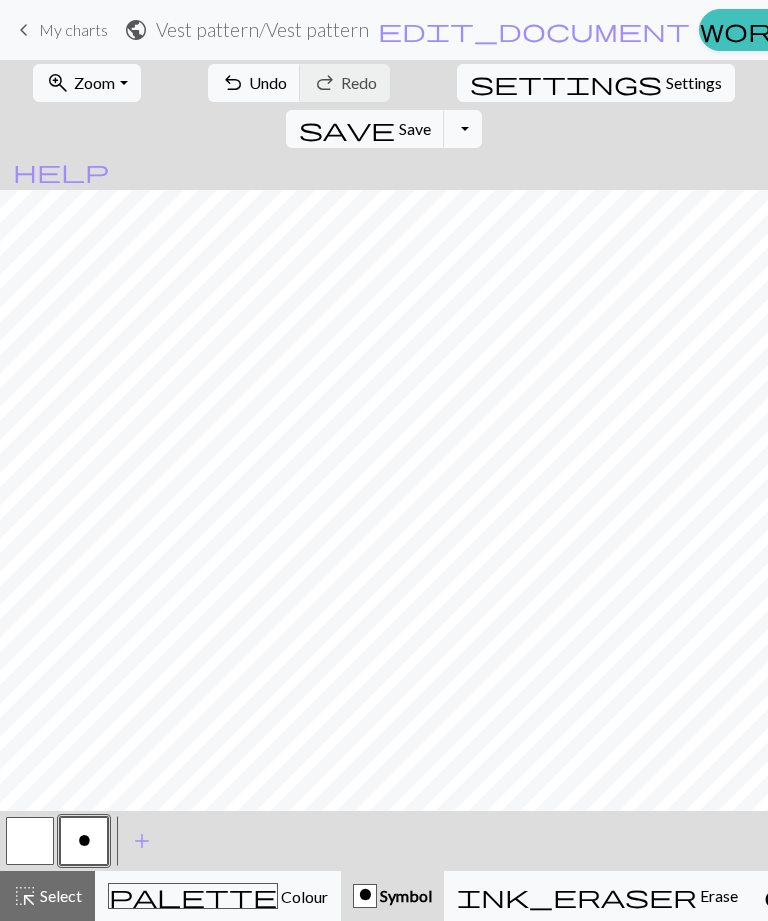 click on "Colour" at bounding box center [303, 896] 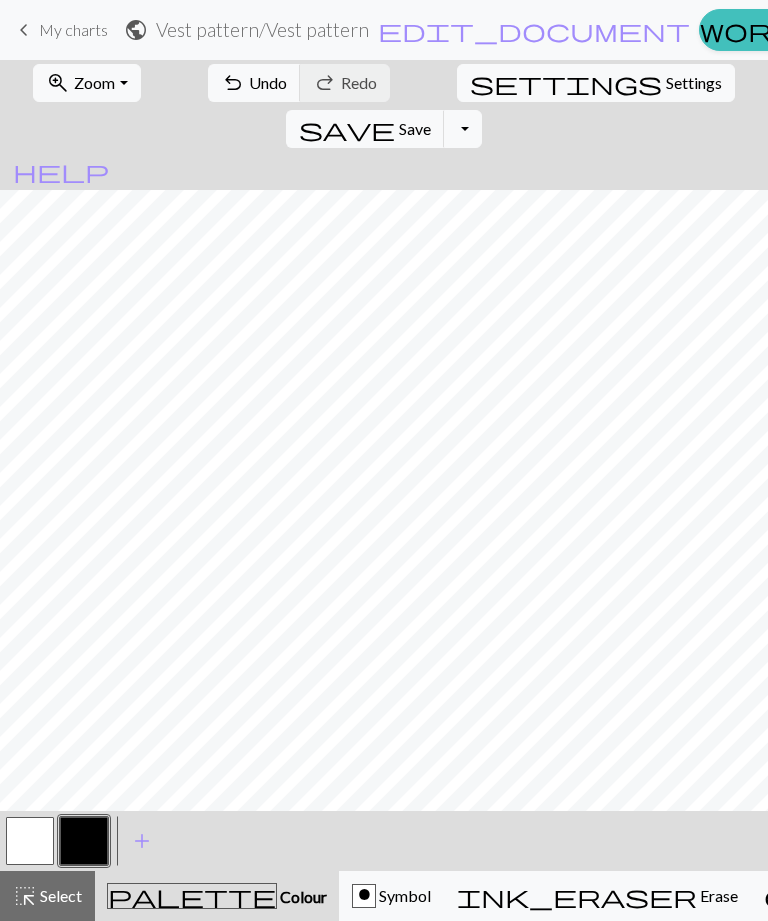 click on "undo" at bounding box center (233, 83) 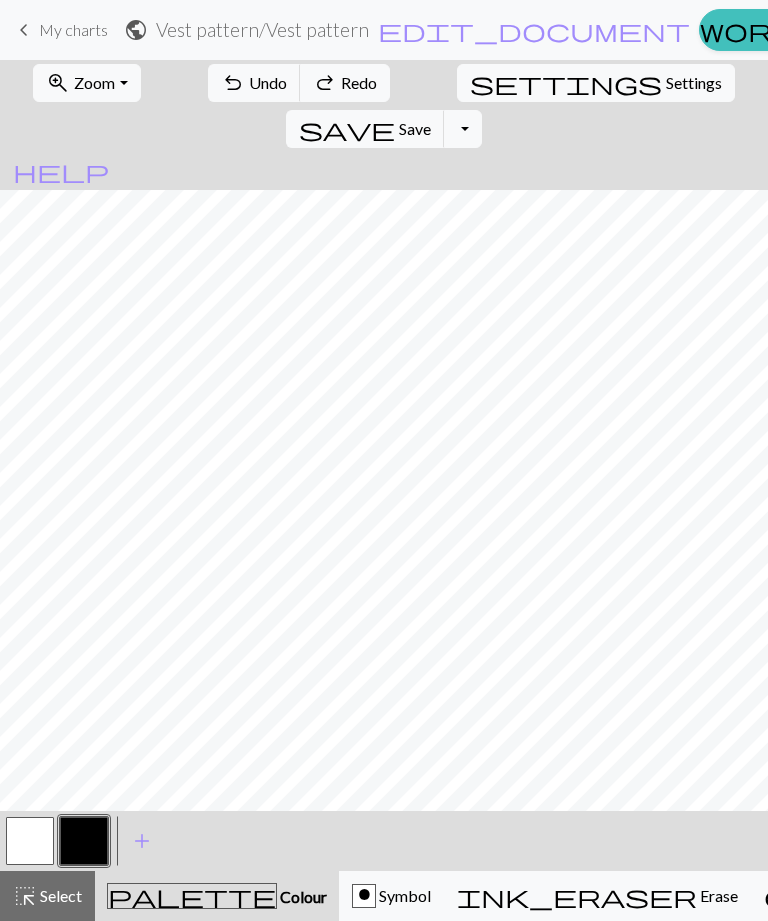 click on "Undo" at bounding box center [268, 82] 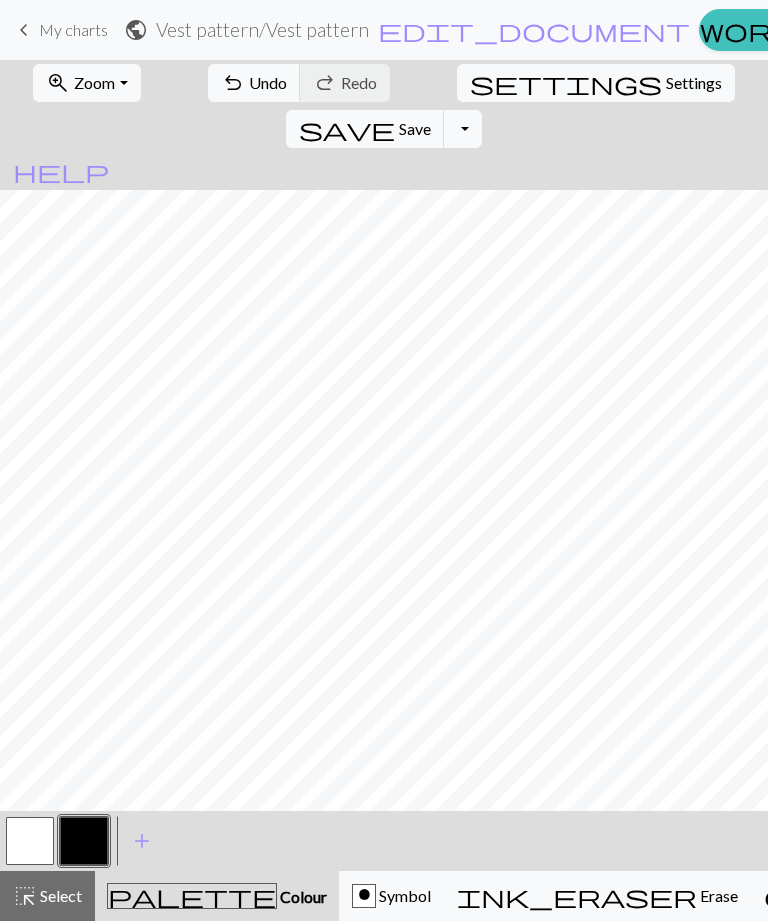 click on "Undo" at bounding box center [268, 82] 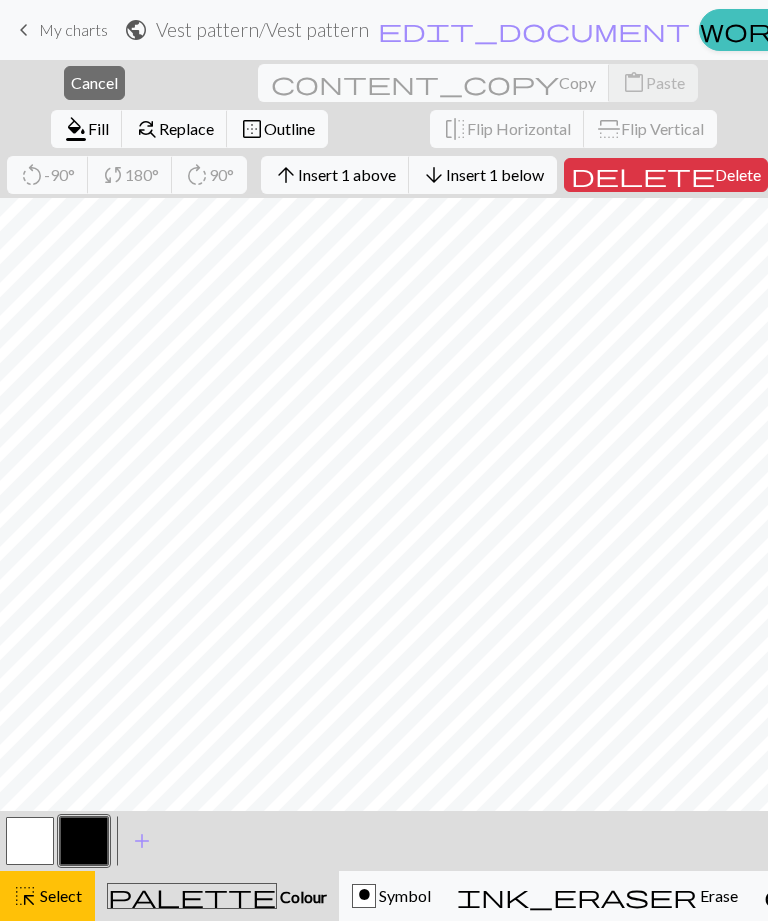 click on "Colour" at bounding box center [302, 896] 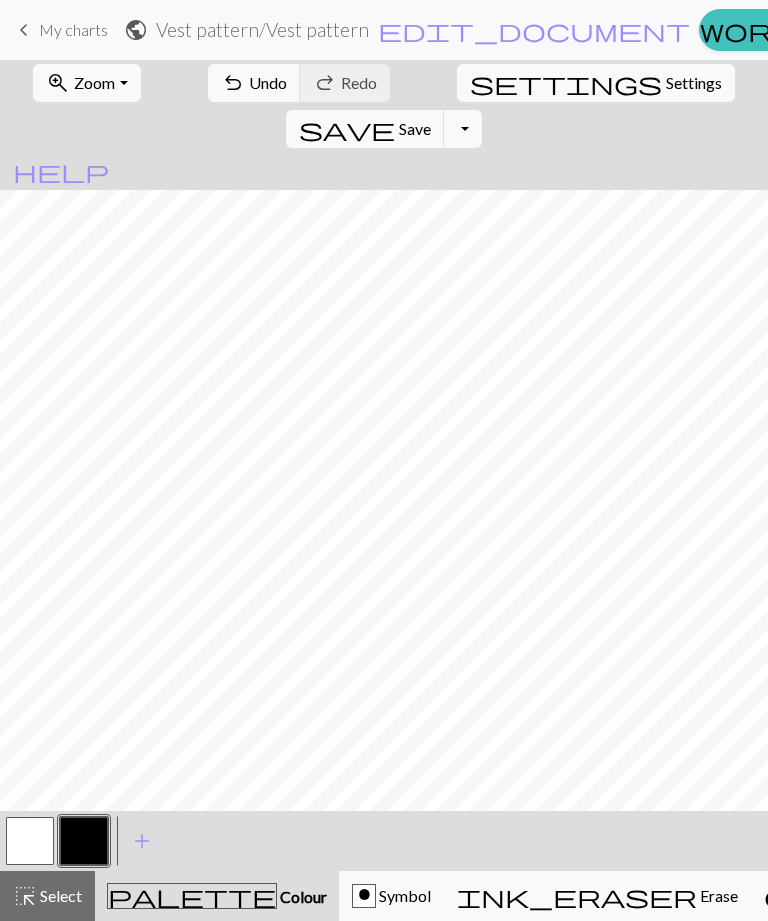 click on "Undo" at bounding box center [268, 82] 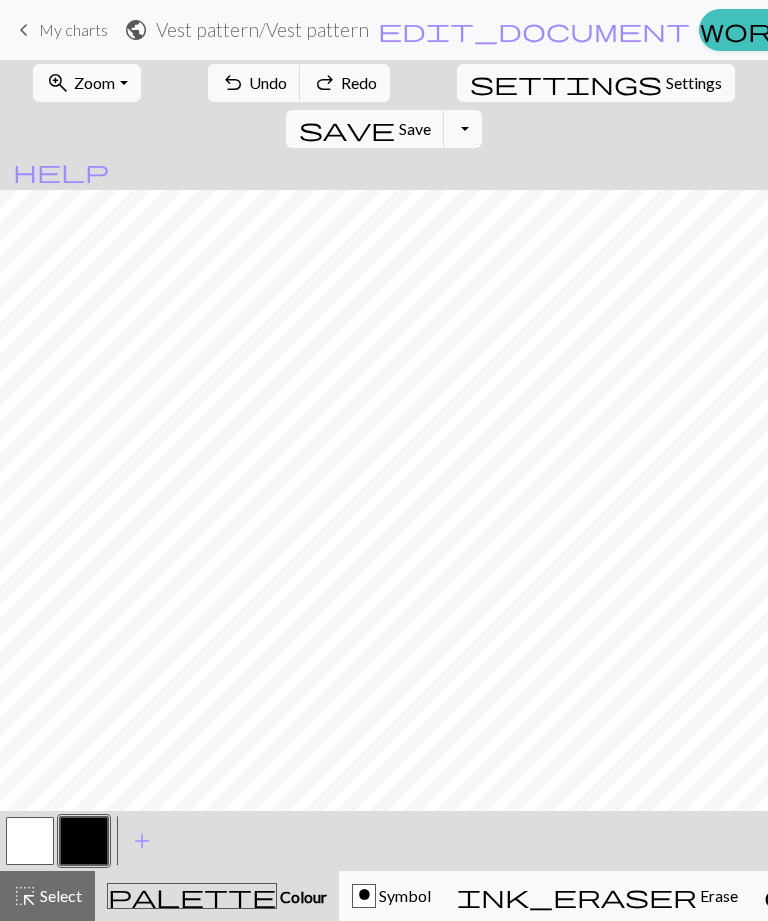 click on "Undo" at bounding box center [268, 82] 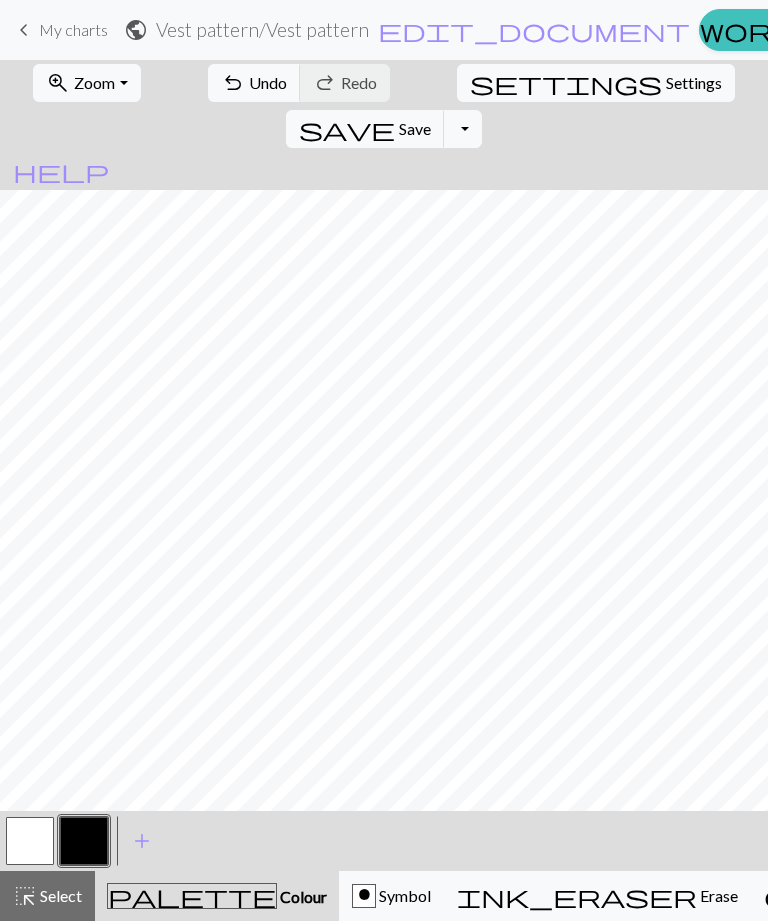 click on "Undo" at bounding box center (268, 82) 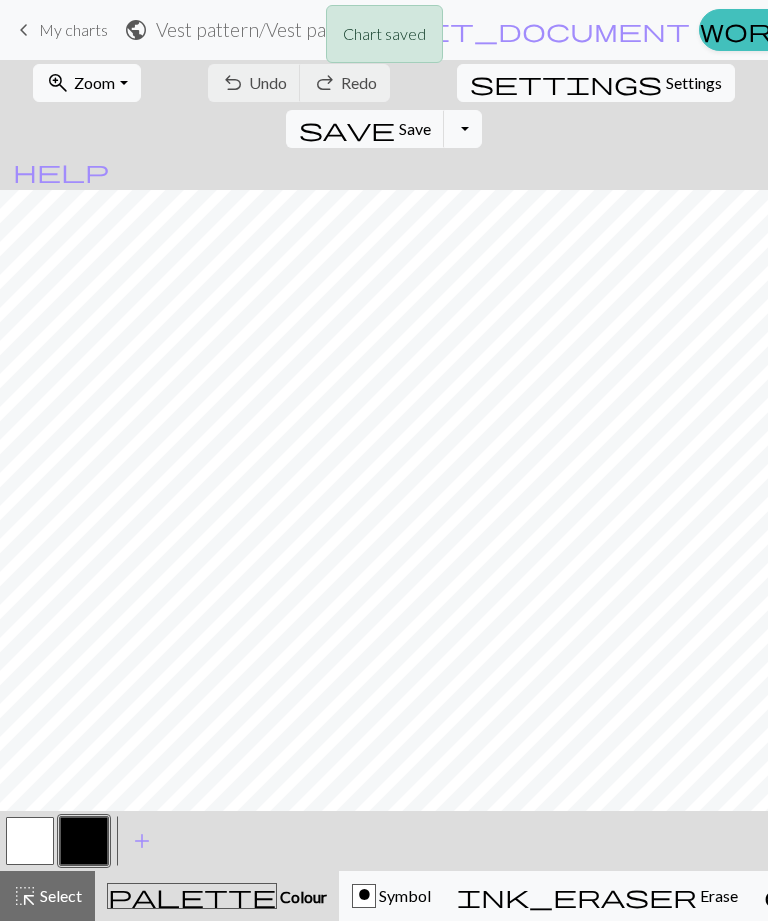 click on "Zoom" at bounding box center [94, 82] 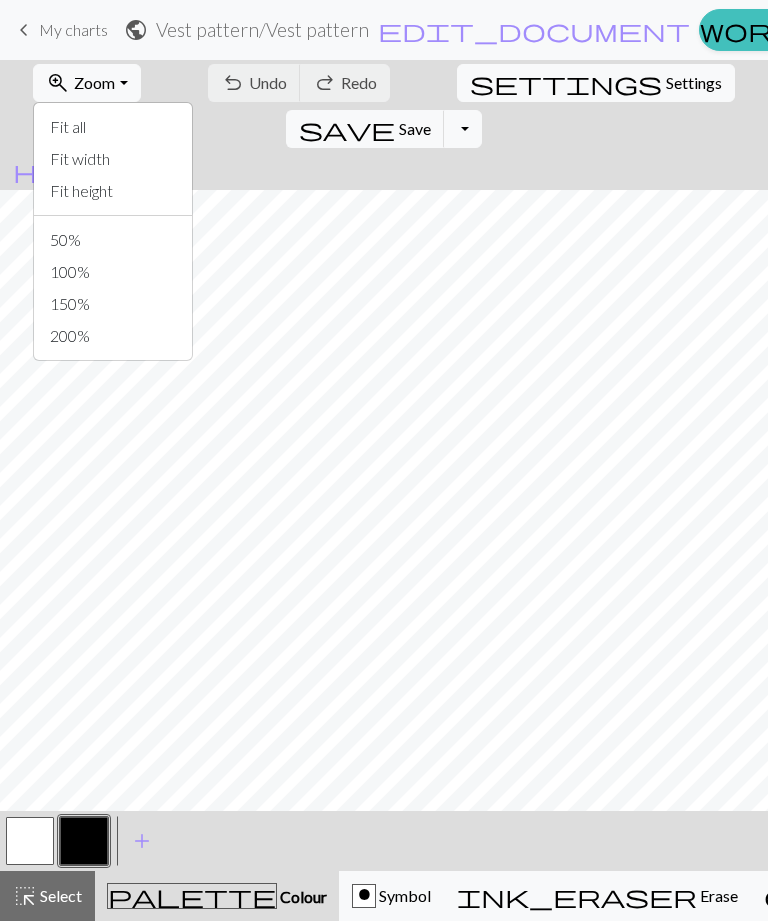 click on "Fit all" at bounding box center [113, 127] 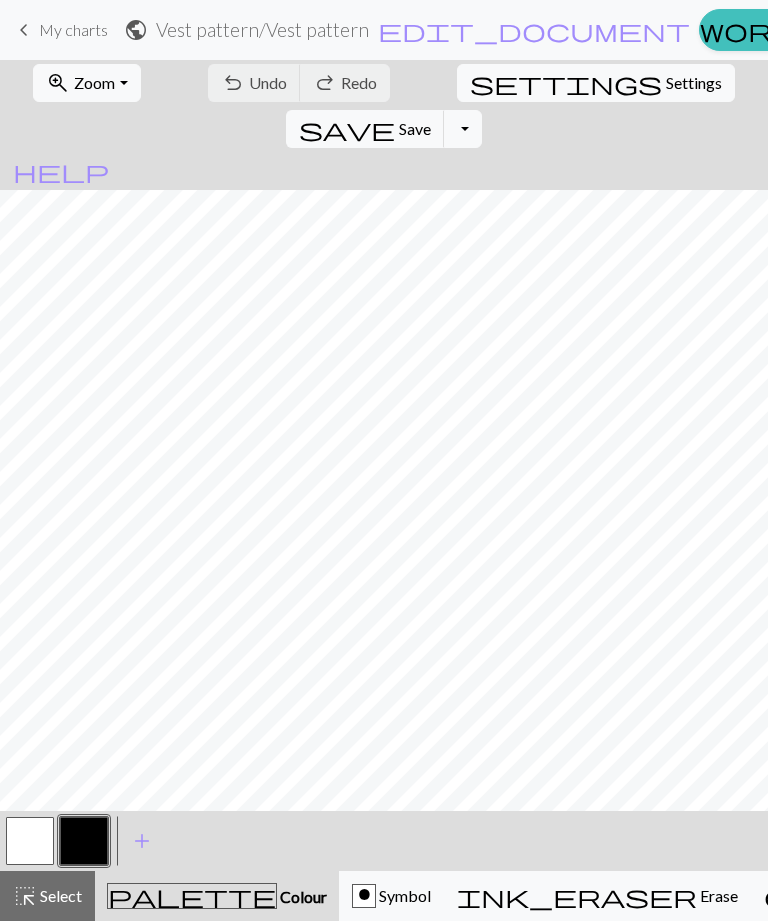 scroll, scrollTop: 173, scrollLeft: 0, axis: vertical 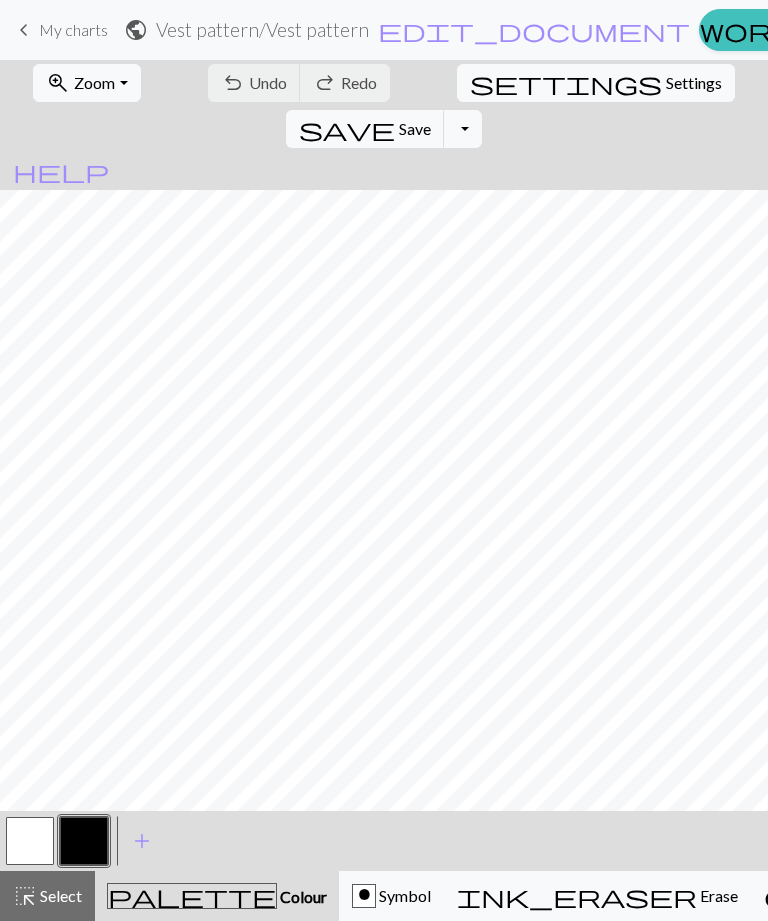 click on "workspace_premium  Pro" at bounding box center [917, 30] 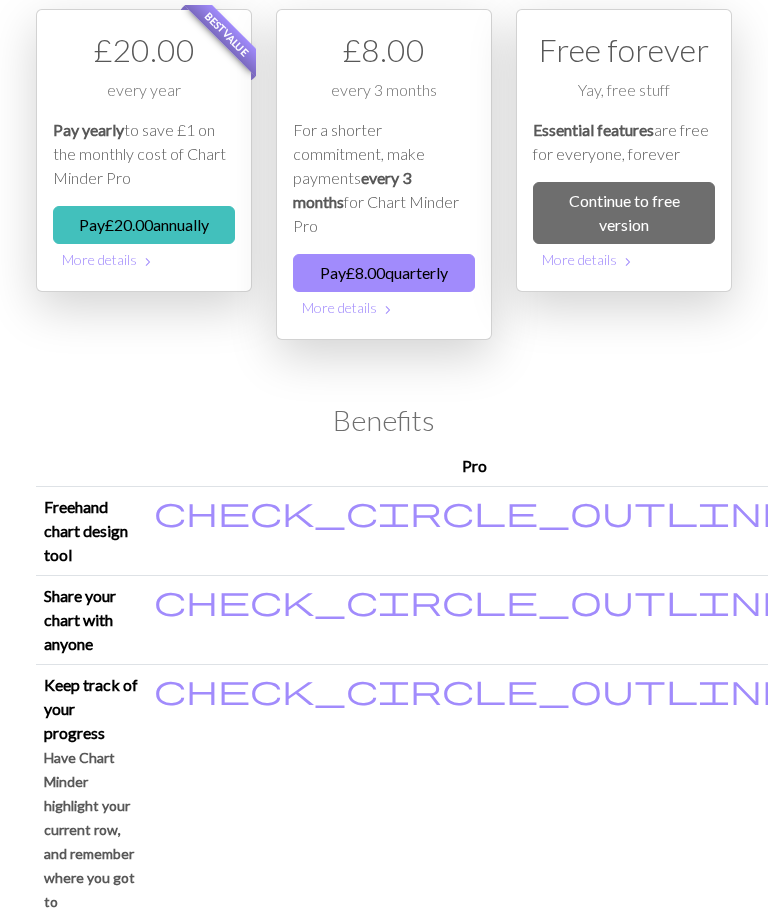 scroll, scrollTop: 0, scrollLeft: 0, axis: both 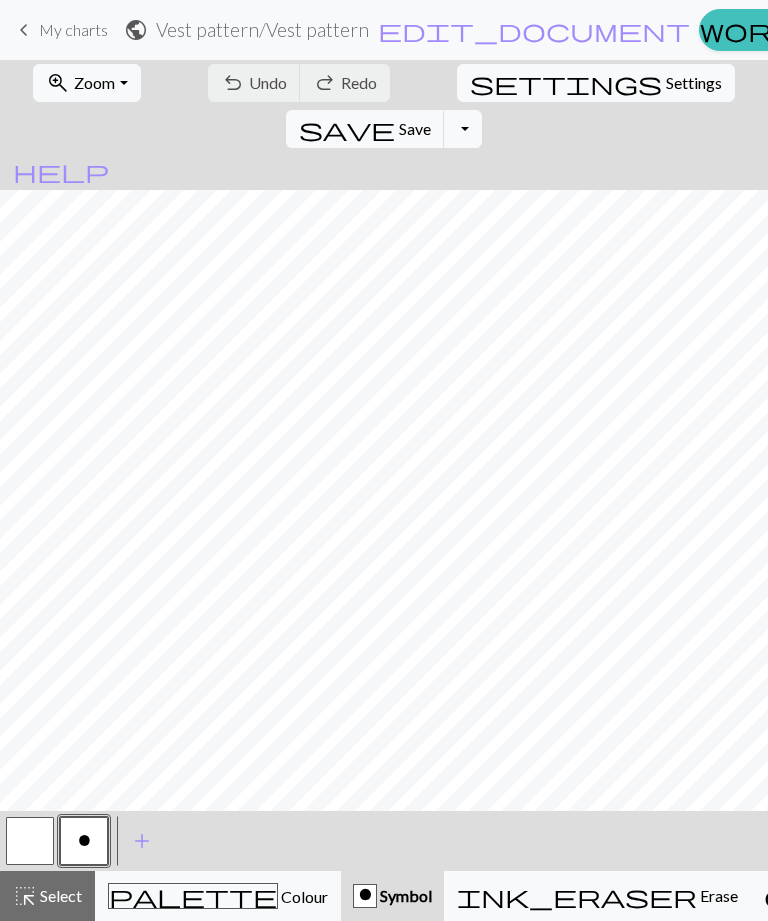 click on "Zoom" at bounding box center [94, 82] 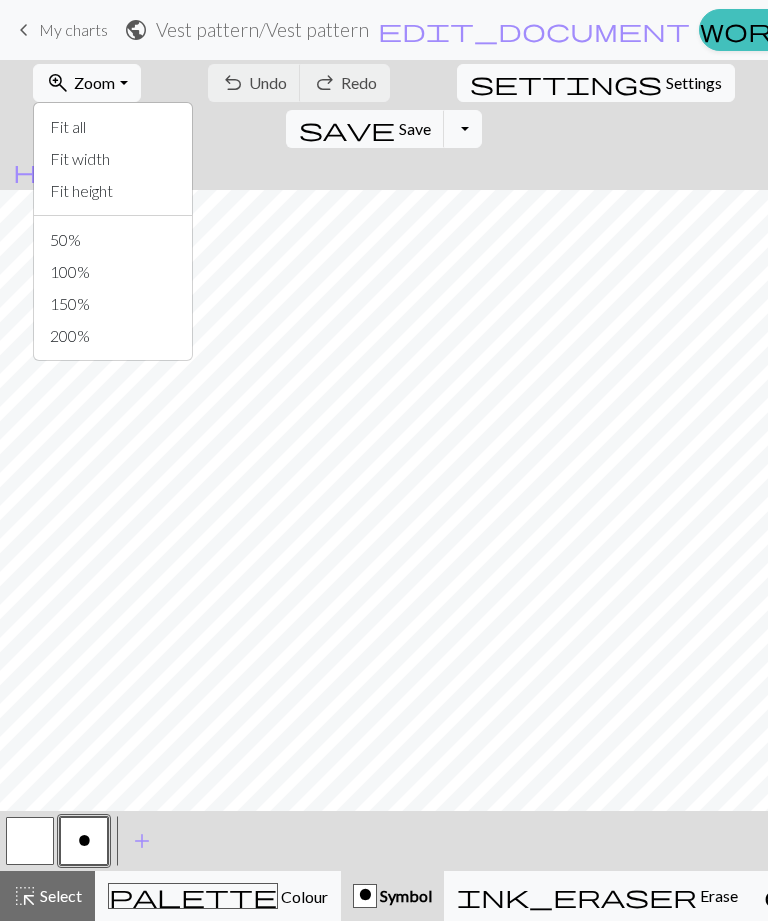 click on "Fit all" at bounding box center (113, 127) 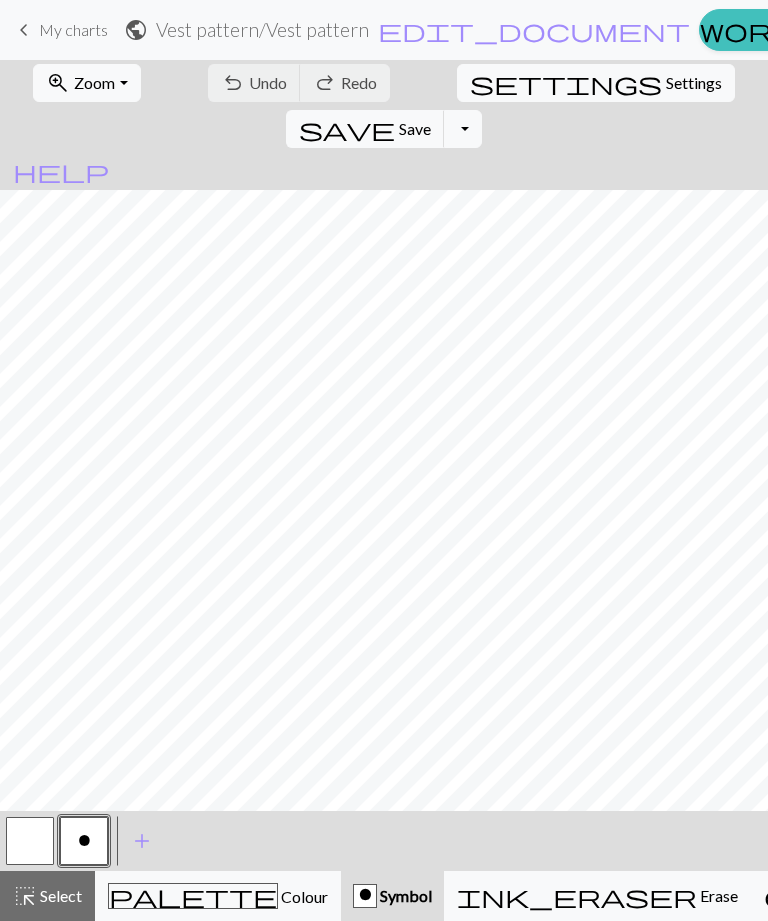 click on "Colour" at bounding box center [303, 896] 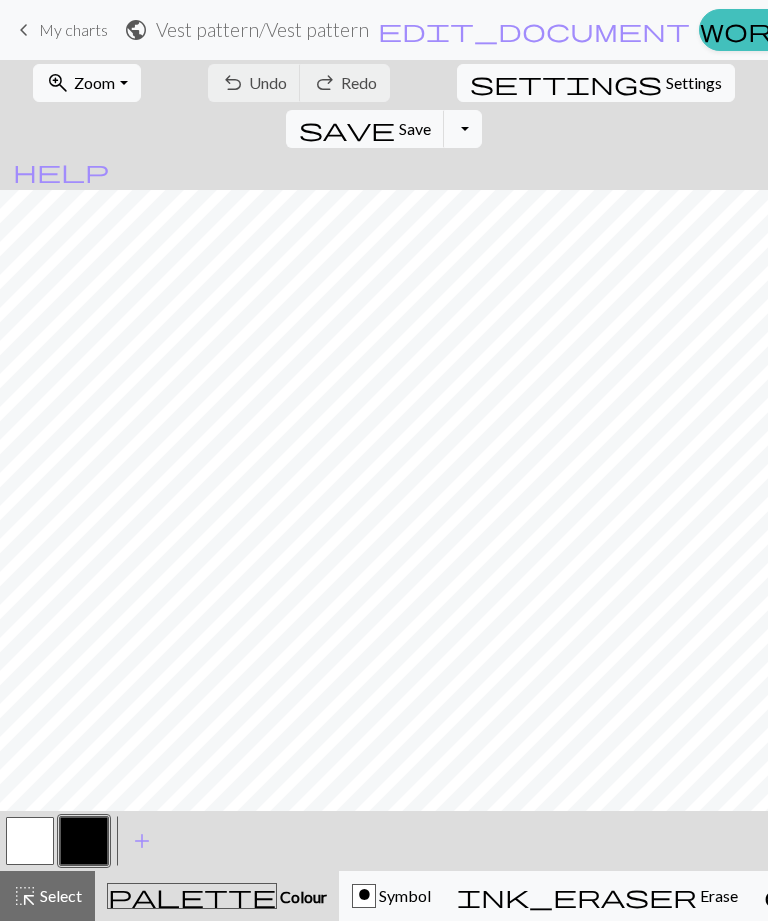 click on "add" at bounding box center (142, 841) 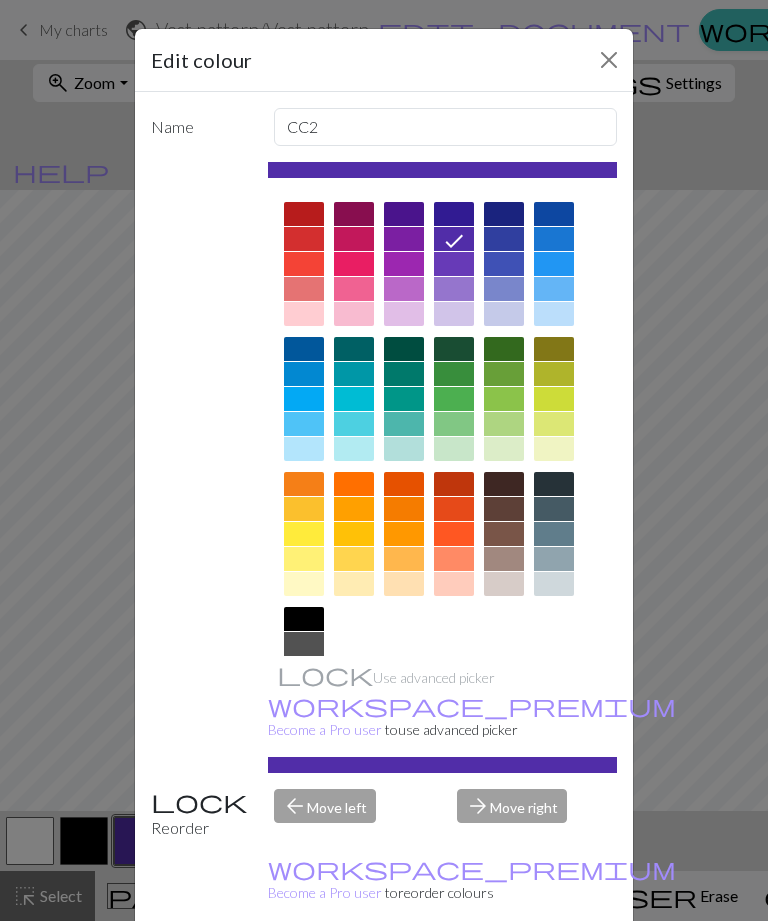 click at bounding box center (609, 60) 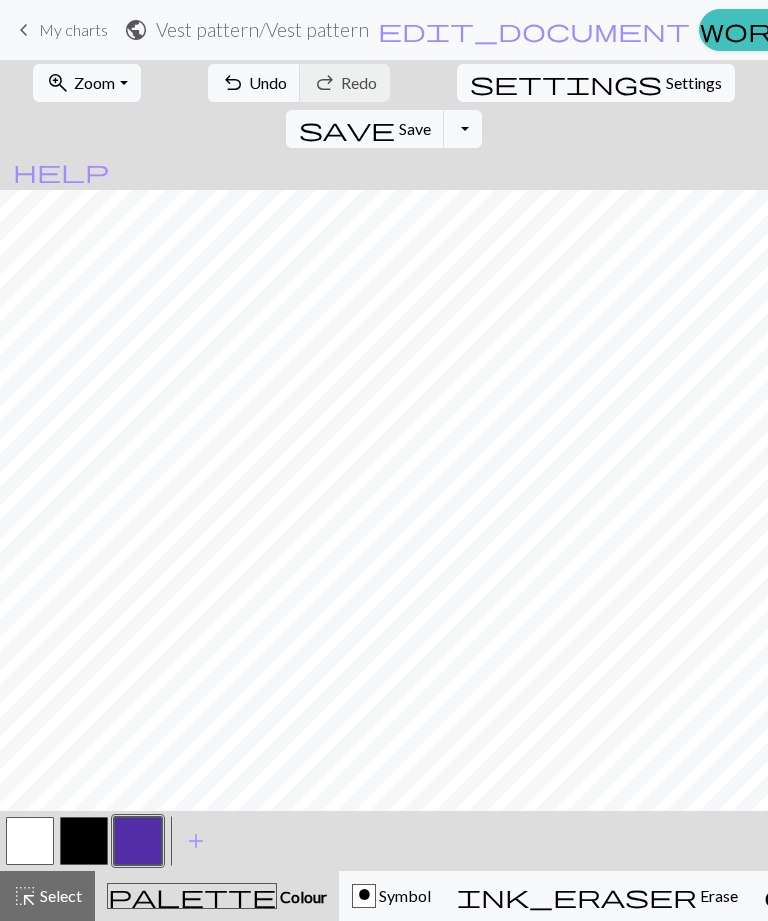click at bounding box center (84, 841) 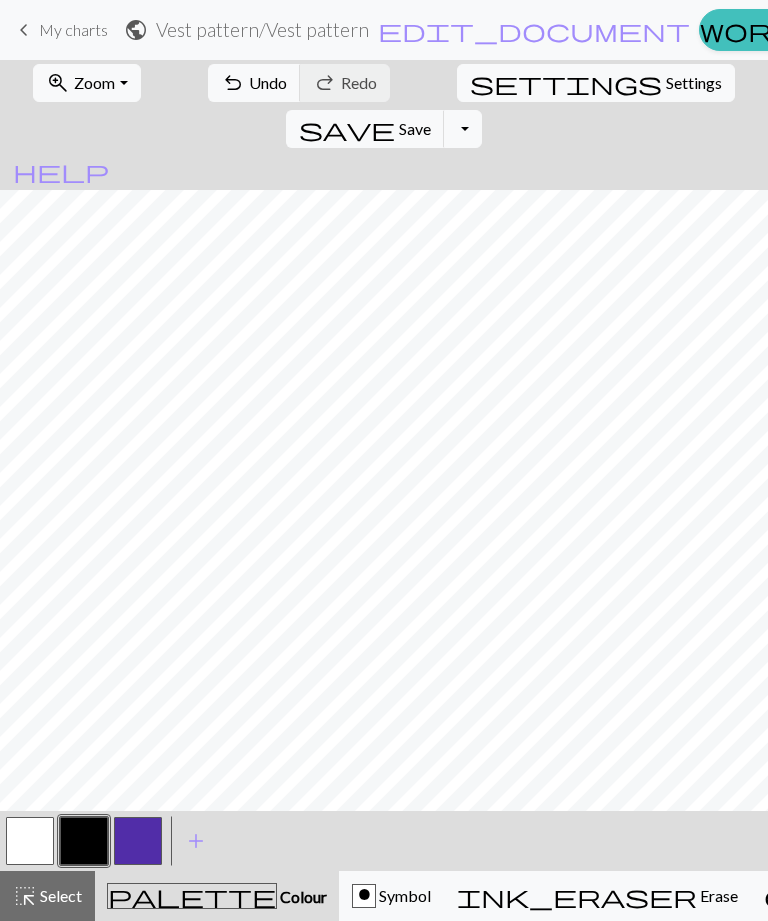 click at bounding box center (138, 841) 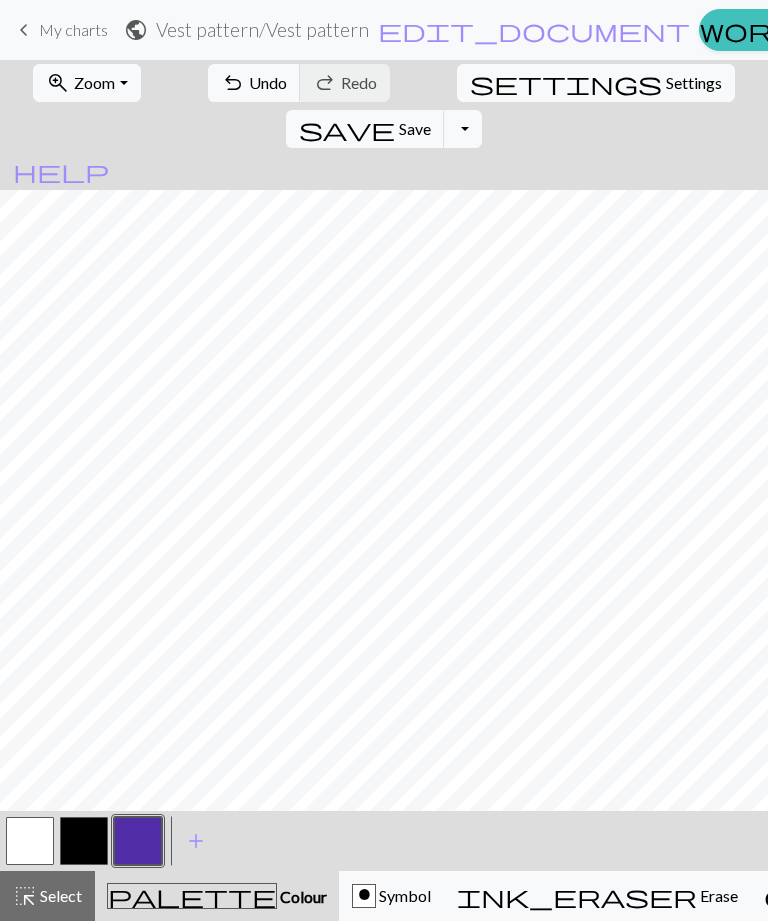 click at bounding box center [84, 841] 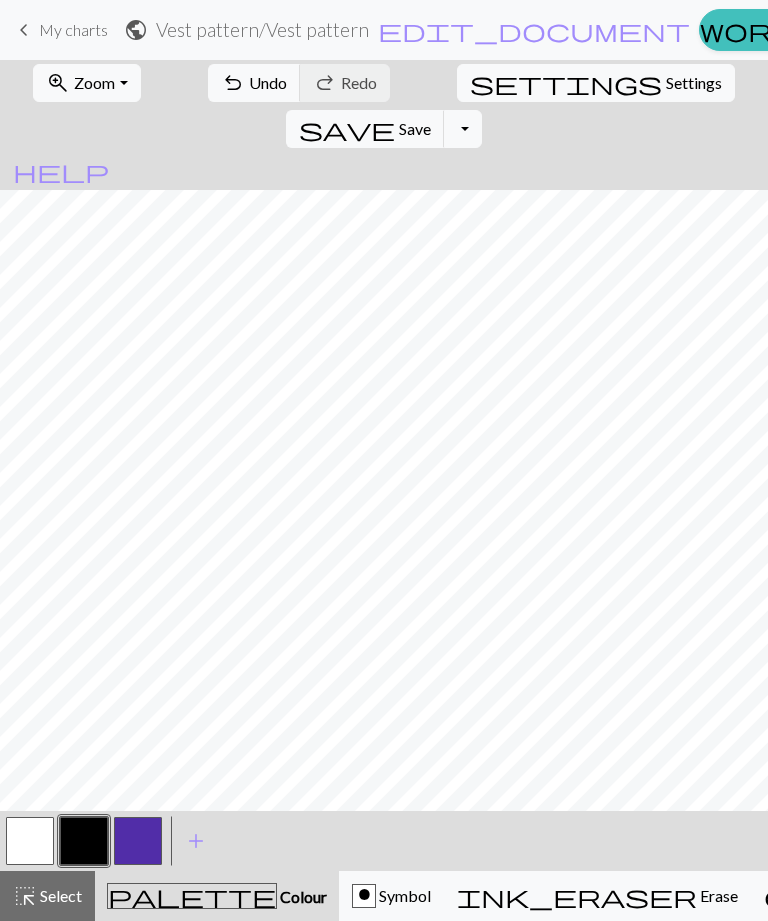 click at bounding box center [138, 841] 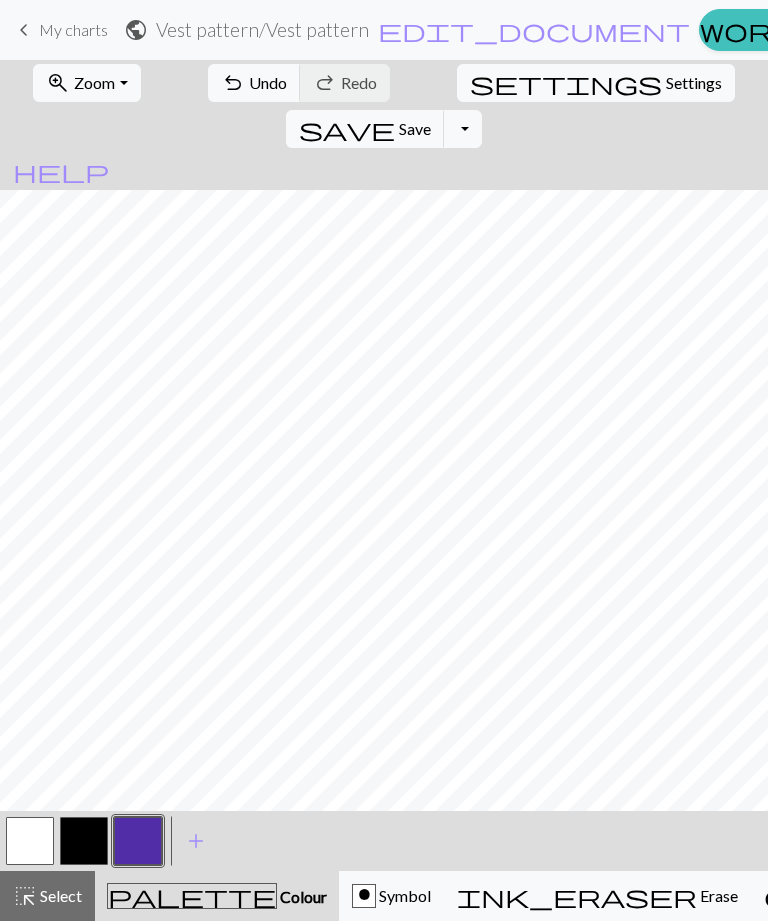 click at bounding box center [138, 841] 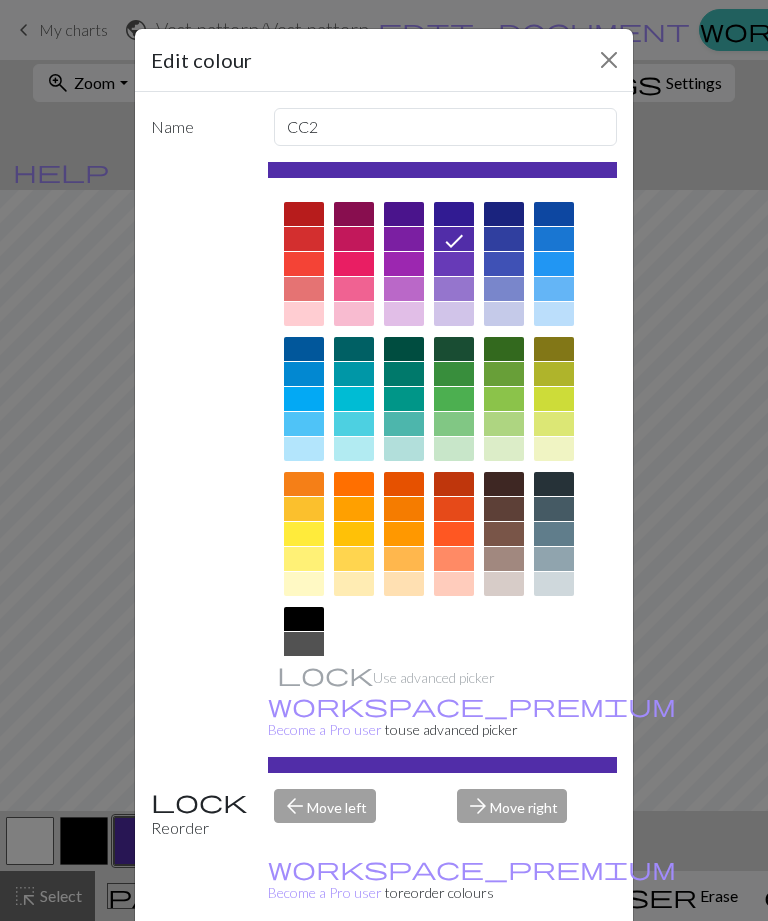 click at bounding box center (454, 349) 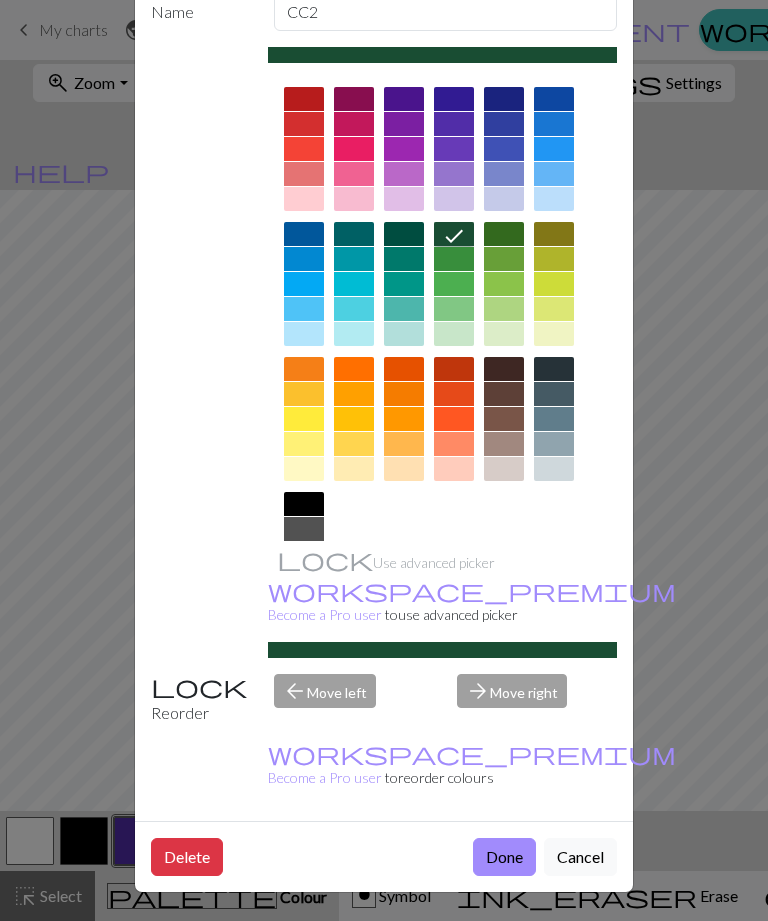 scroll, scrollTop: 114, scrollLeft: 0, axis: vertical 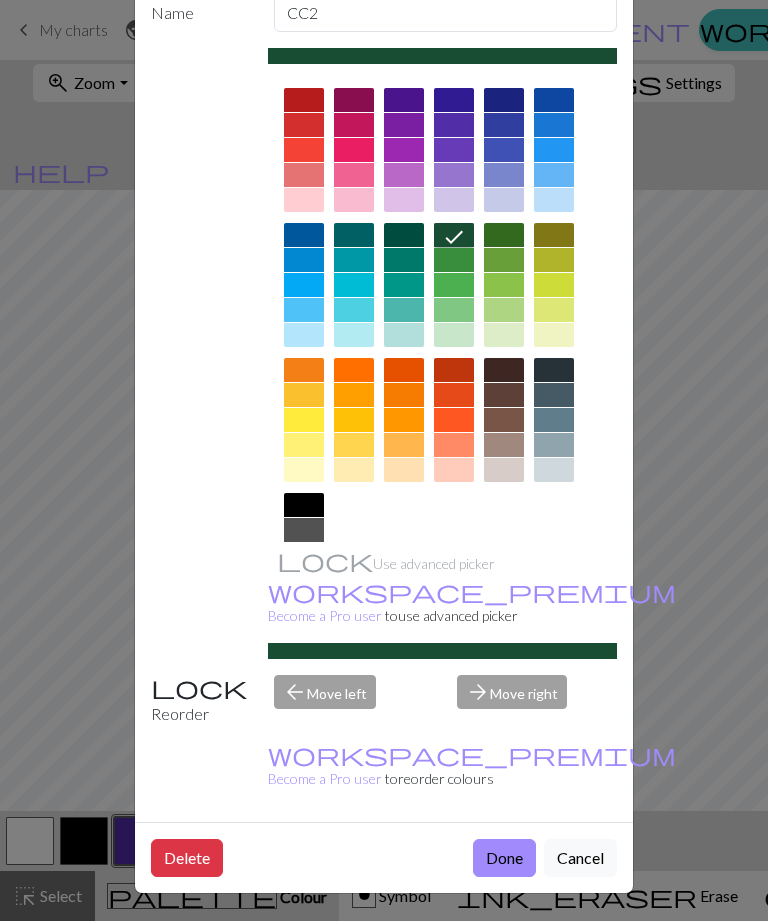 click on "Done" at bounding box center [504, 858] 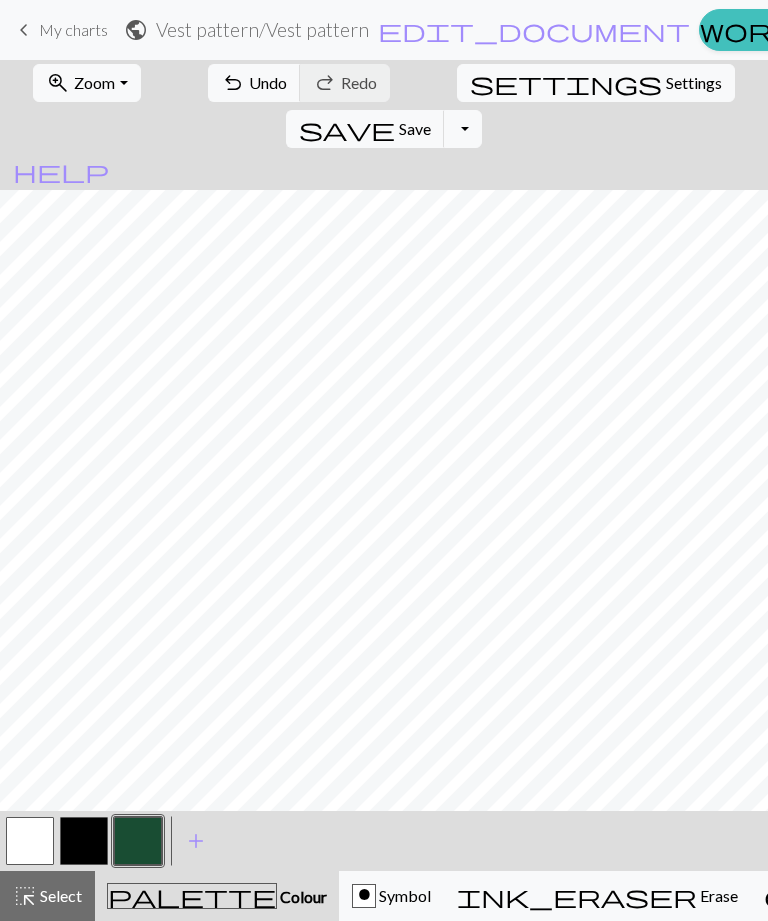 click on "add" at bounding box center [196, 841] 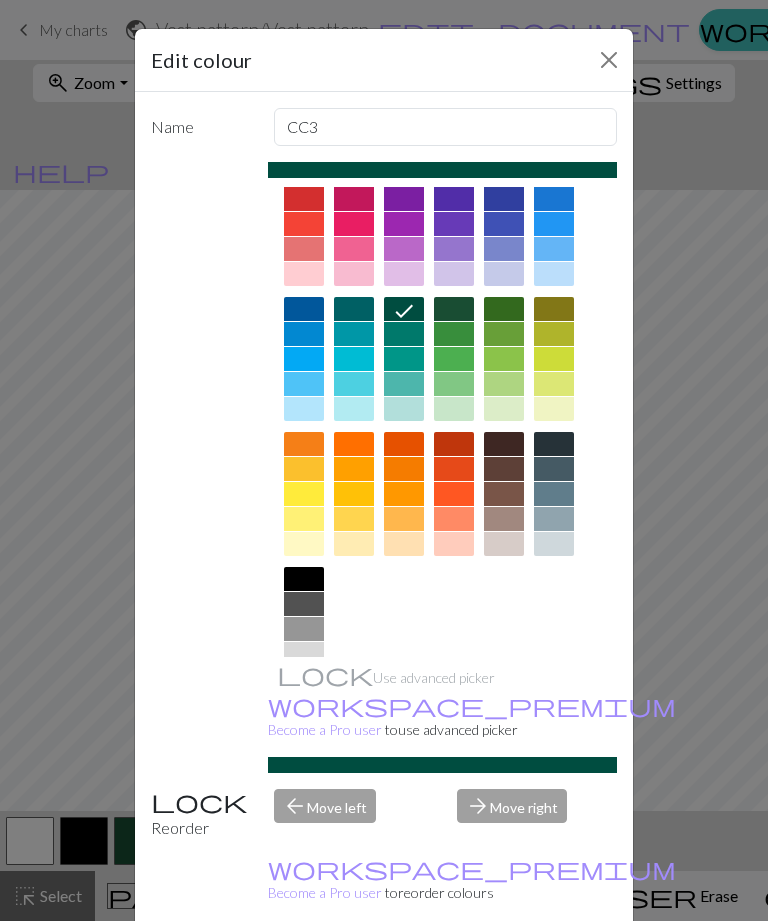scroll, scrollTop: 33, scrollLeft: 0, axis: vertical 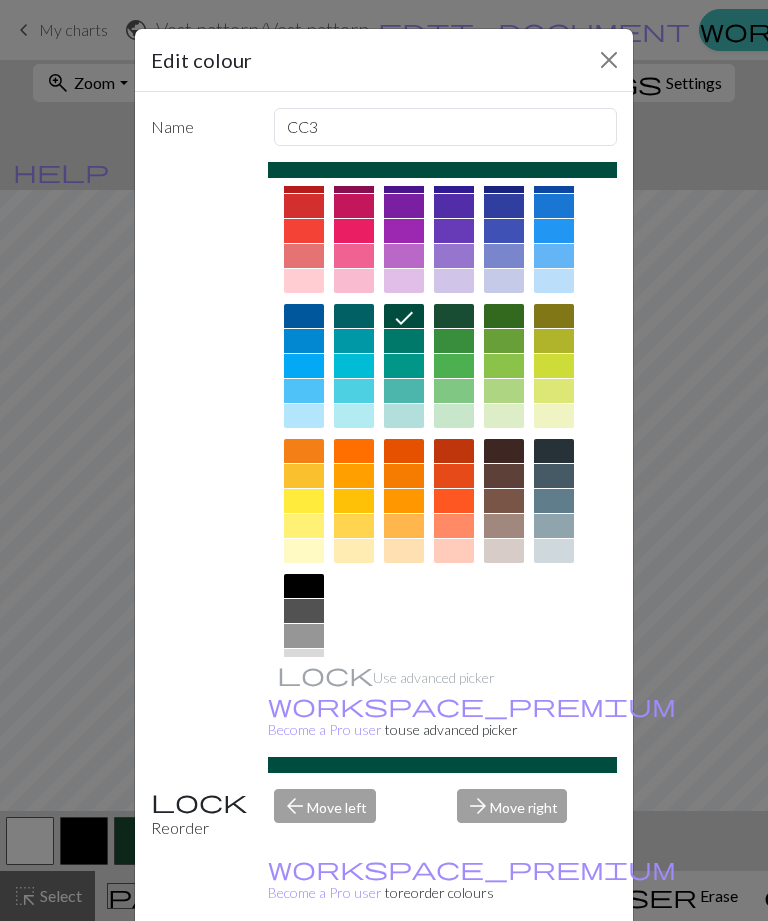 click at bounding box center (404, 551) 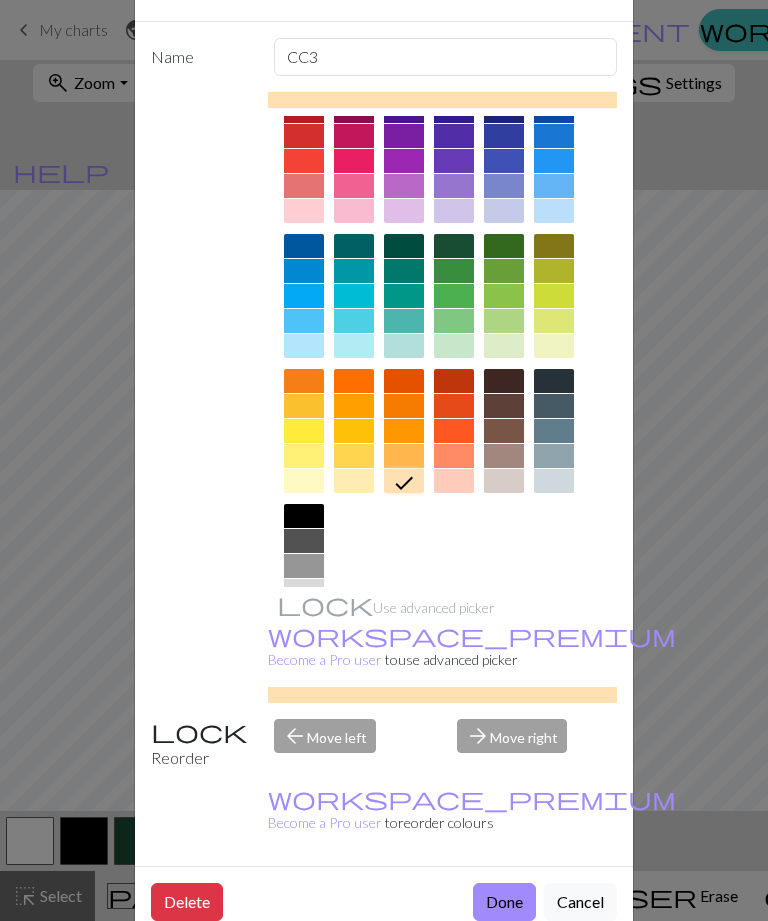 scroll, scrollTop: 86, scrollLeft: 0, axis: vertical 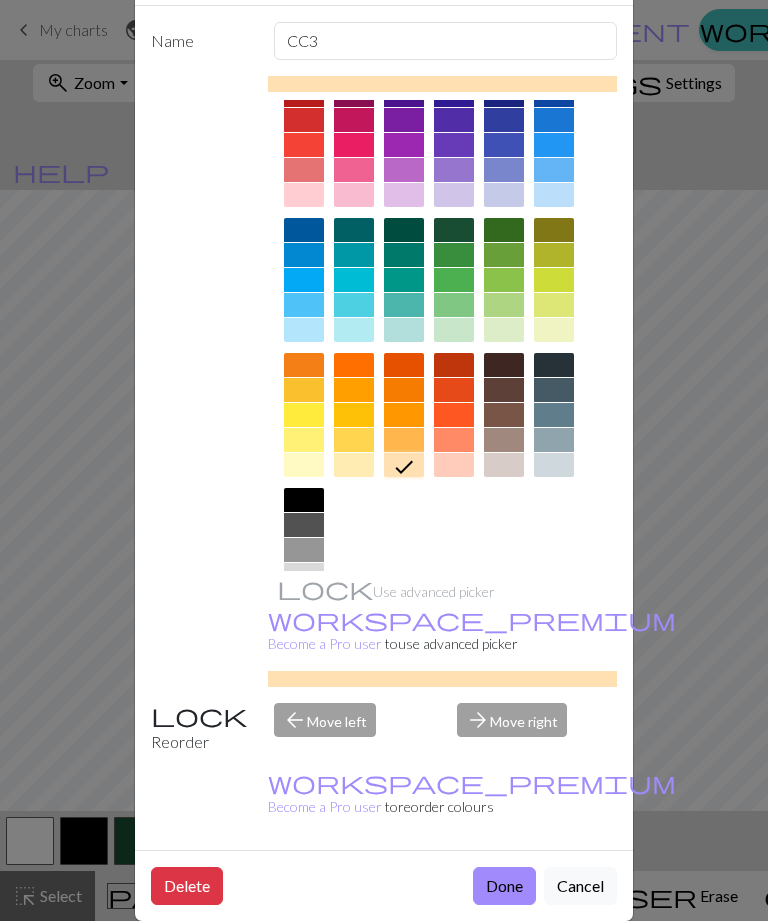 click on "Done" at bounding box center (504, 886) 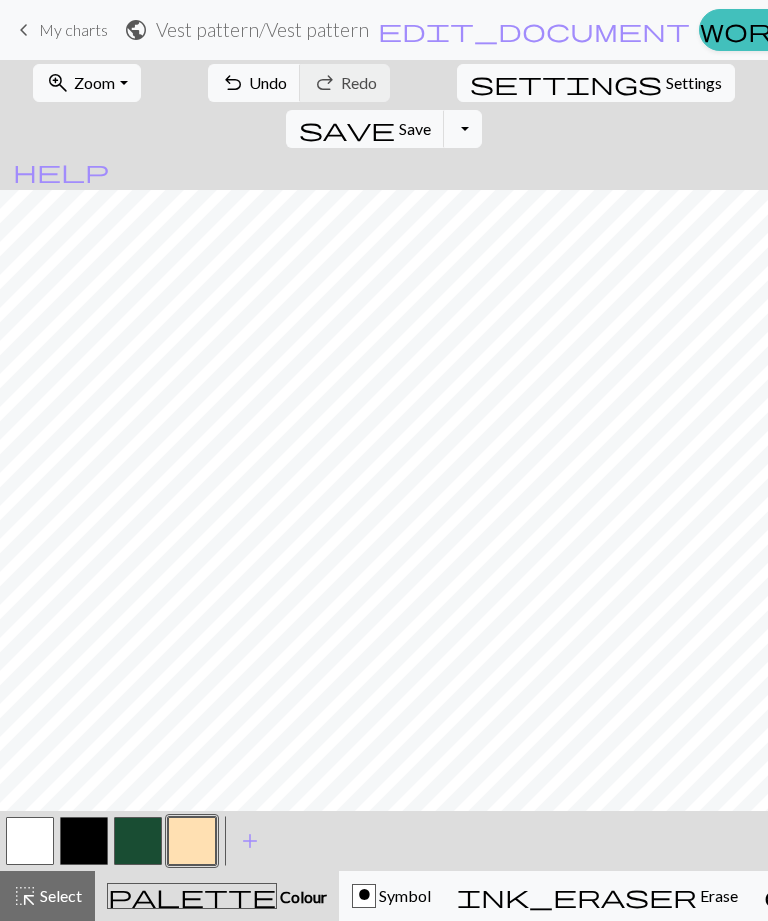click at bounding box center [192, 841] 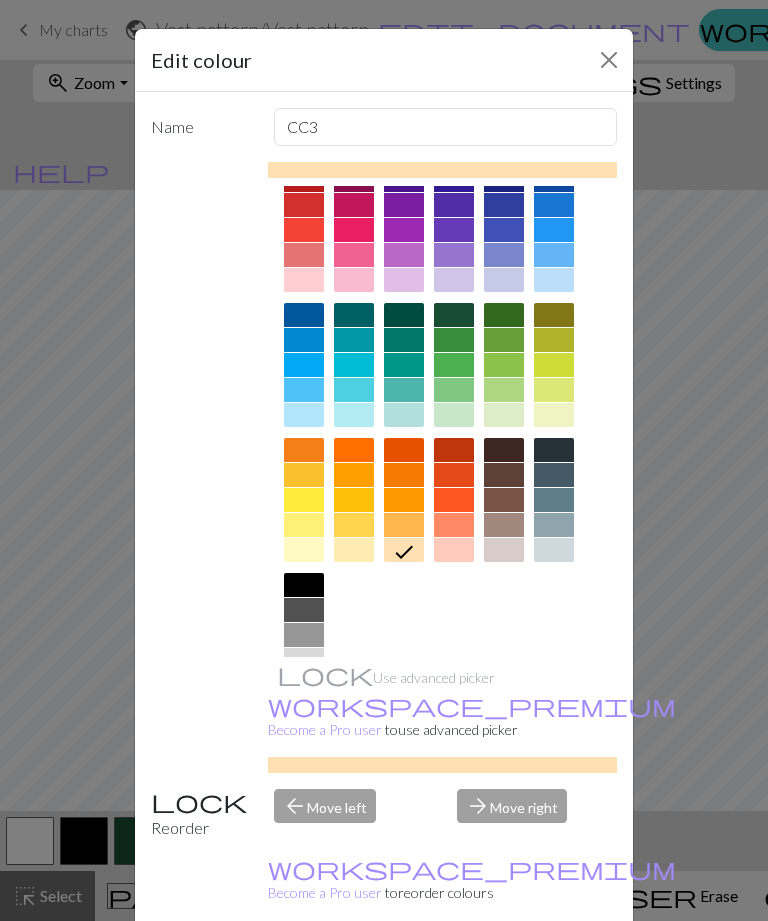 scroll, scrollTop: 33, scrollLeft: 0, axis: vertical 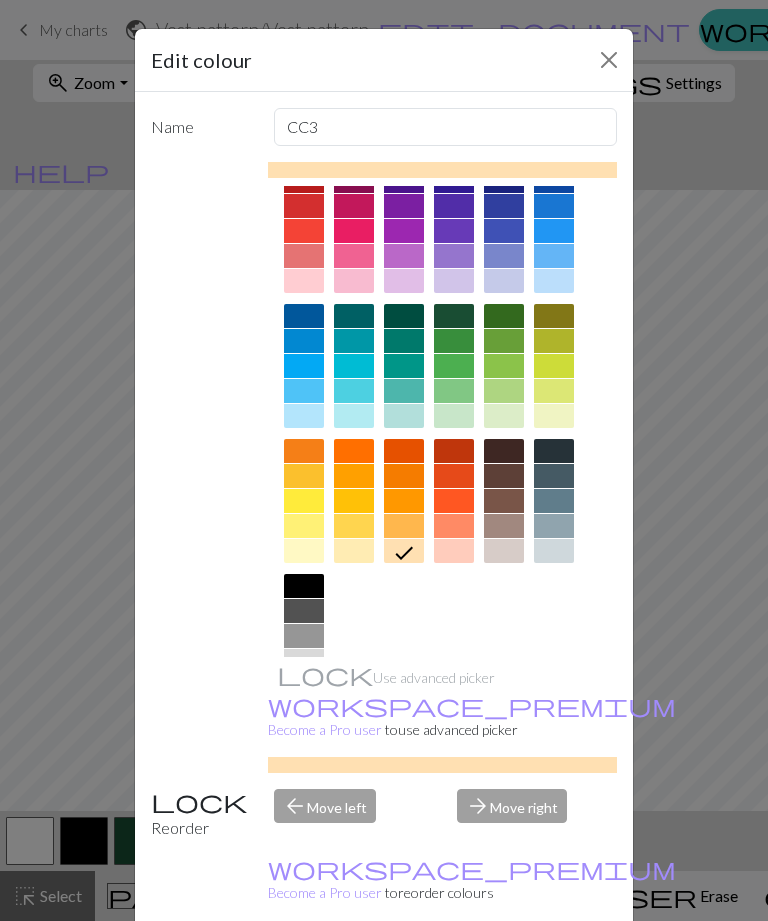 click at bounding box center (304, 661) 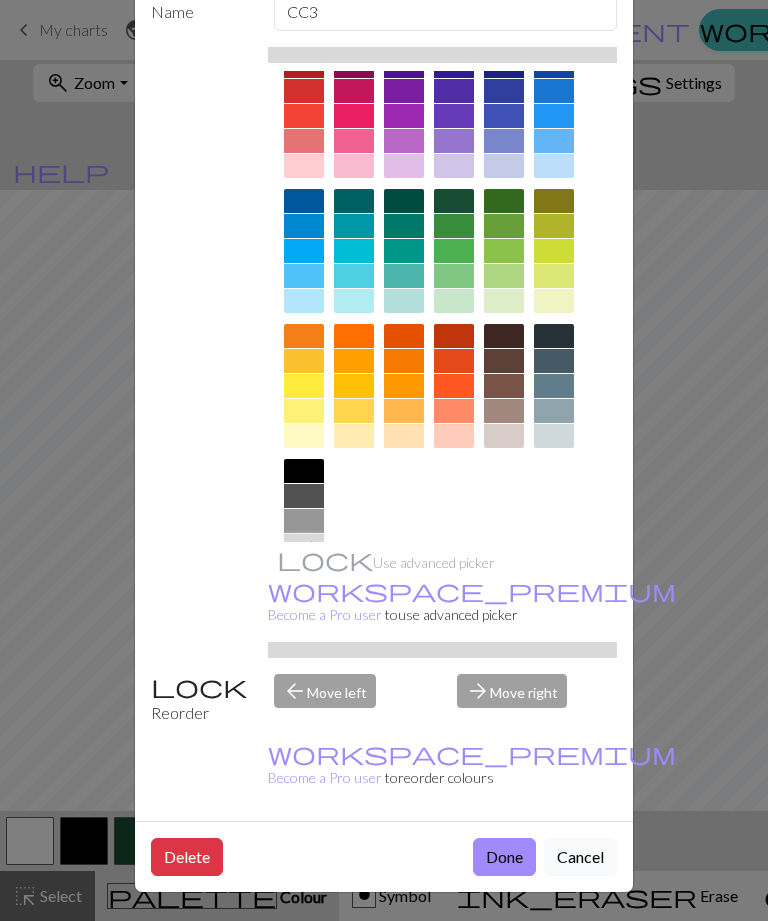 scroll, scrollTop: 114, scrollLeft: 0, axis: vertical 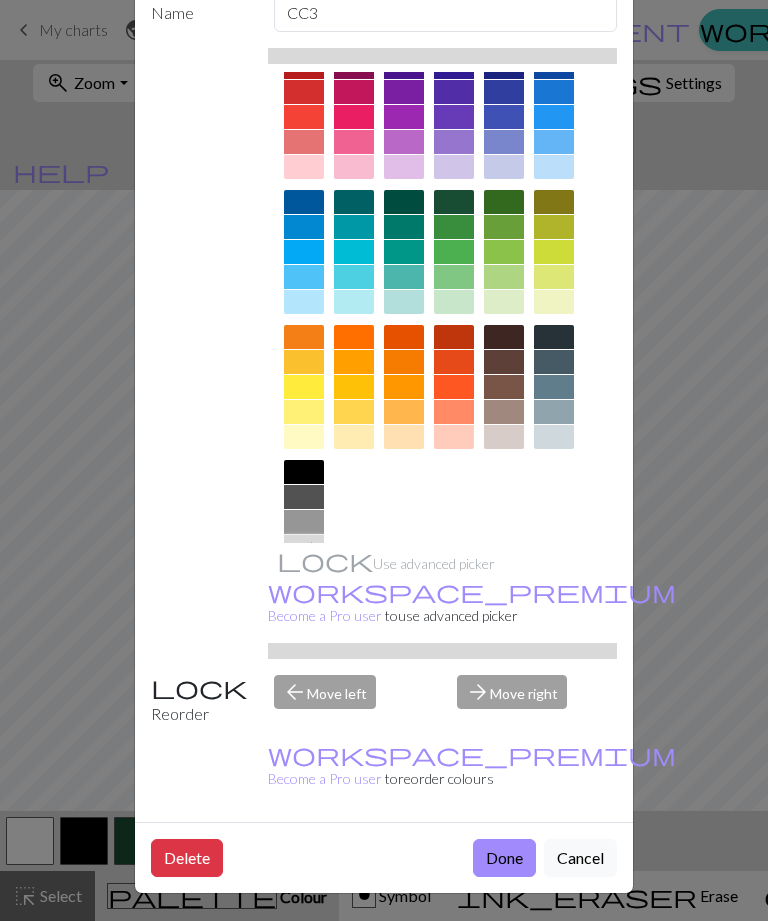 click on "Done" at bounding box center (504, 858) 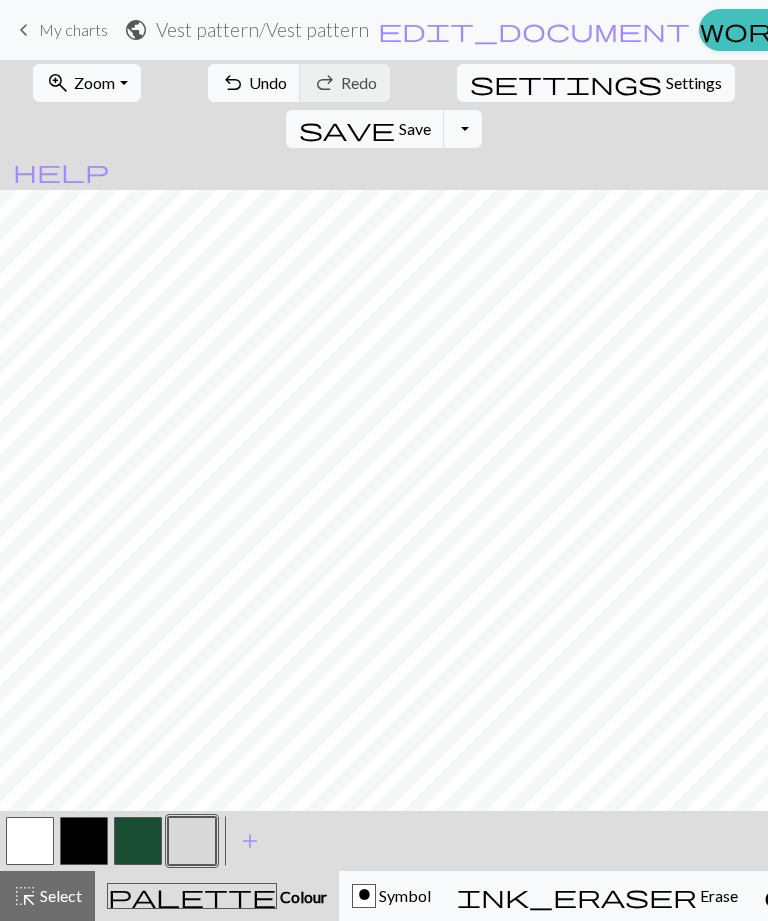 click at bounding box center [192, 841] 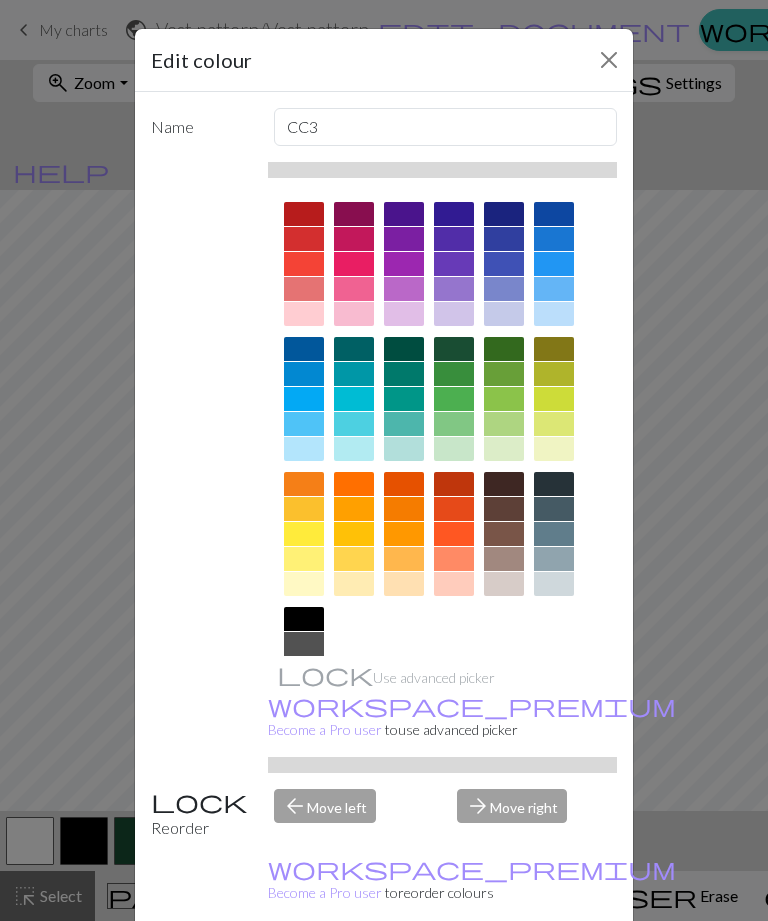 scroll, scrollTop: 0, scrollLeft: 0, axis: both 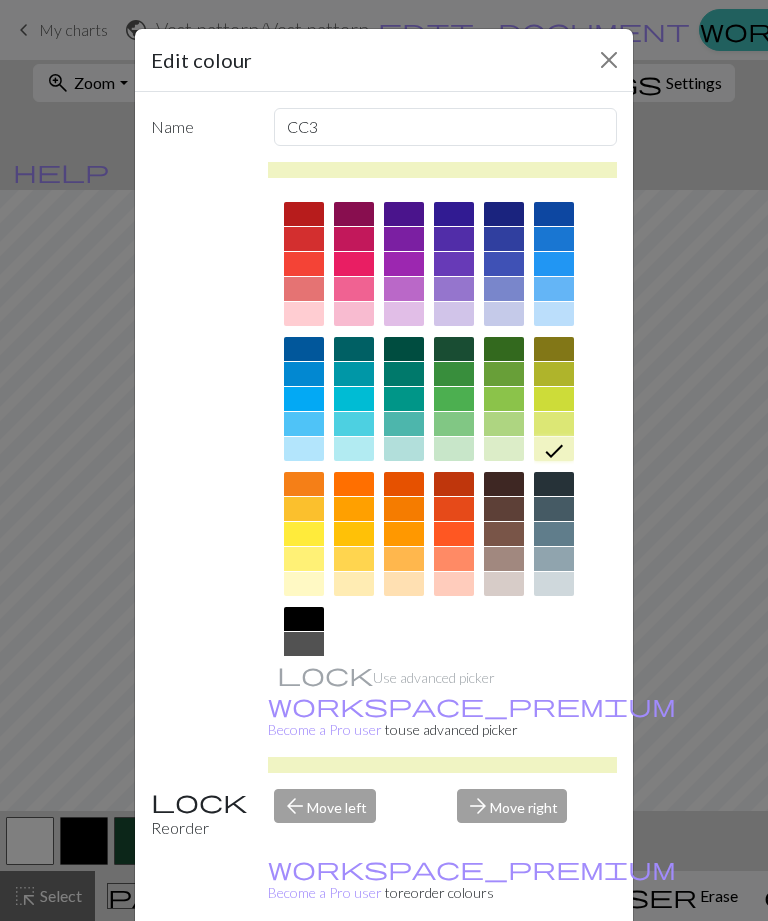 click at bounding box center [504, 449] 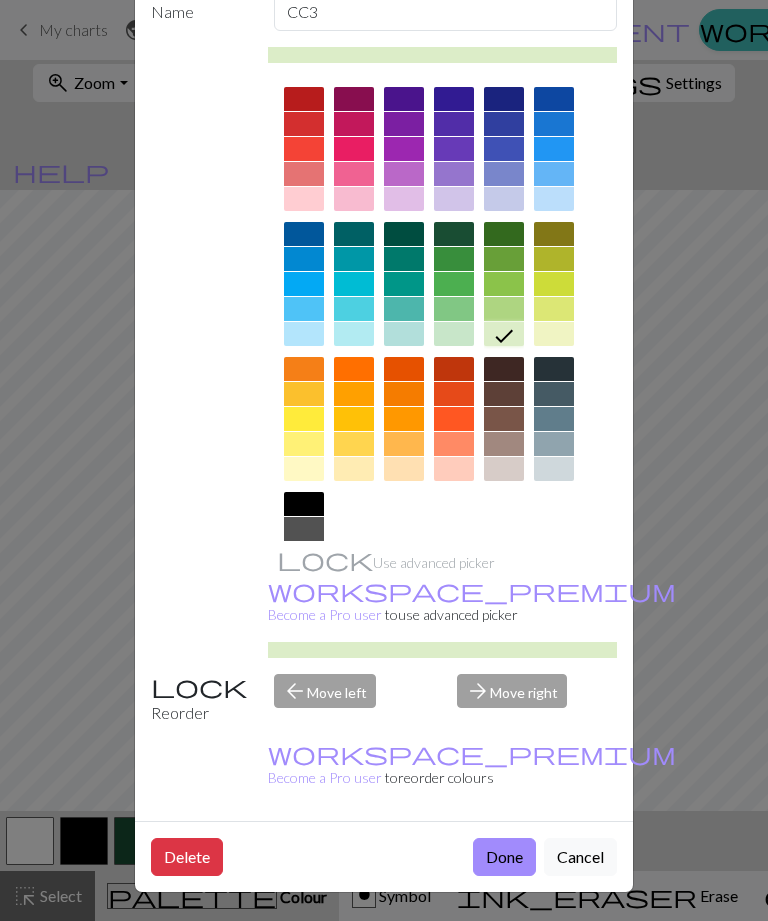 scroll, scrollTop: 115, scrollLeft: 0, axis: vertical 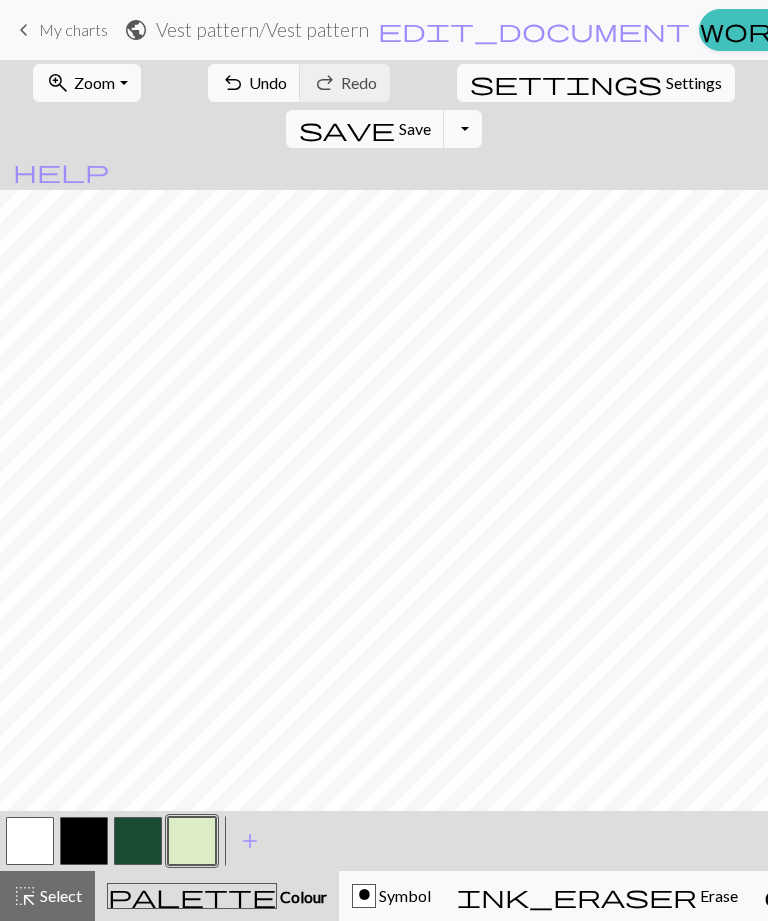 click on "zoom_in Zoom Zoom" at bounding box center [86, 83] 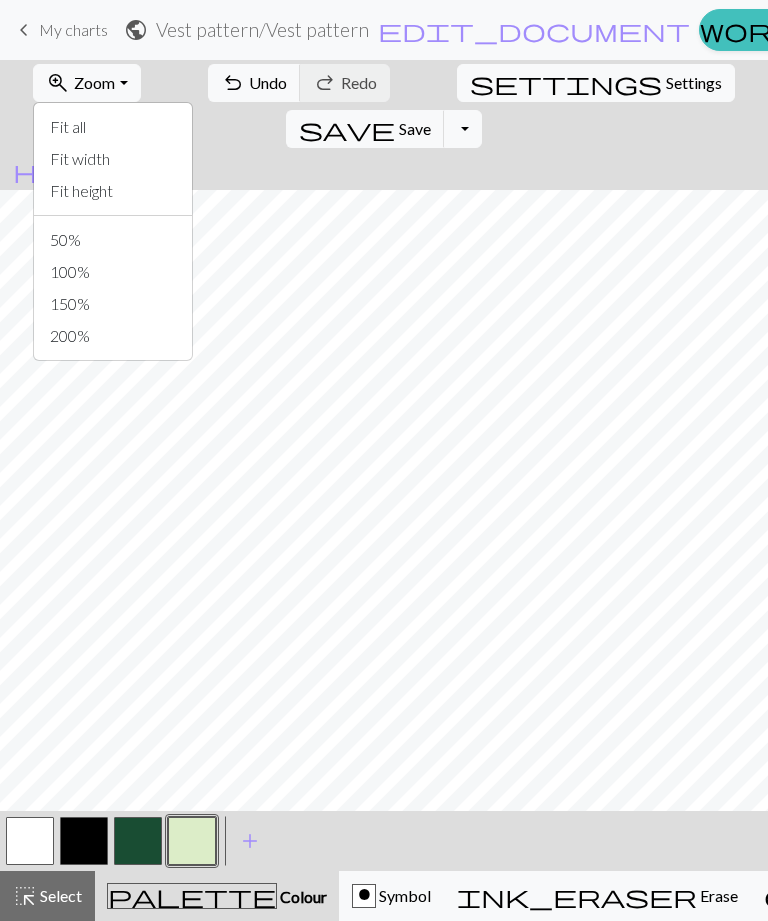 click on "Fit all" at bounding box center (113, 127) 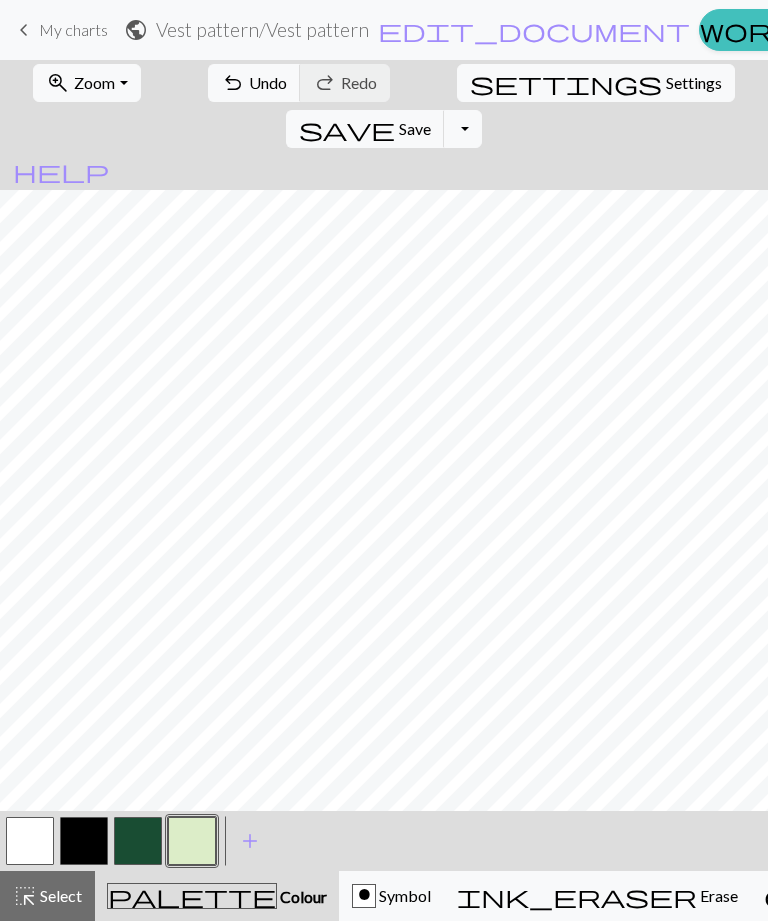 click on "zoom_in Zoom Zoom" at bounding box center (86, 83) 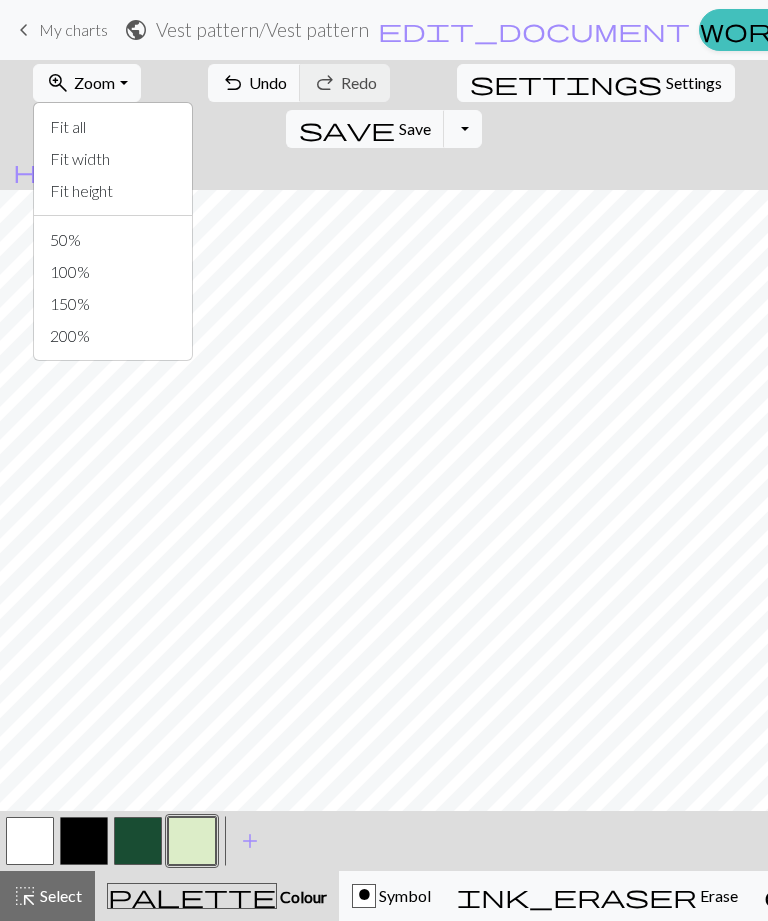 click on "100%" at bounding box center [113, 272] 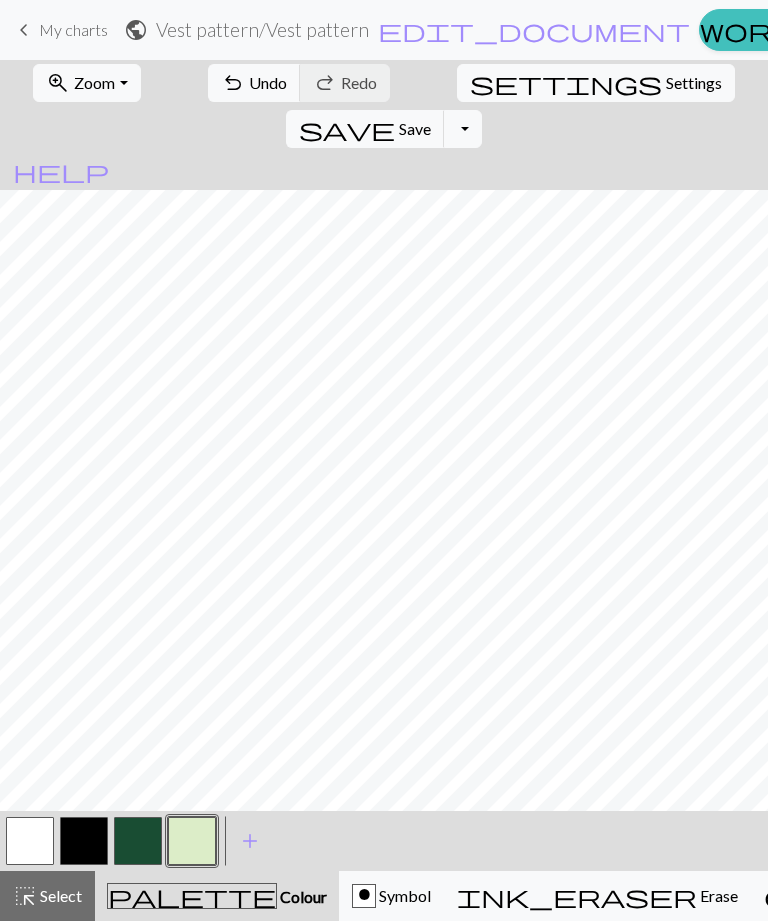 click on "Zoom" at bounding box center [94, 82] 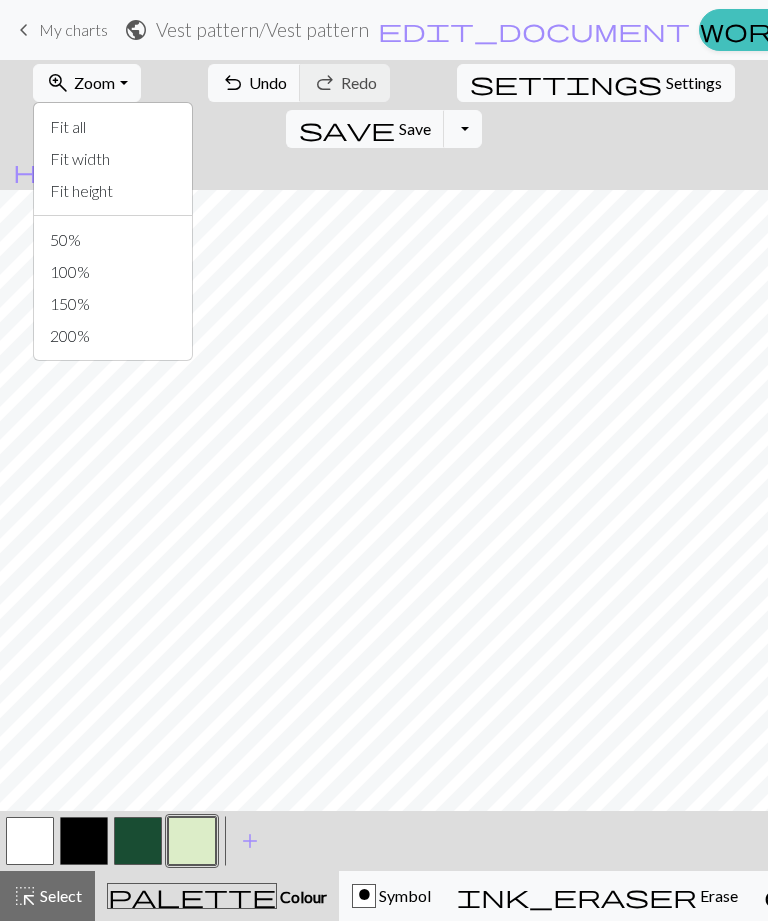 click on "50%" at bounding box center (113, 240) 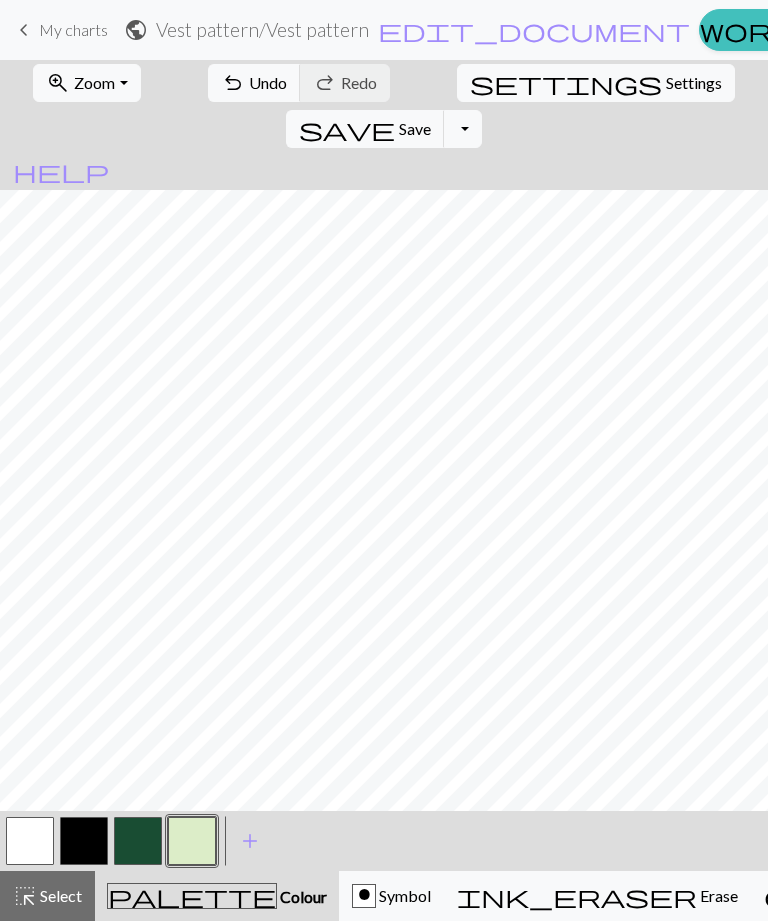 click on "Undo" at bounding box center (268, 82) 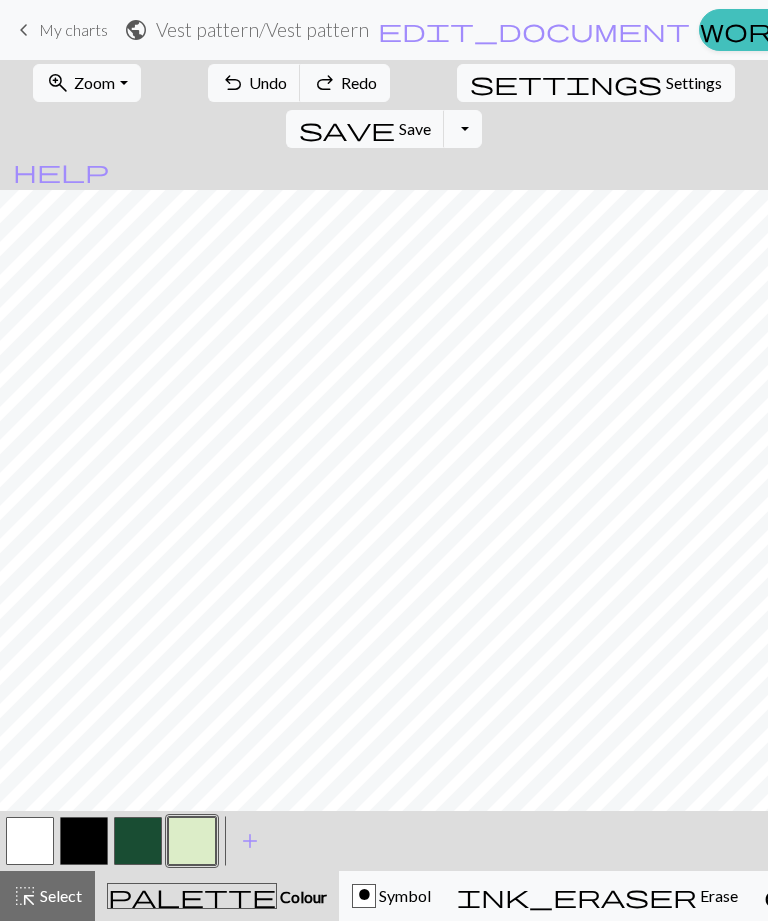 scroll, scrollTop: 0, scrollLeft: 0, axis: both 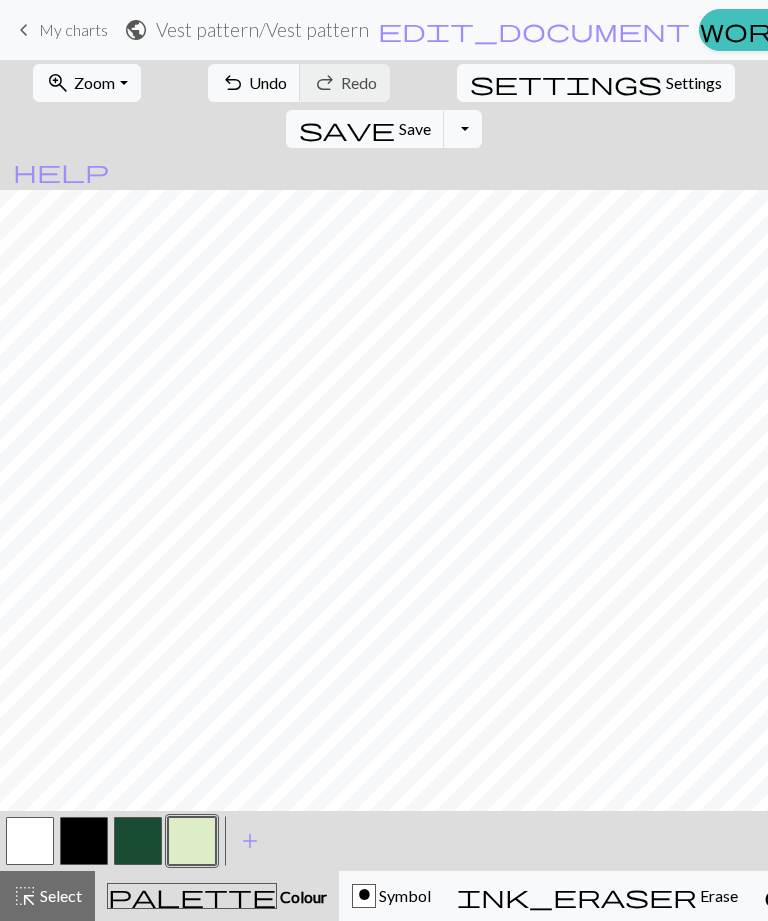 click on "undo" at bounding box center [233, 83] 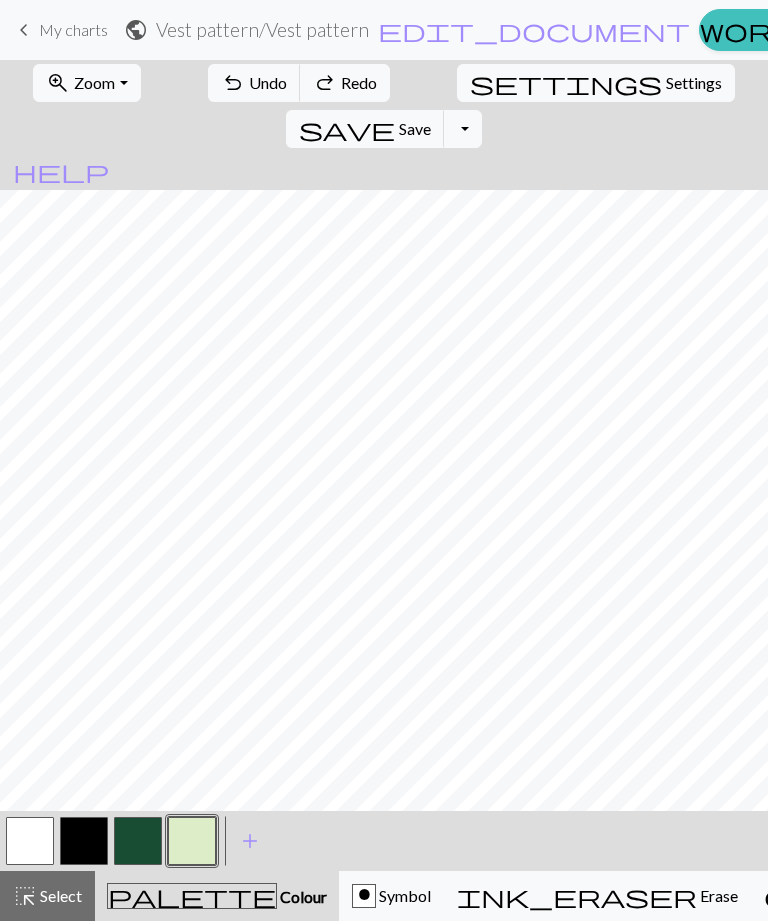 click on "Zoom" at bounding box center [94, 82] 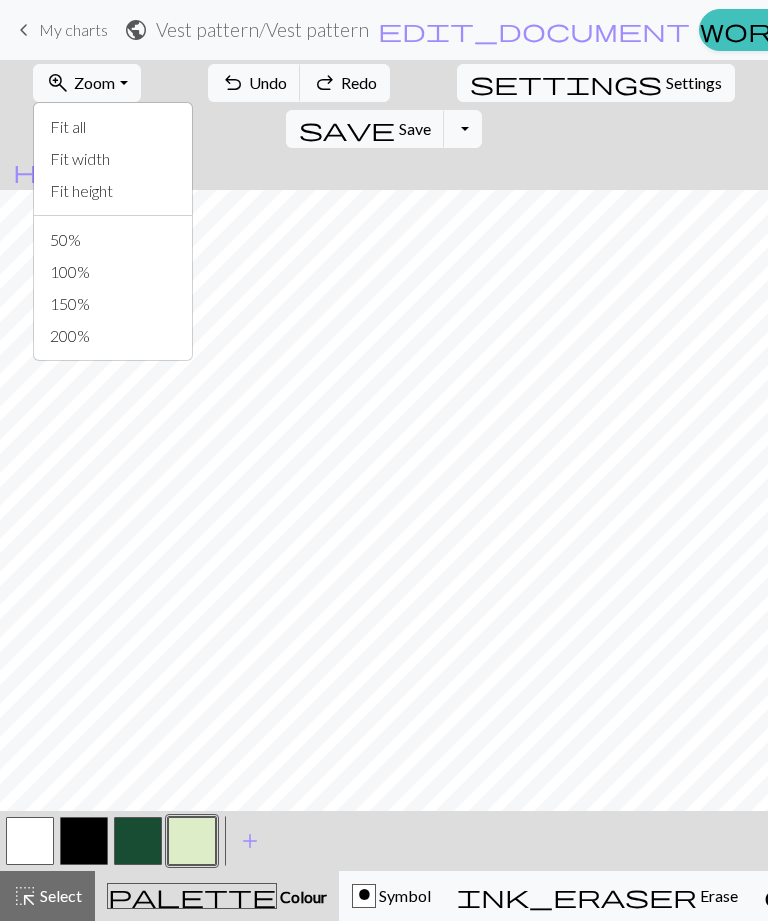 click on "Fit all" at bounding box center (113, 127) 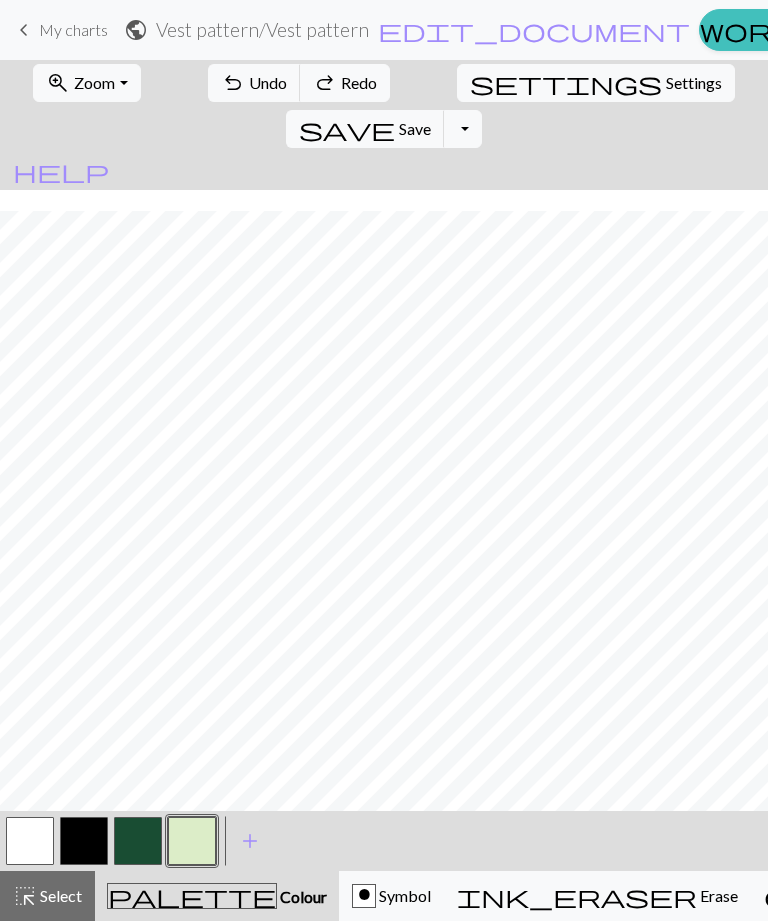 scroll, scrollTop: 85, scrollLeft: 0, axis: vertical 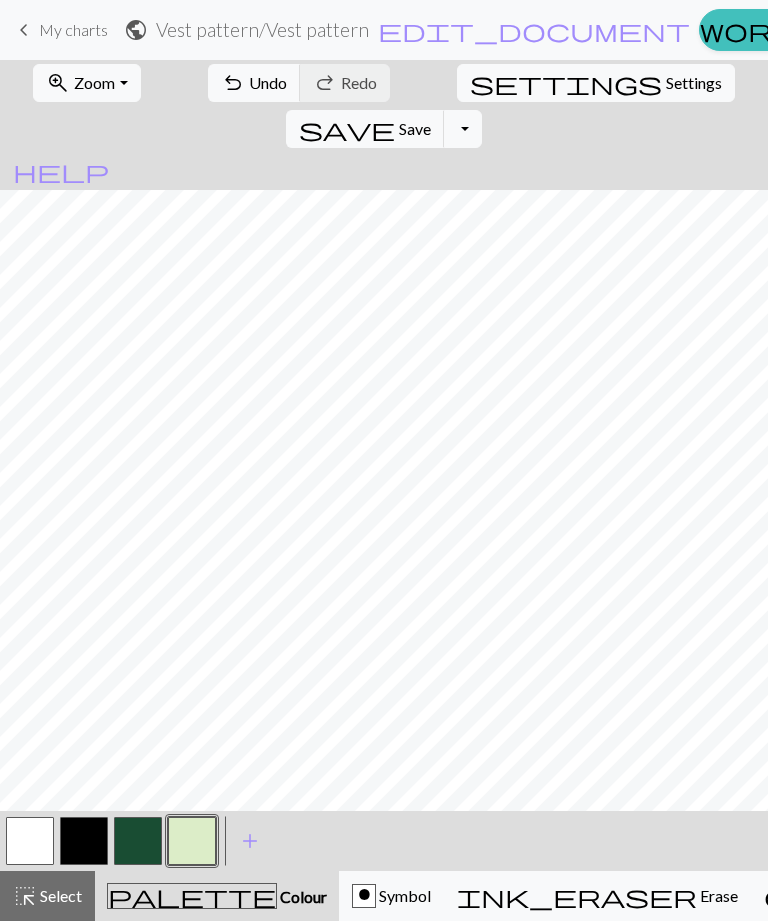 click on "Undo" at bounding box center [268, 82] 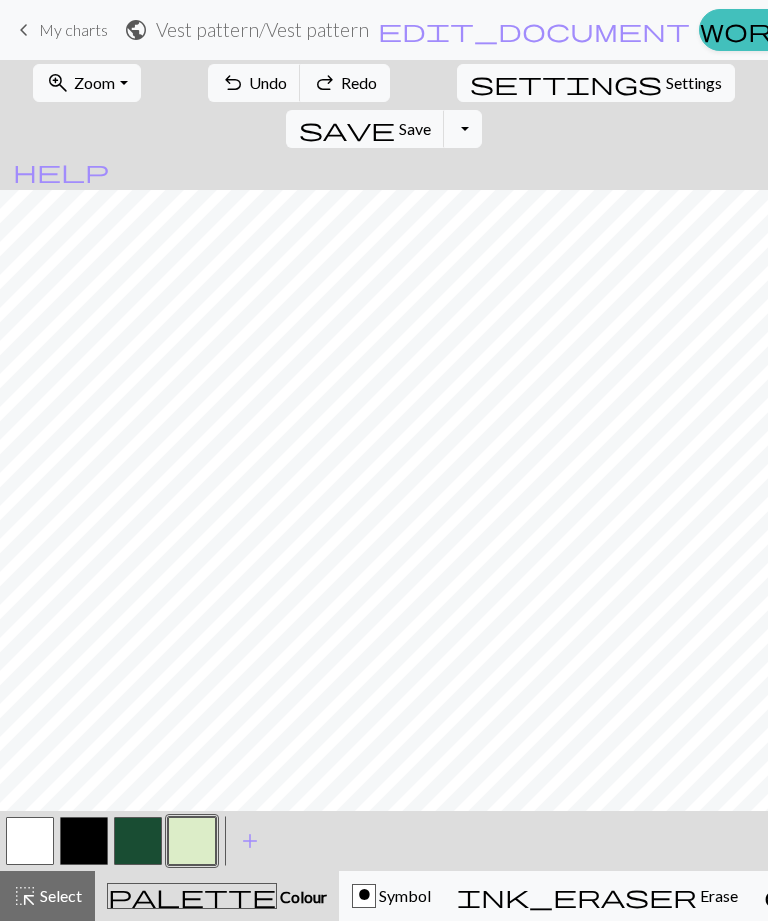 click at bounding box center (192, 841) 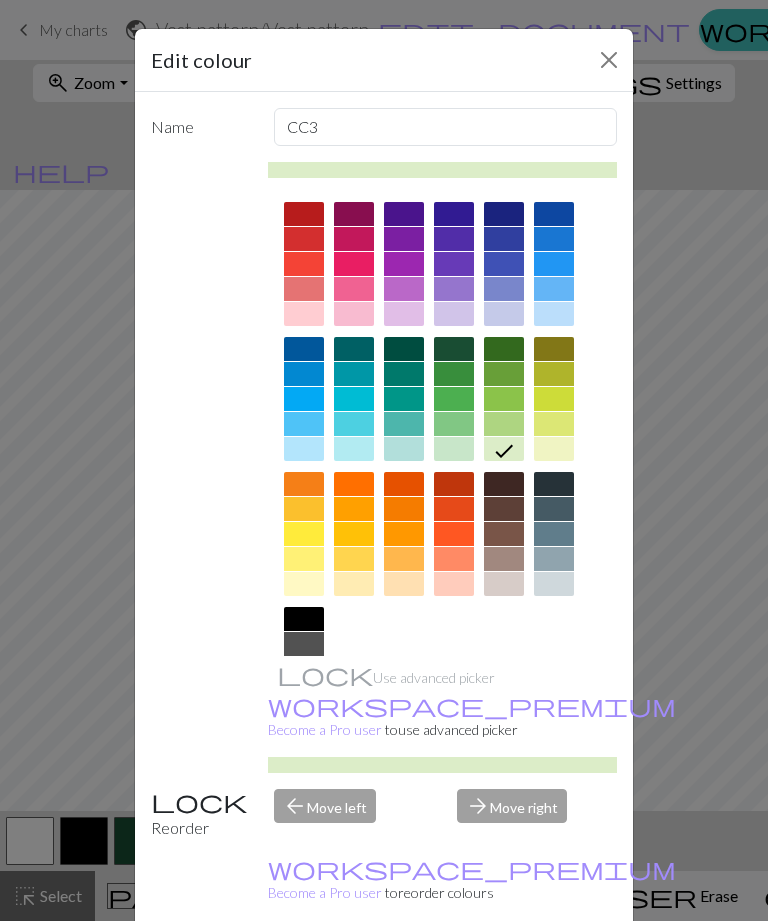 click at bounding box center [504, 424] 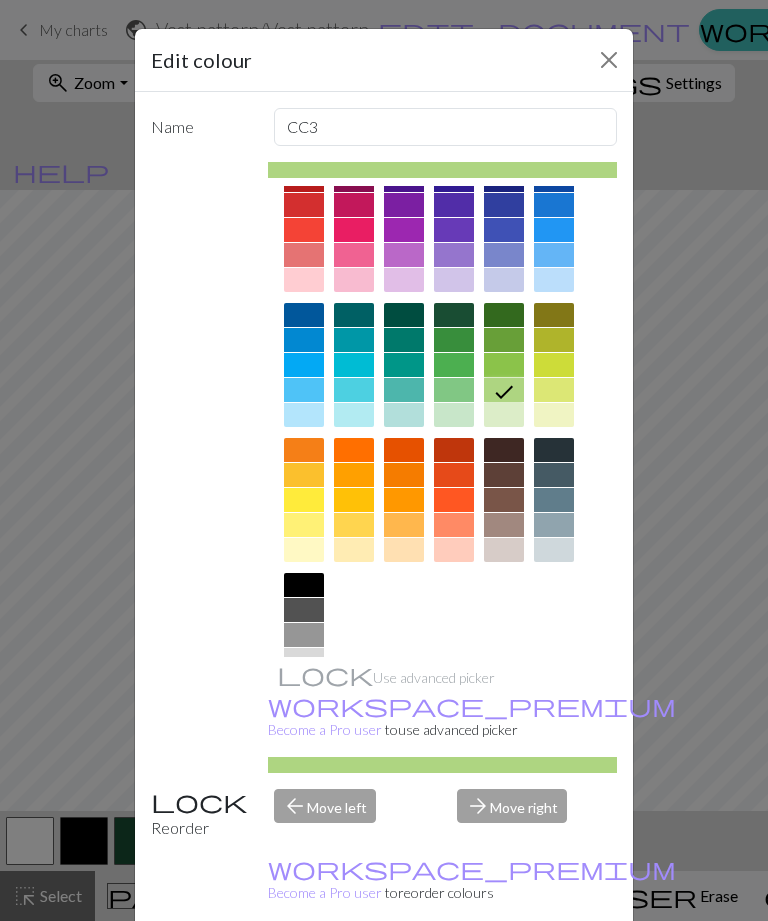 scroll, scrollTop: 33, scrollLeft: 0, axis: vertical 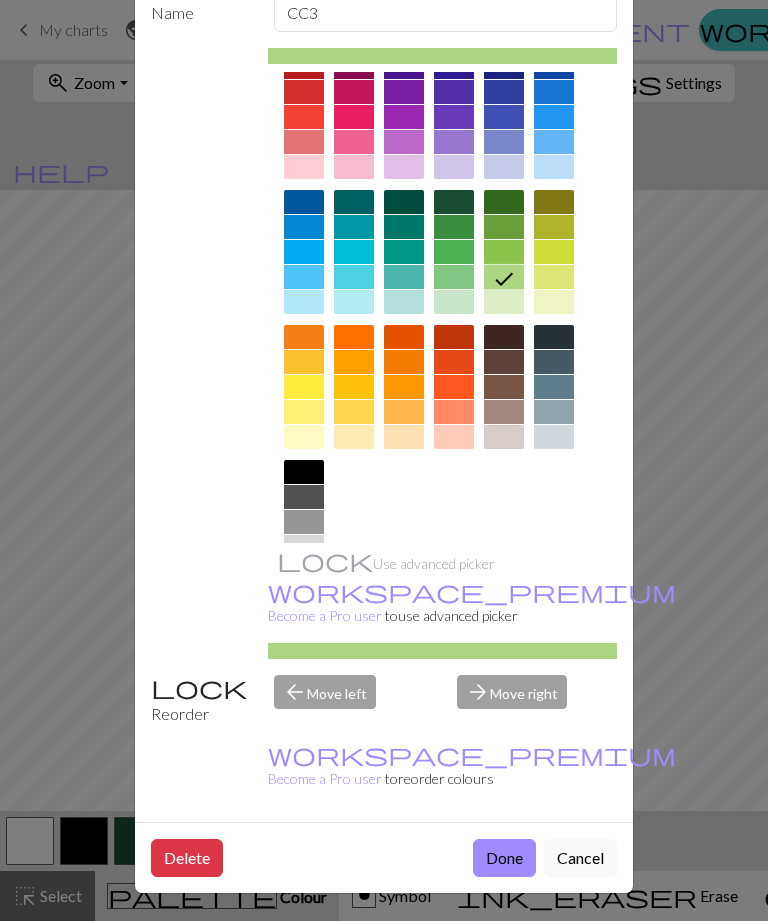 click on "Done" at bounding box center [504, 858] 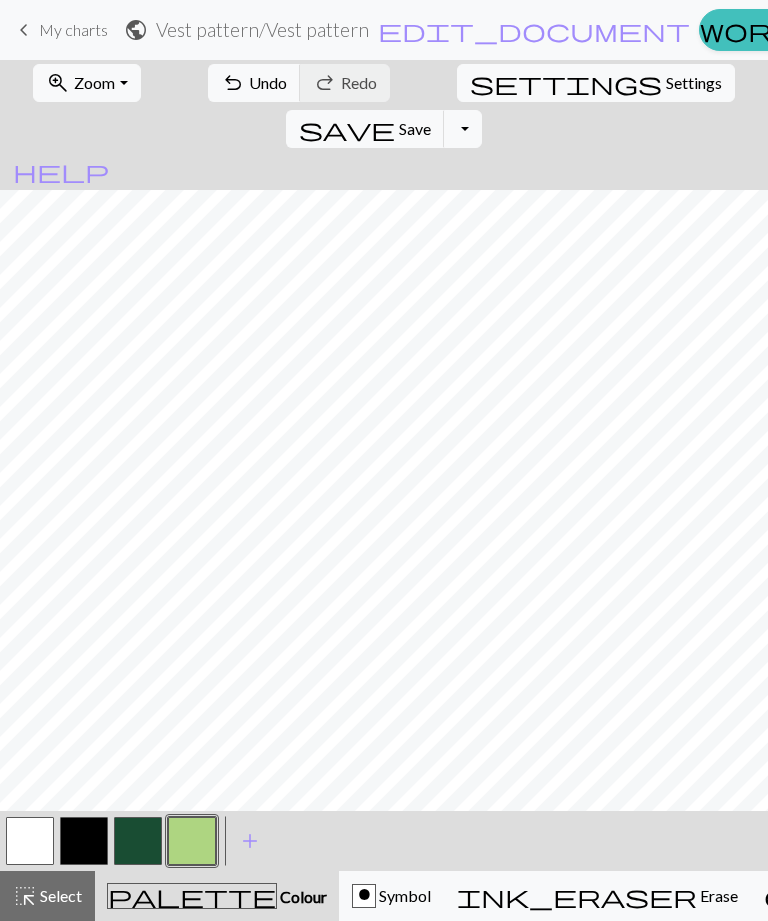 click on "Undo" at bounding box center [268, 82] 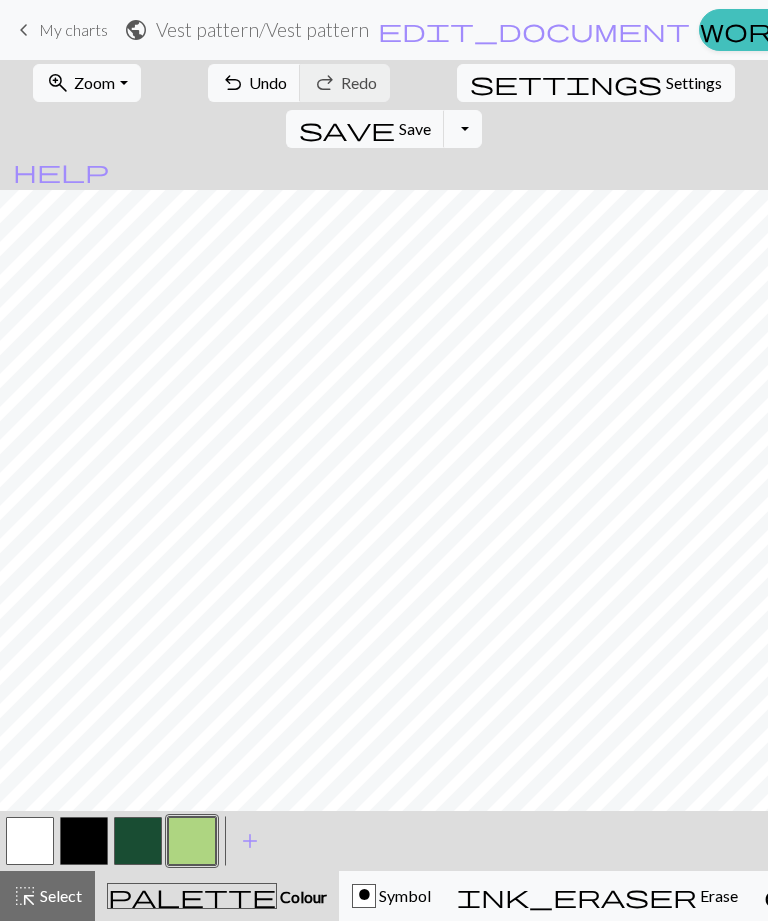 click on "Undo" at bounding box center (268, 82) 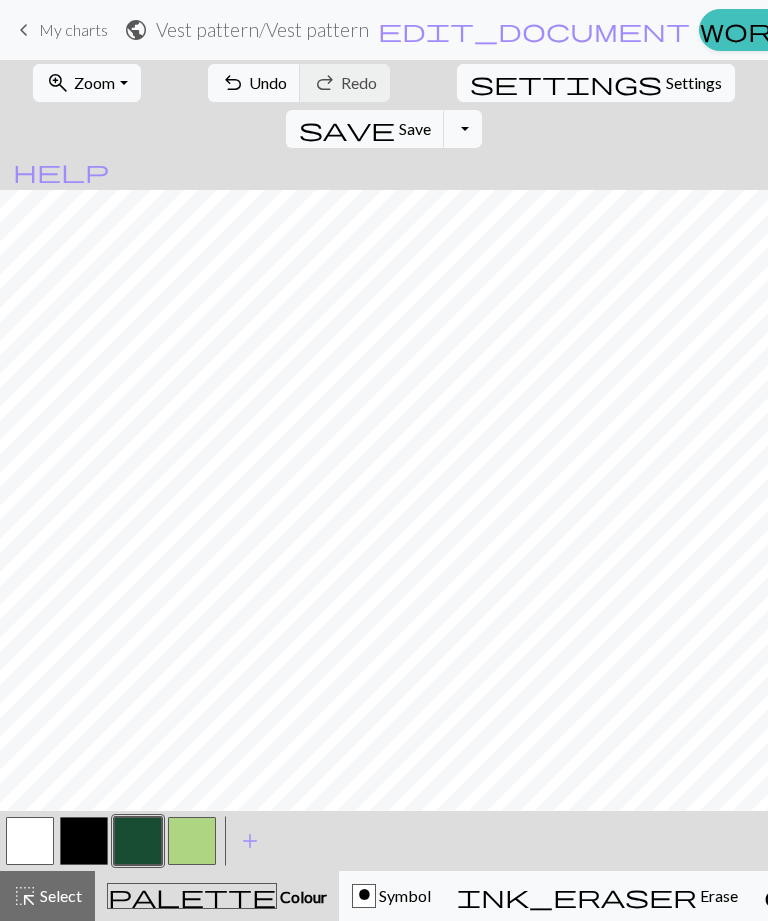 click on "undo Undo Undo" at bounding box center [254, 83] 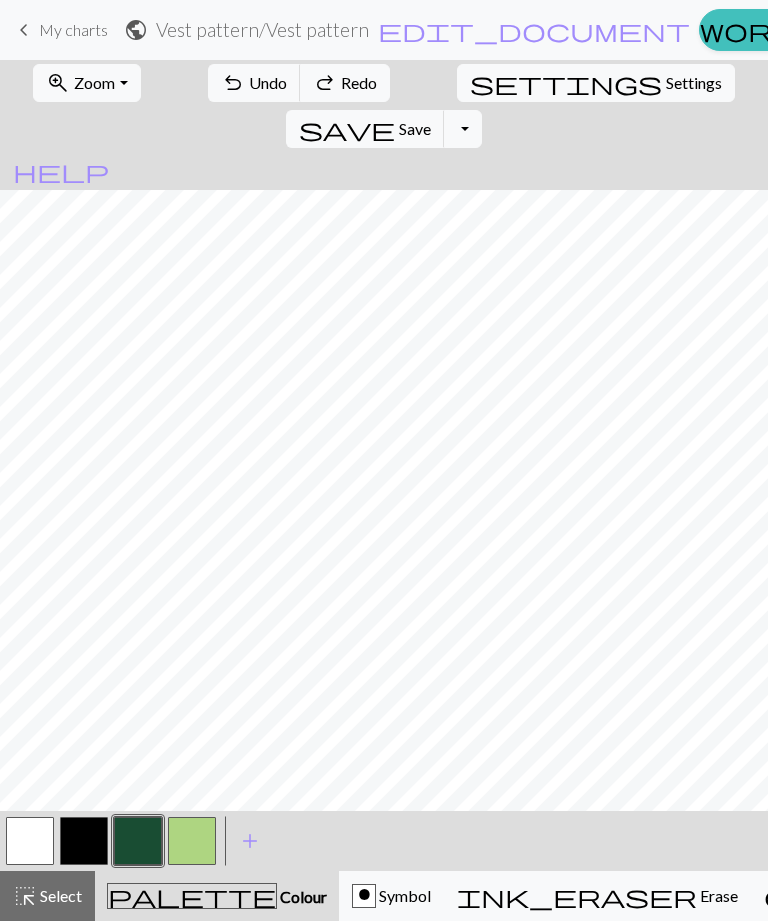 click on "undo Undo Undo" at bounding box center [254, 83] 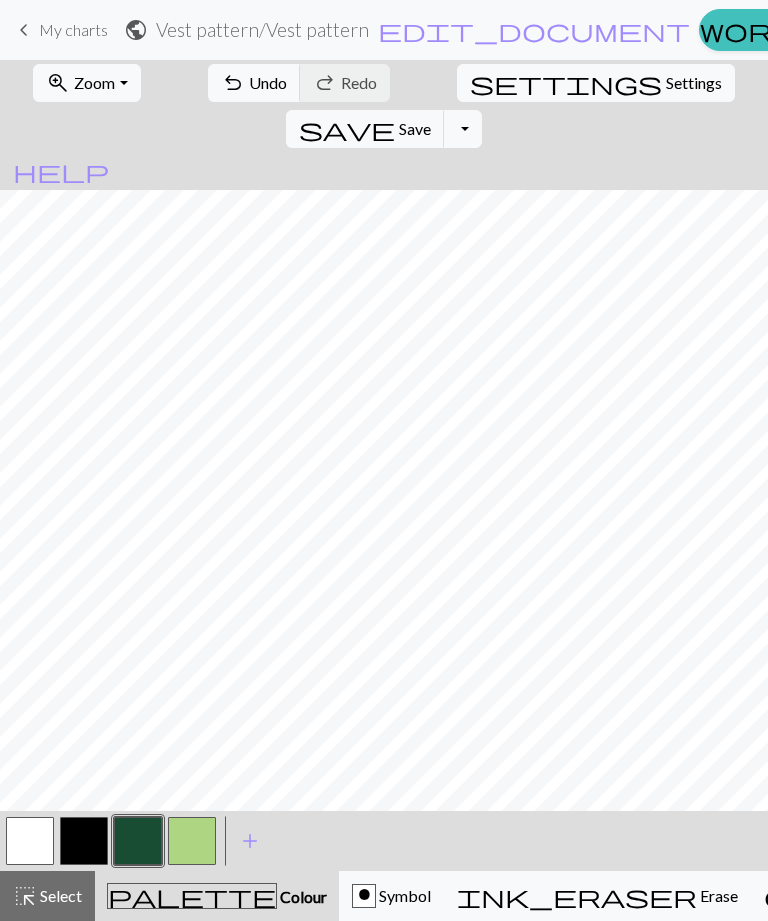 click on "Undo" at bounding box center (268, 82) 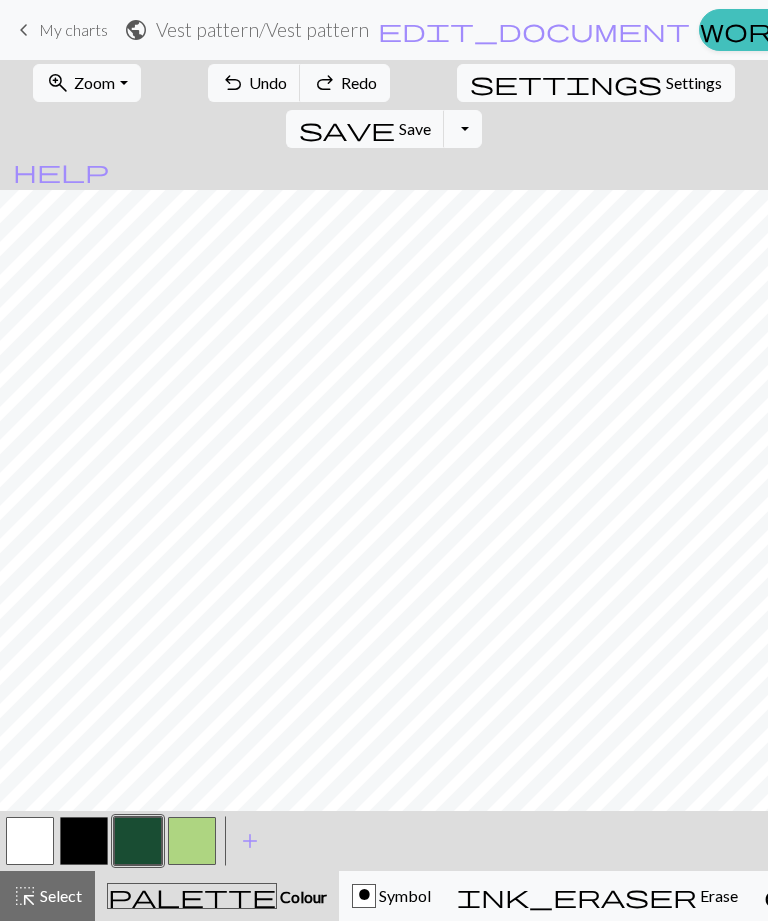click on "Undo" at bounding box center [268, 82] 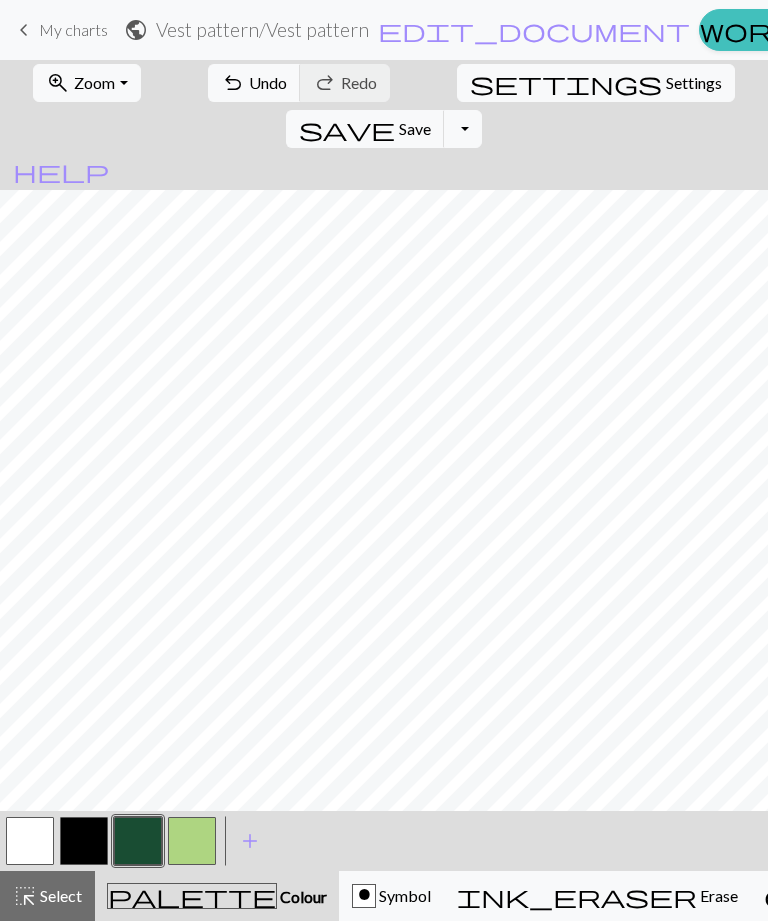 click on "undo" at bounding box center [233, 83] 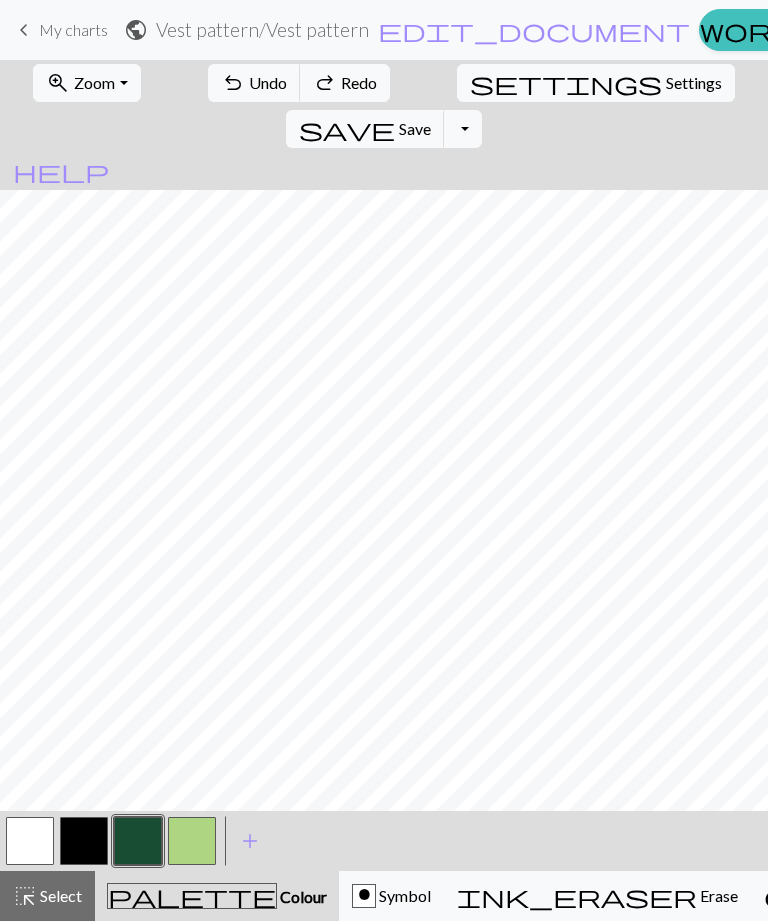 click on "Undo" at bounding box center (268, 82) 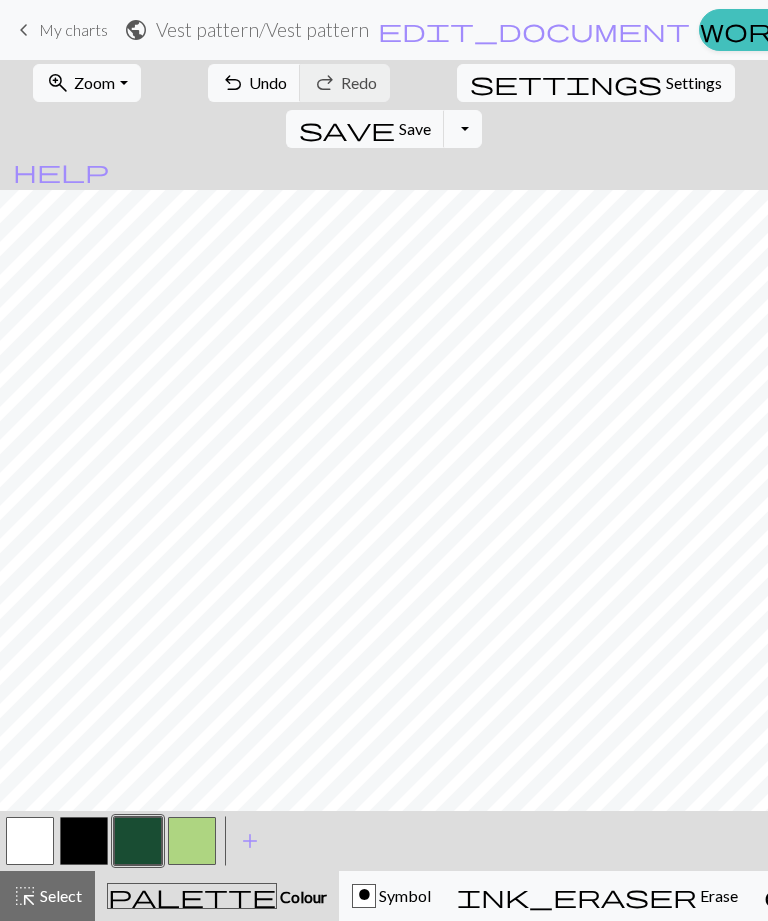 click on "Undo" at bounding box center [268, 82] 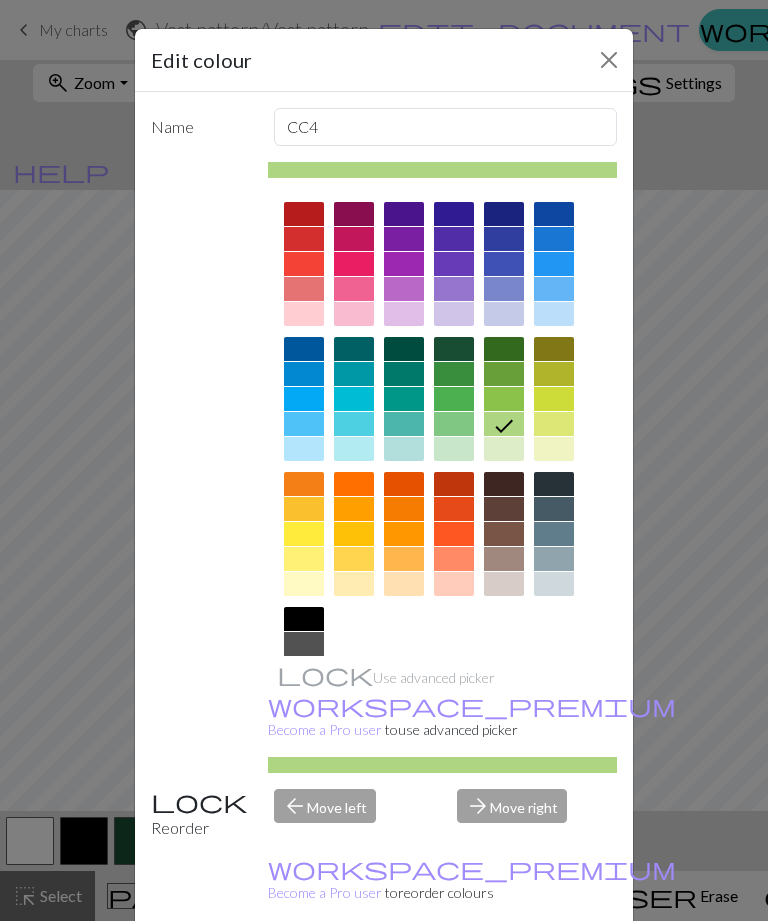 click at bounding box center (304, 534) 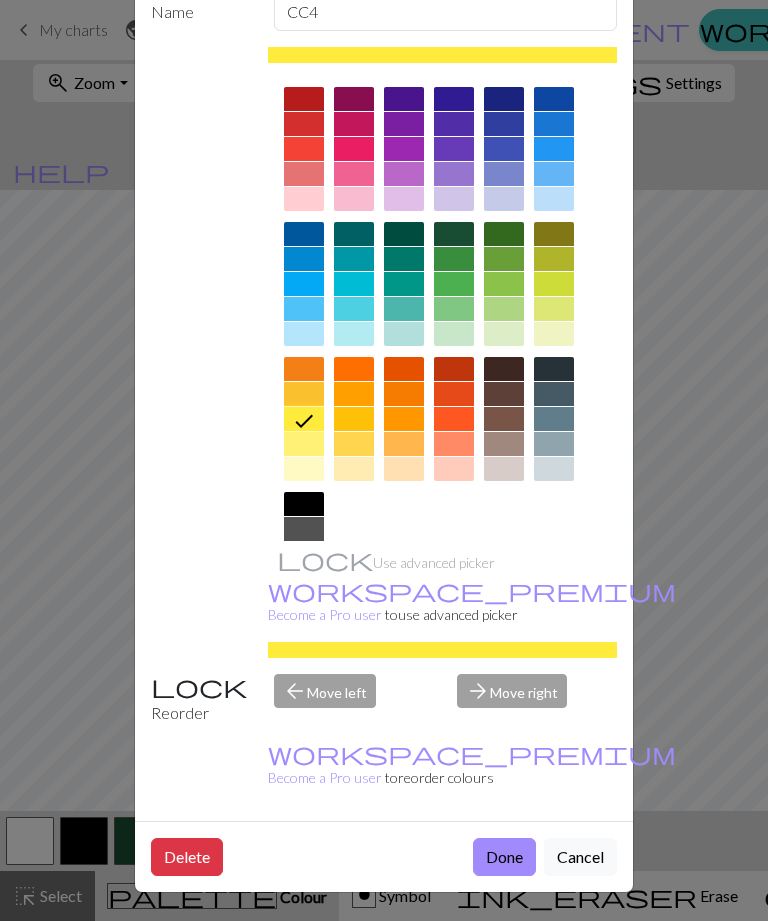 scroll, scrollTop: 114, scrollLeft: 0, axis: vertical 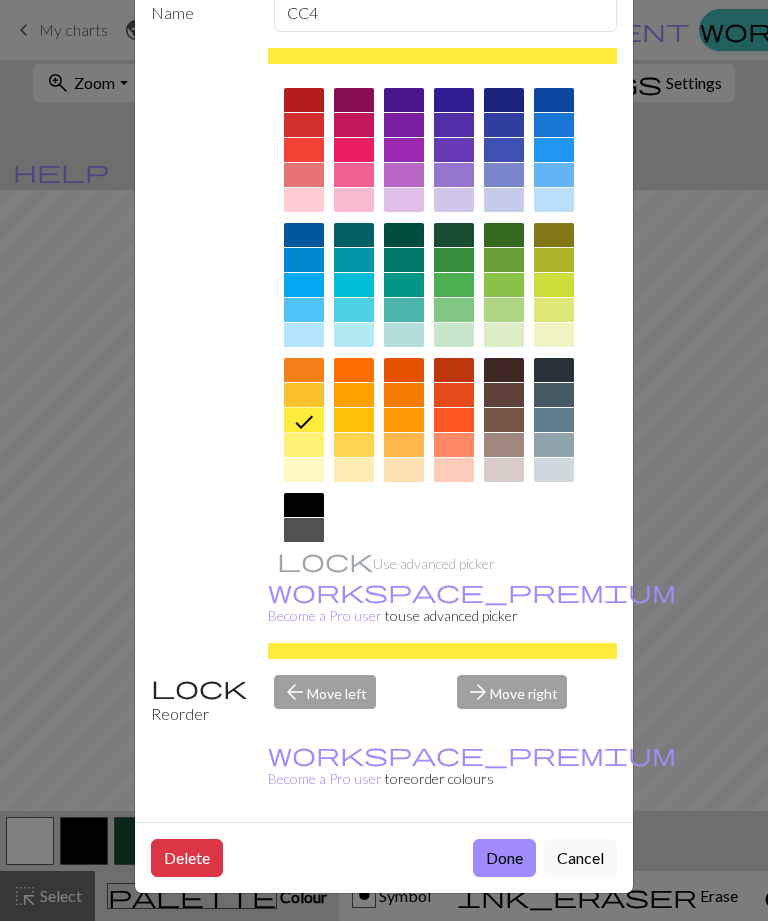 click on "Done" at bounding box center (504, 858) 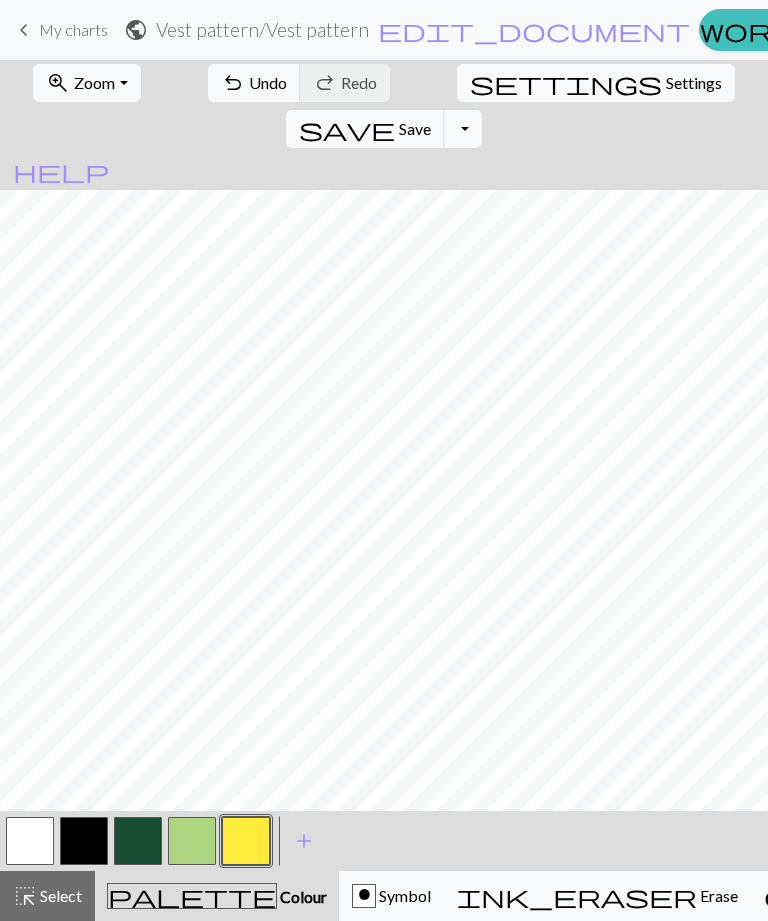 click on "add" at bounding box center (304, 841) 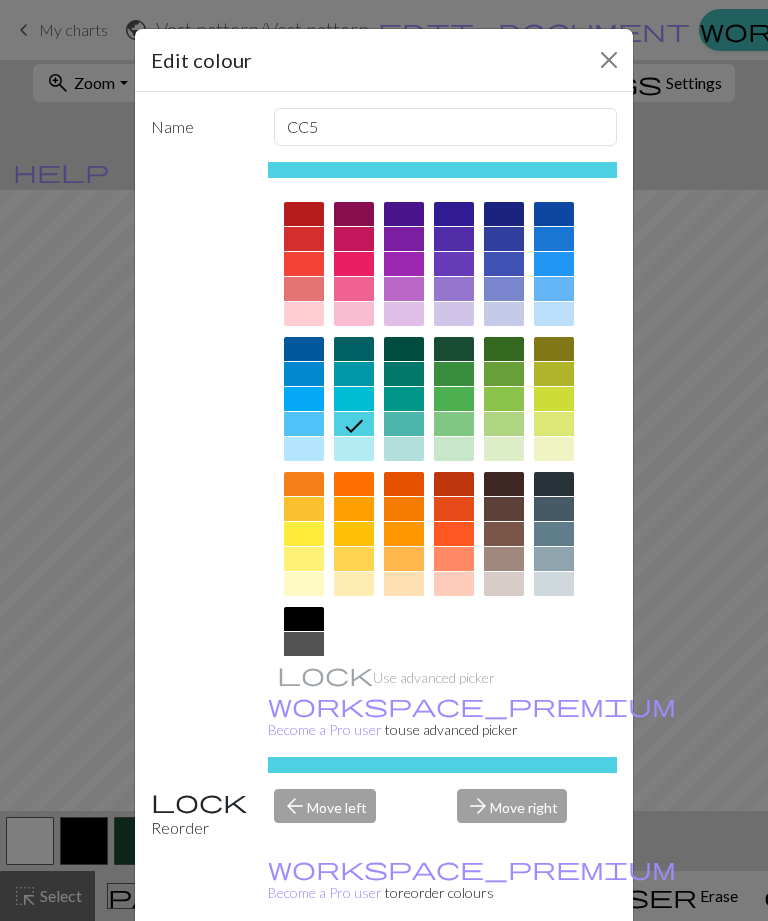 click at bounding box center (504, 509) 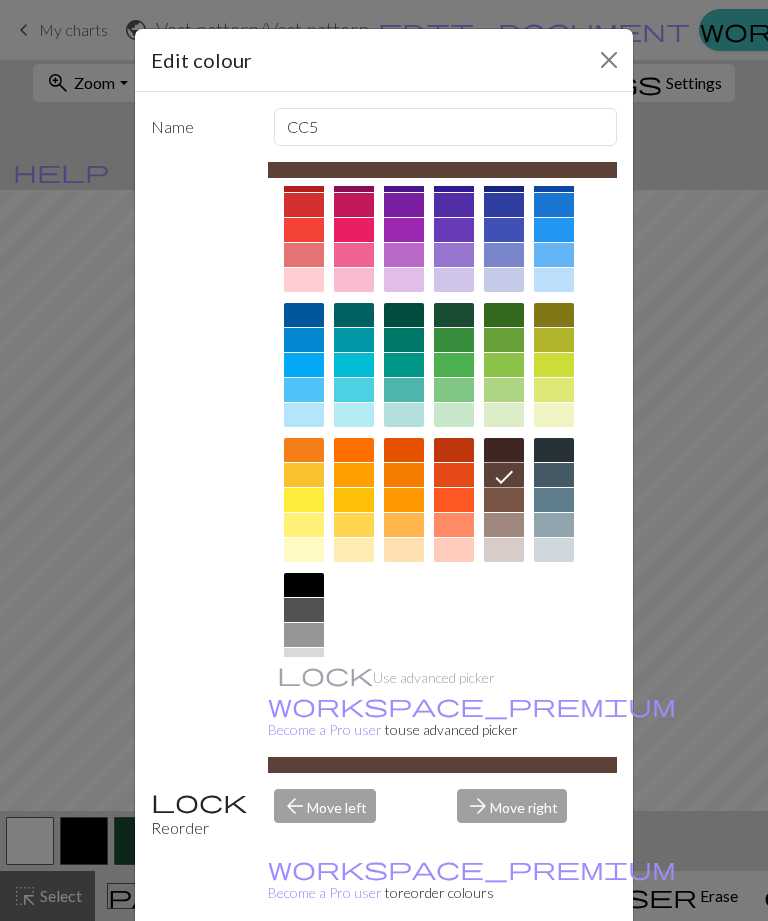 scroll, scrollTop: 33, scrollLeft: 0, axis: vertical 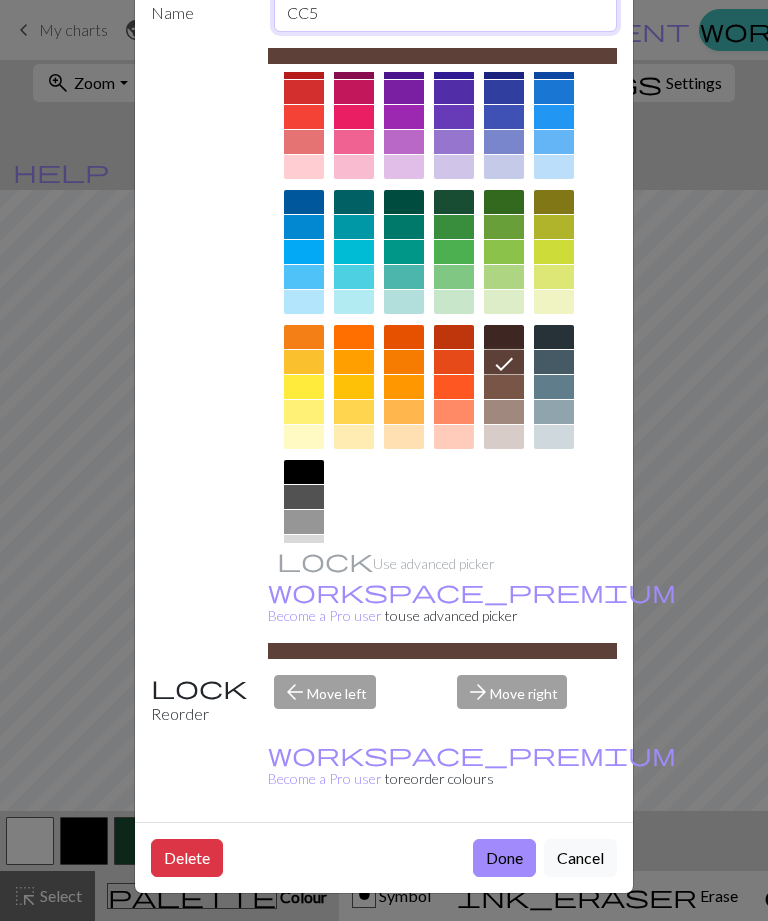 click on "CC5" at bounding box center [446, 13] 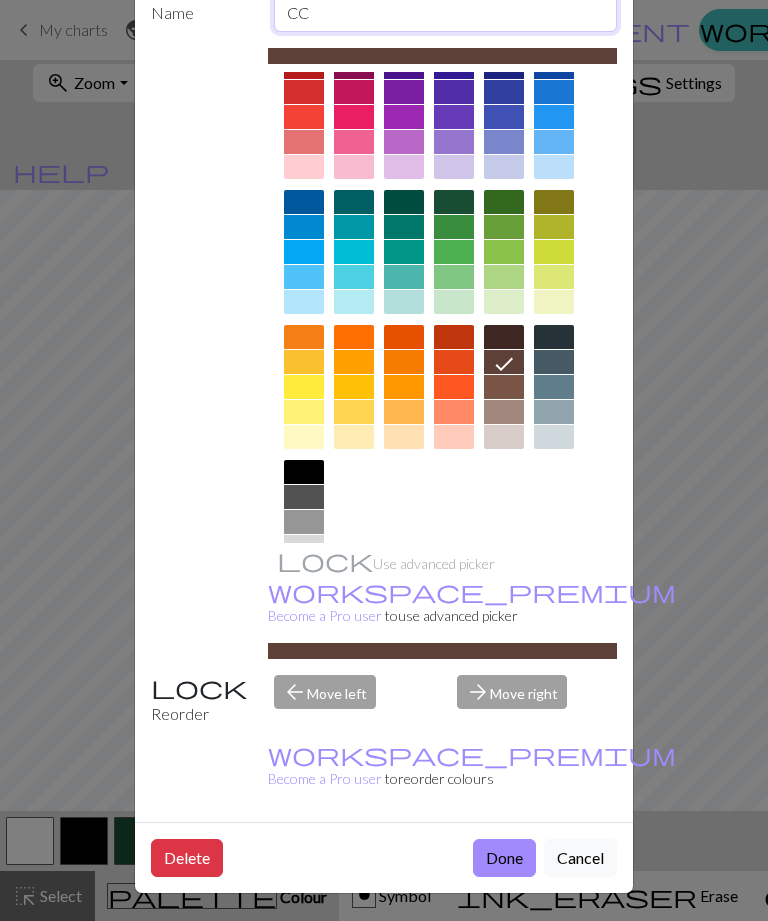 type on "C" 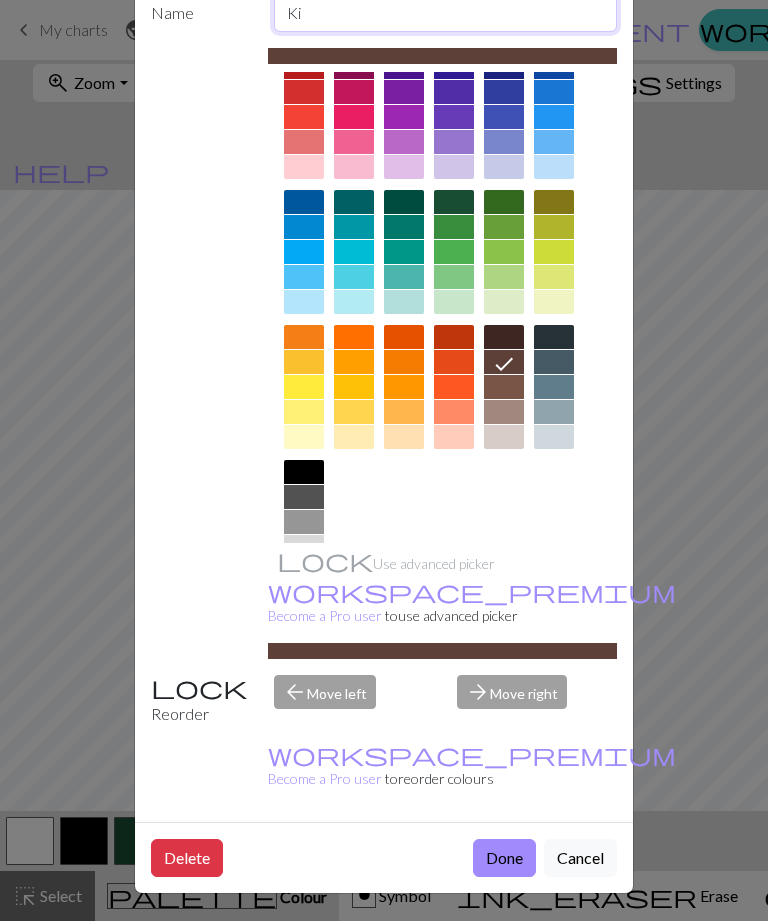 type on "K" 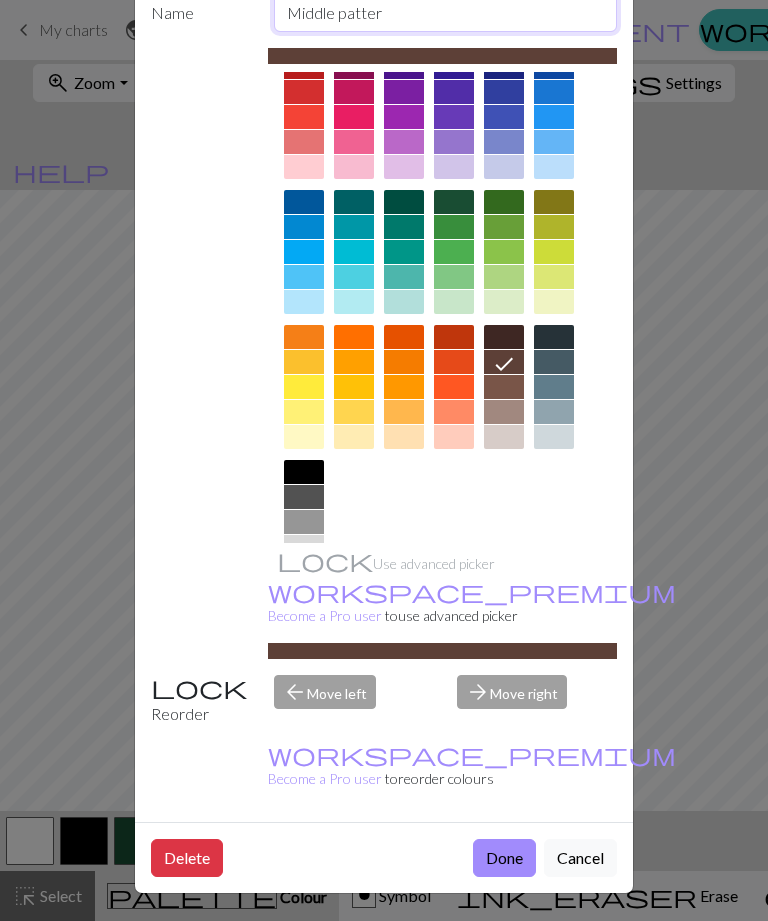 type on "Middle pattern" 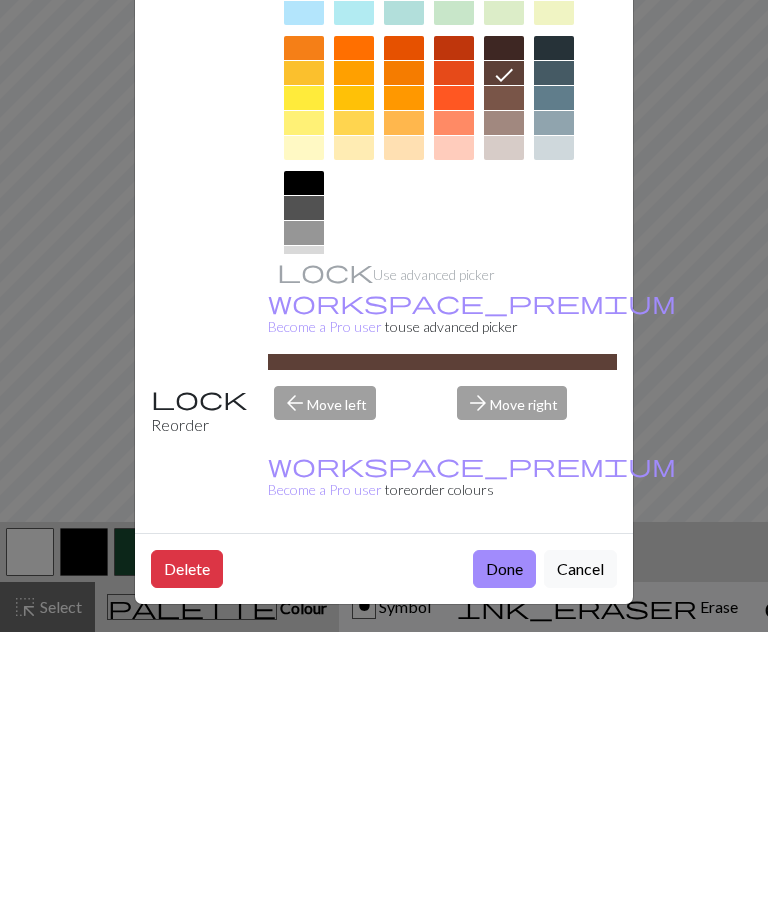click on "Done" at bounding box center [504, 858] 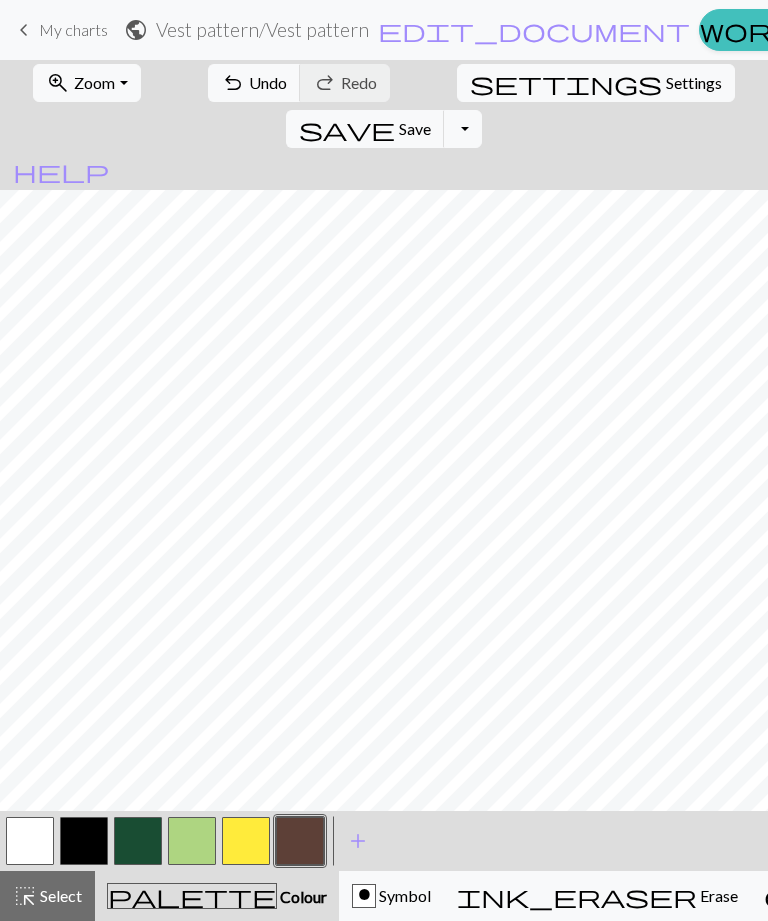 click at bounding box center [246, 841] 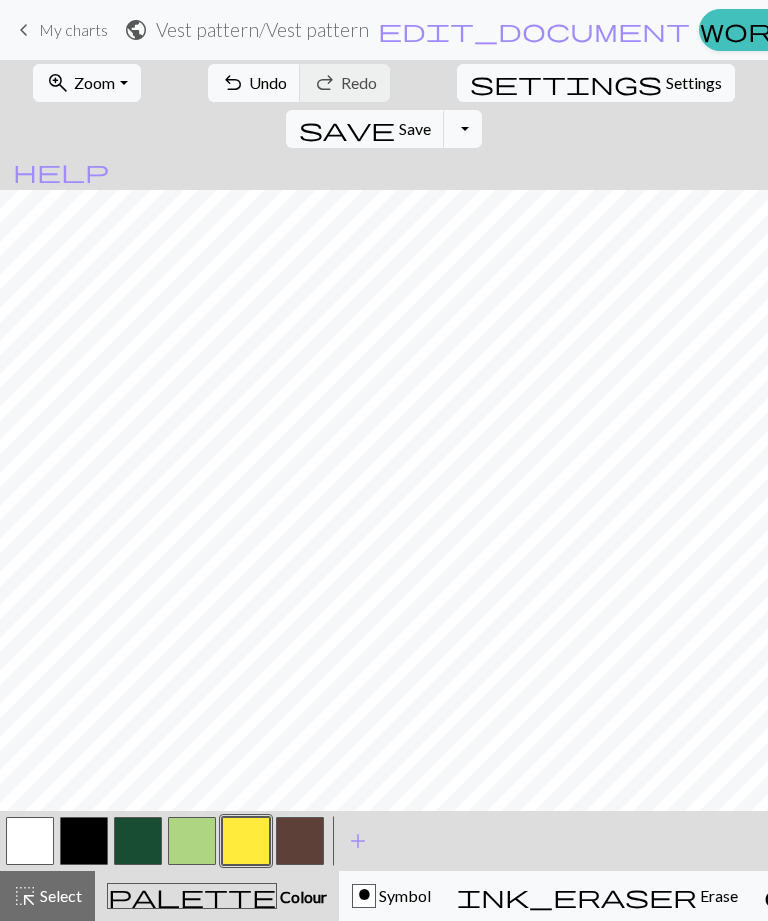 click at bounding box center [246, 841] 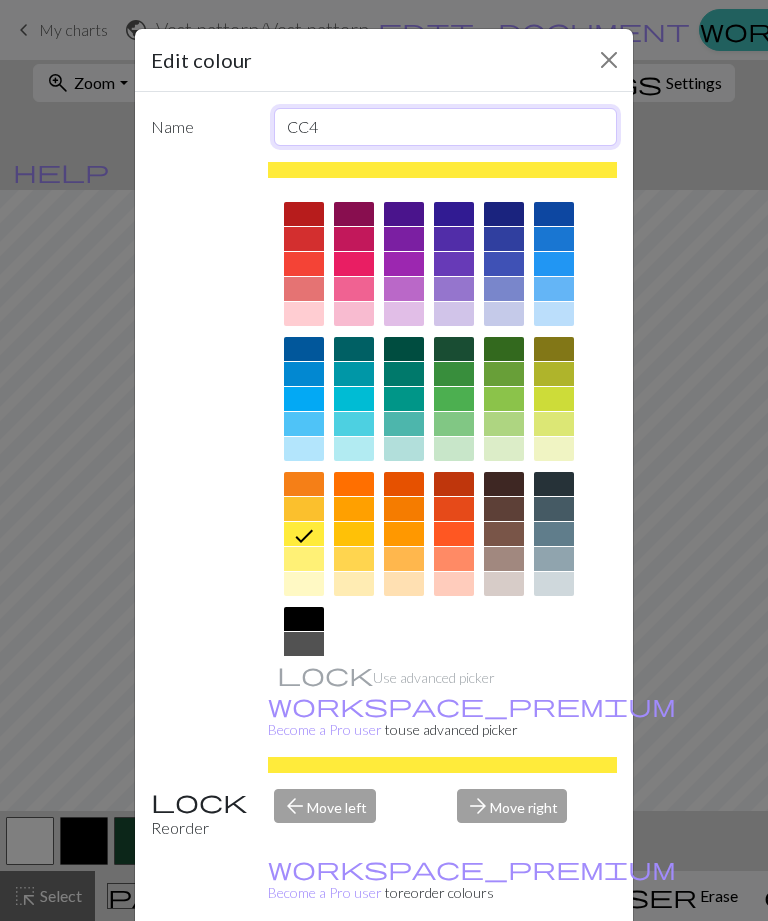 click on "CC4" at bounding box center (446, 127) 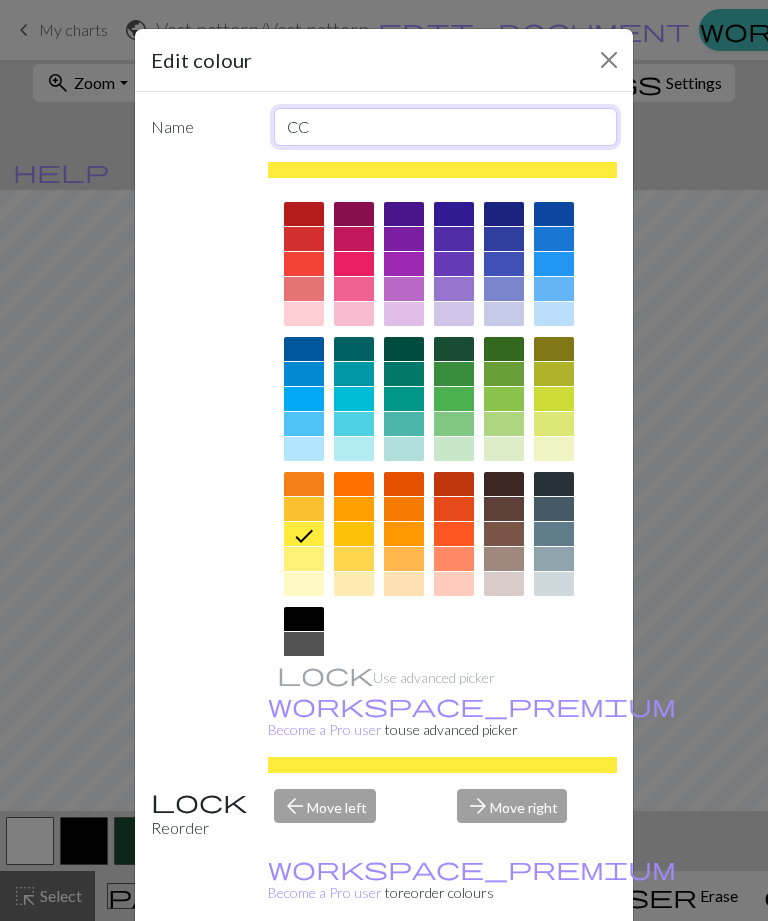type on "C" 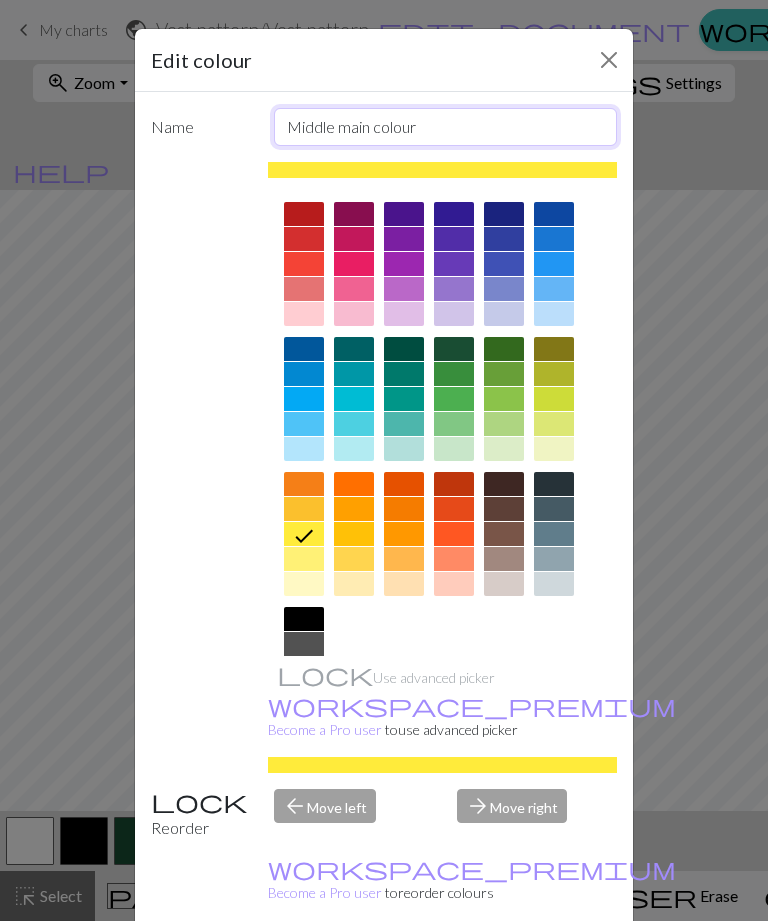 type on "Middle main colour" 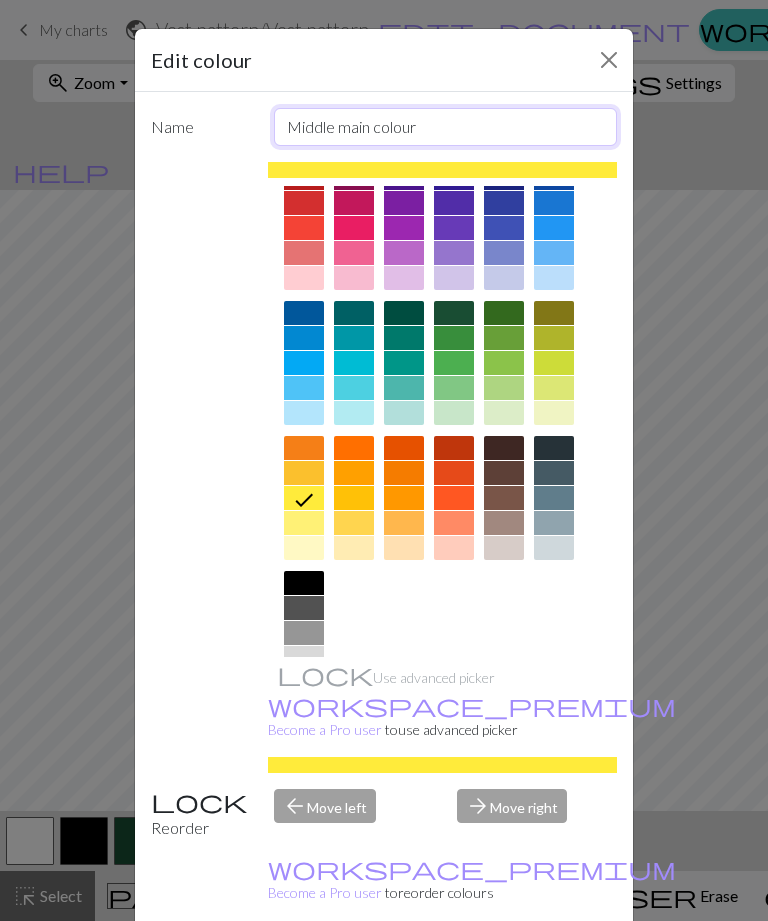 scroll, scrollTop: 33, scrollLeft: 0, axis: vertical 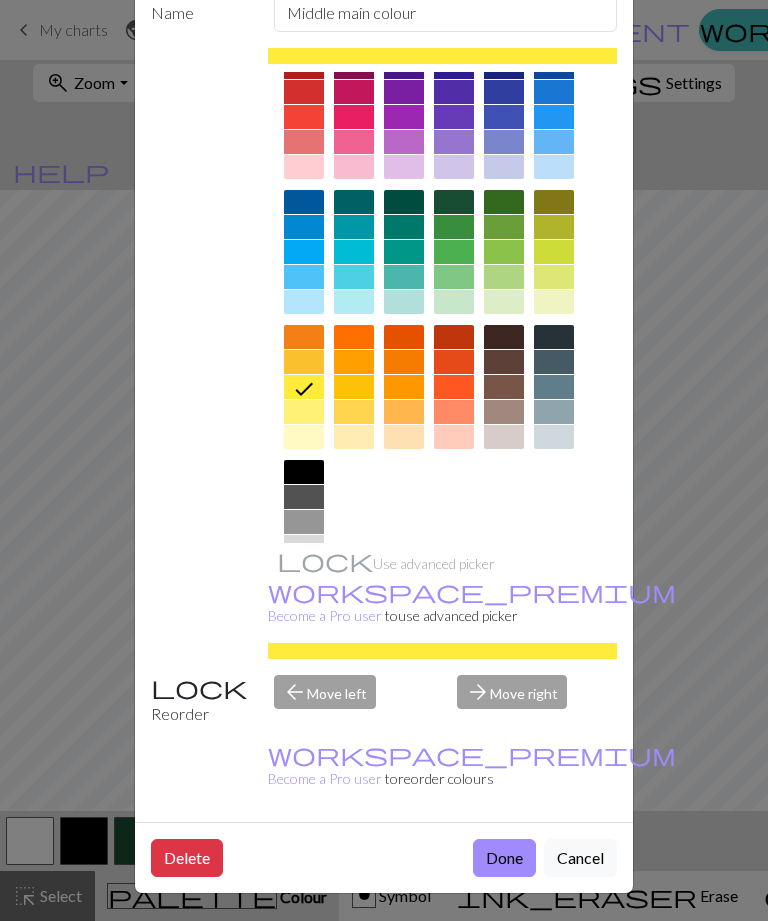 click on "Done" at bounding box center (504, 858) 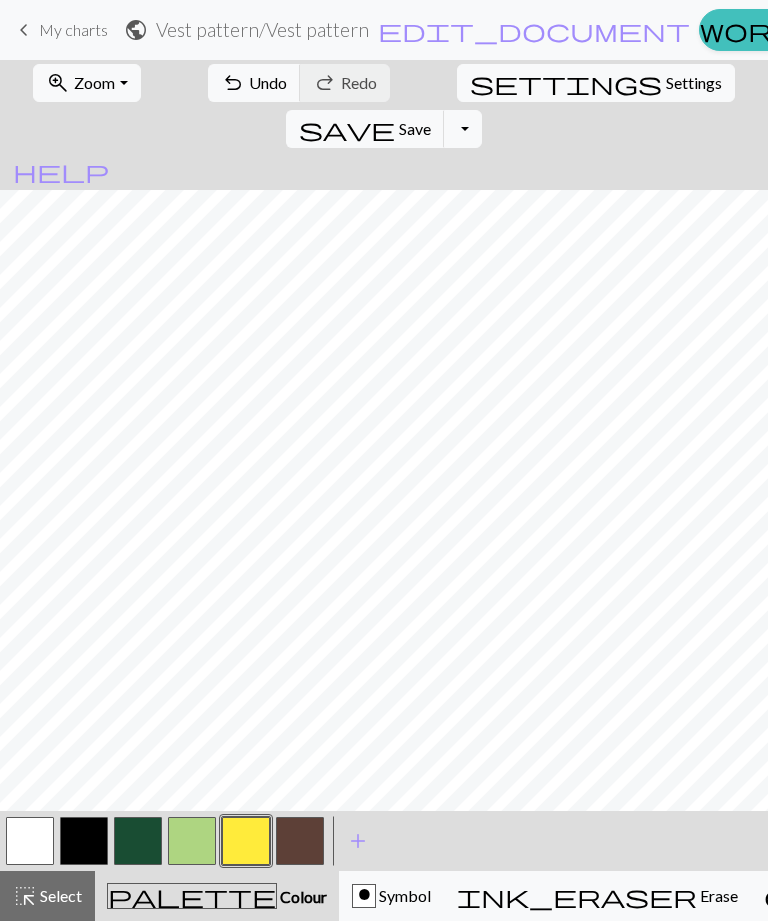 click at bounding box center (192, 841) 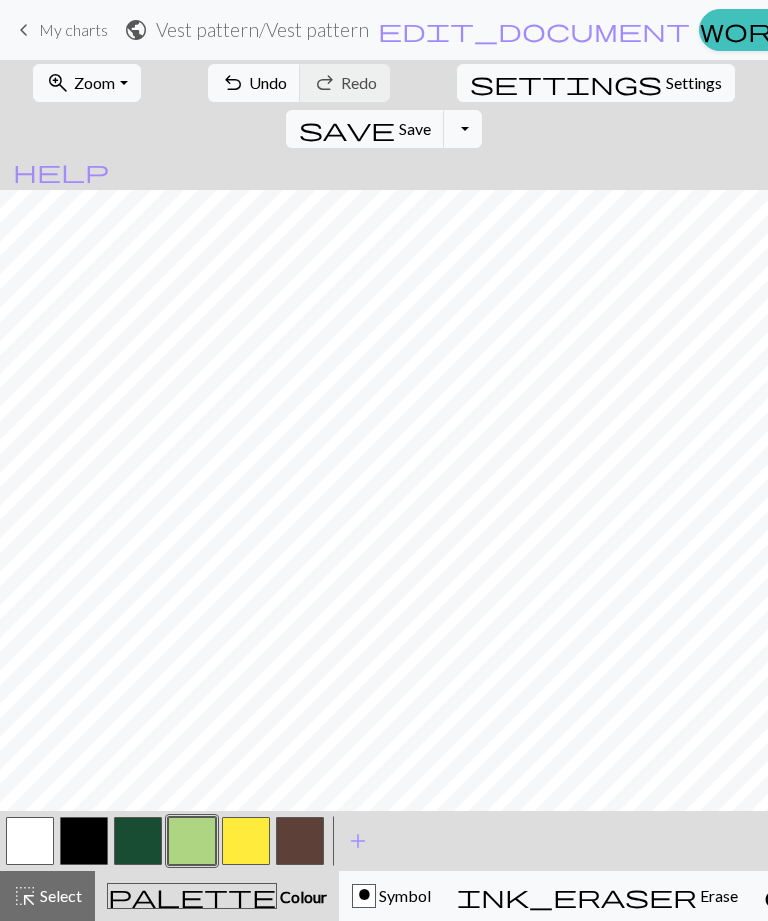 click at bounding box center (192, 841) 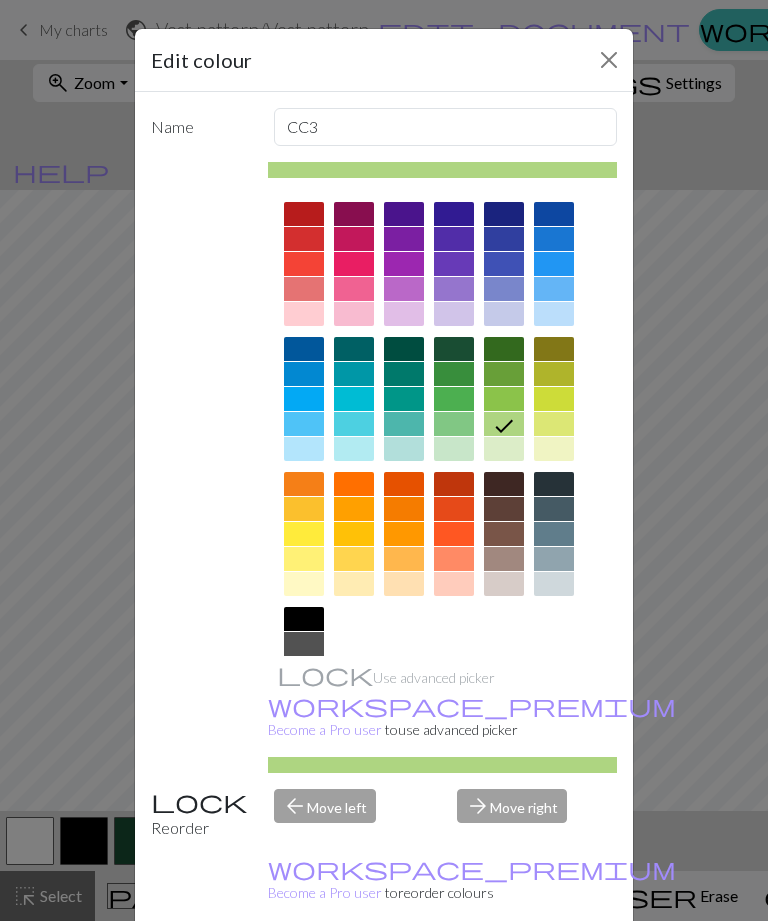 click on "Edit colour" at bounding box center (384, 60) 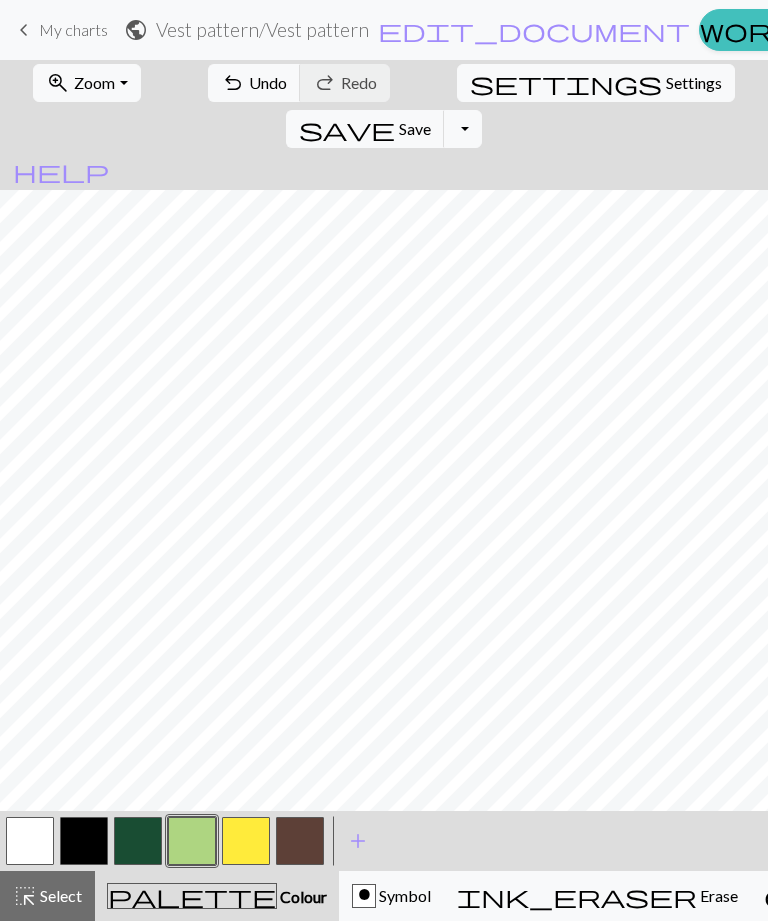 click at bounding box center [192, 841] 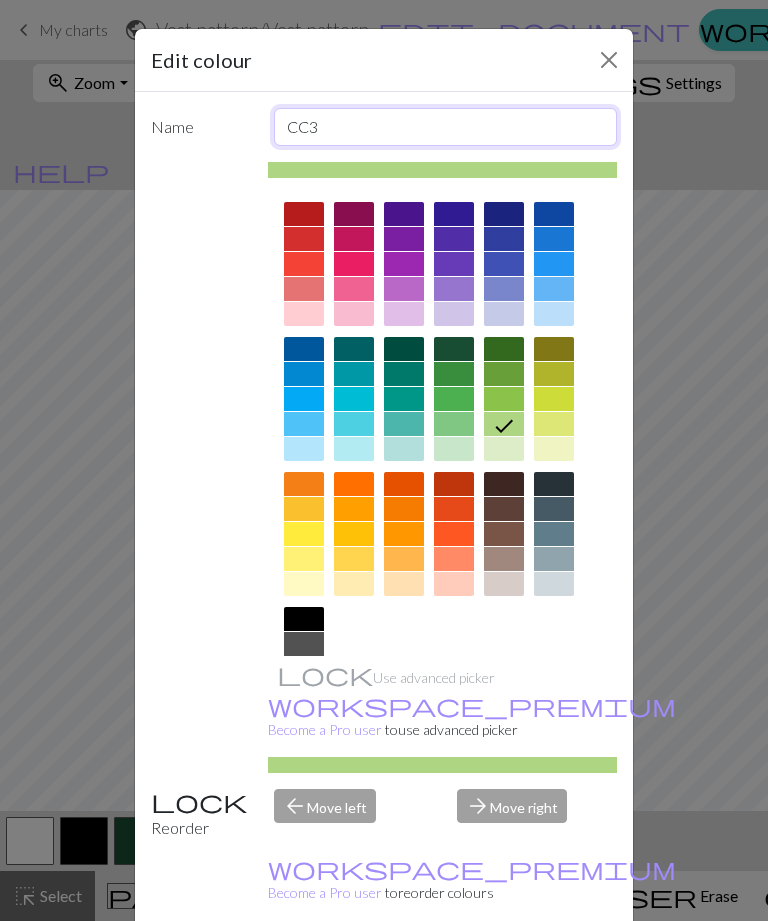 click on "CC3" at bounding box center (446, 127) 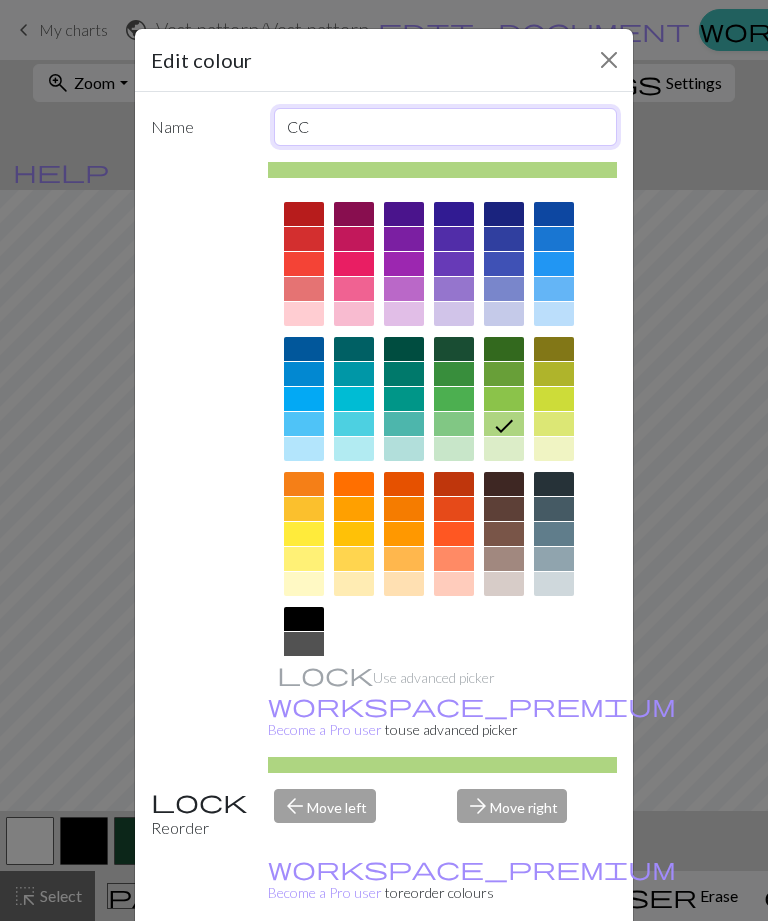 type on "C" 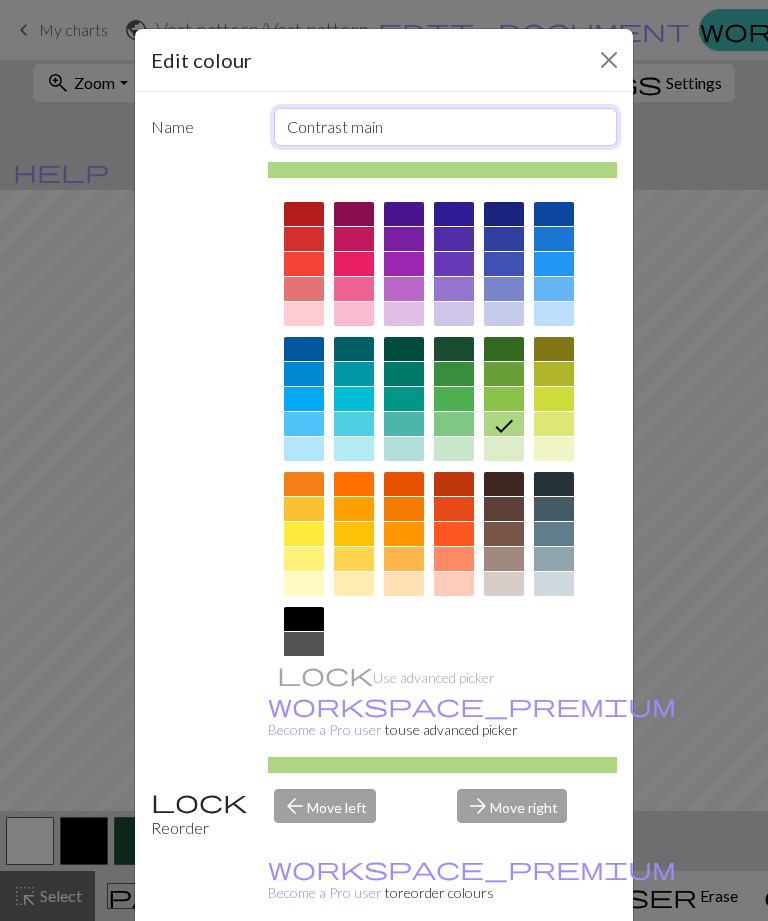 type on "Contrast main" 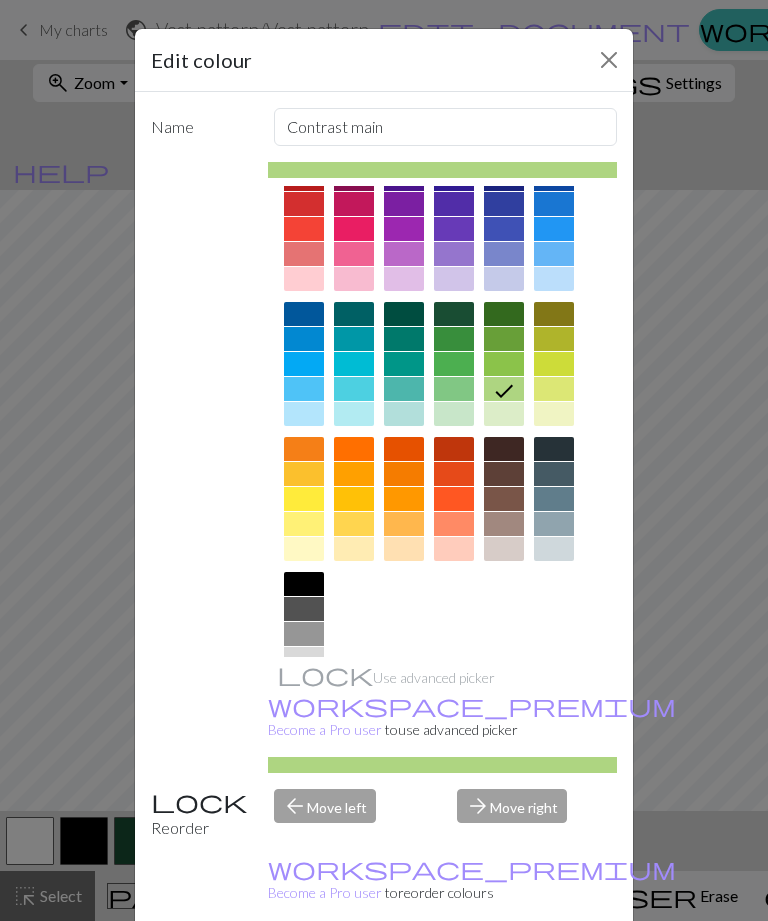 scroll, scrollTop: 33, scrollLeft: 0, axis: vertical 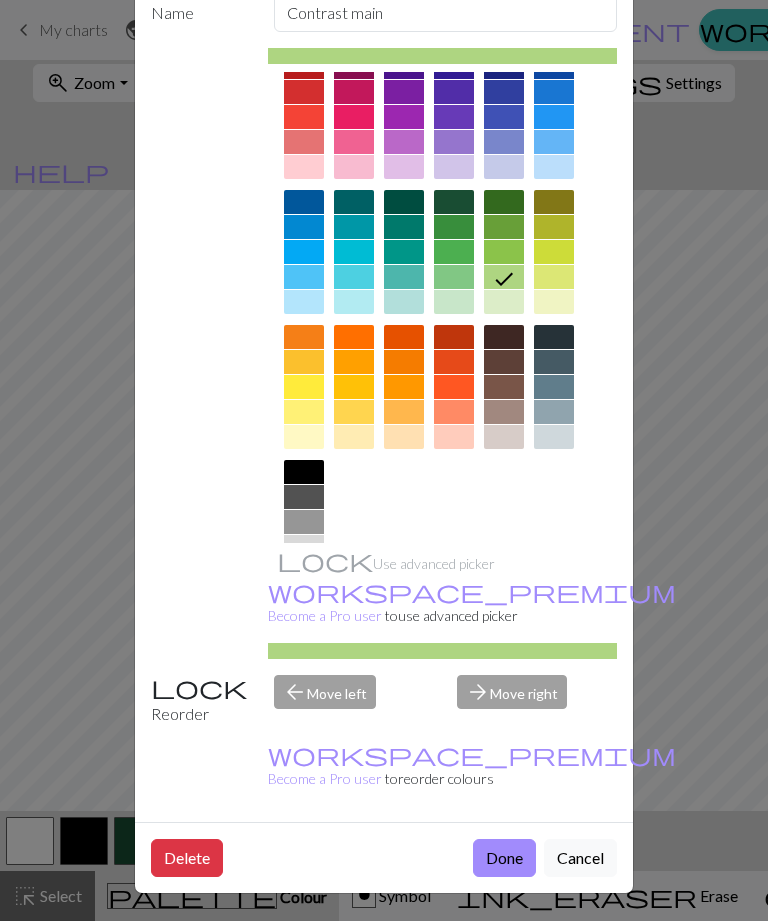 click on "Done" at bounding box center [504, 858] 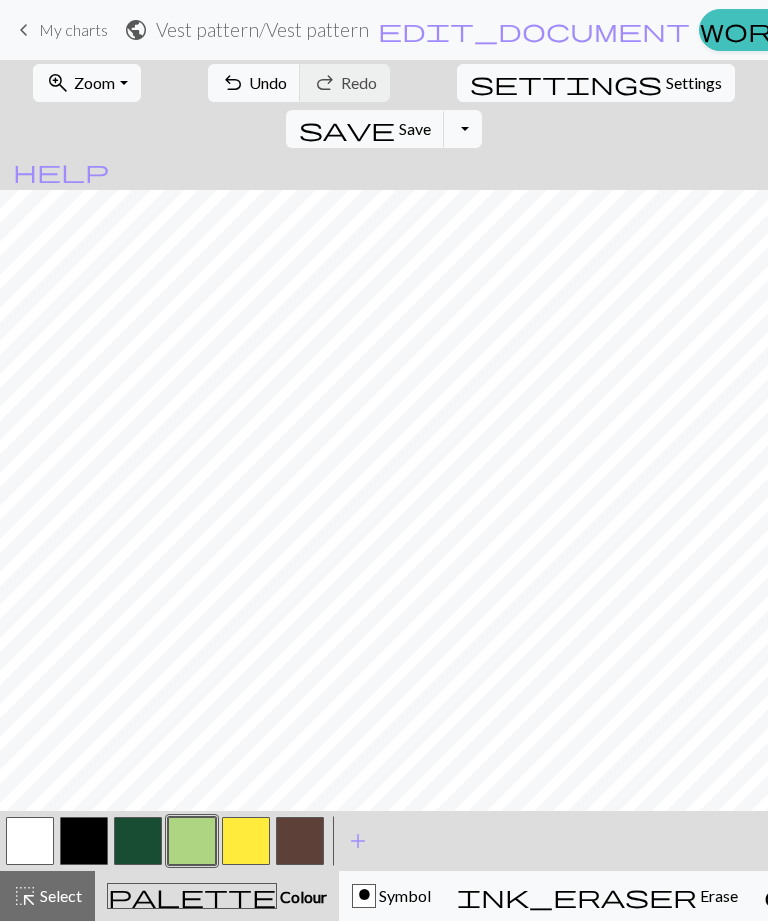 click at bounding box center [138, 841] 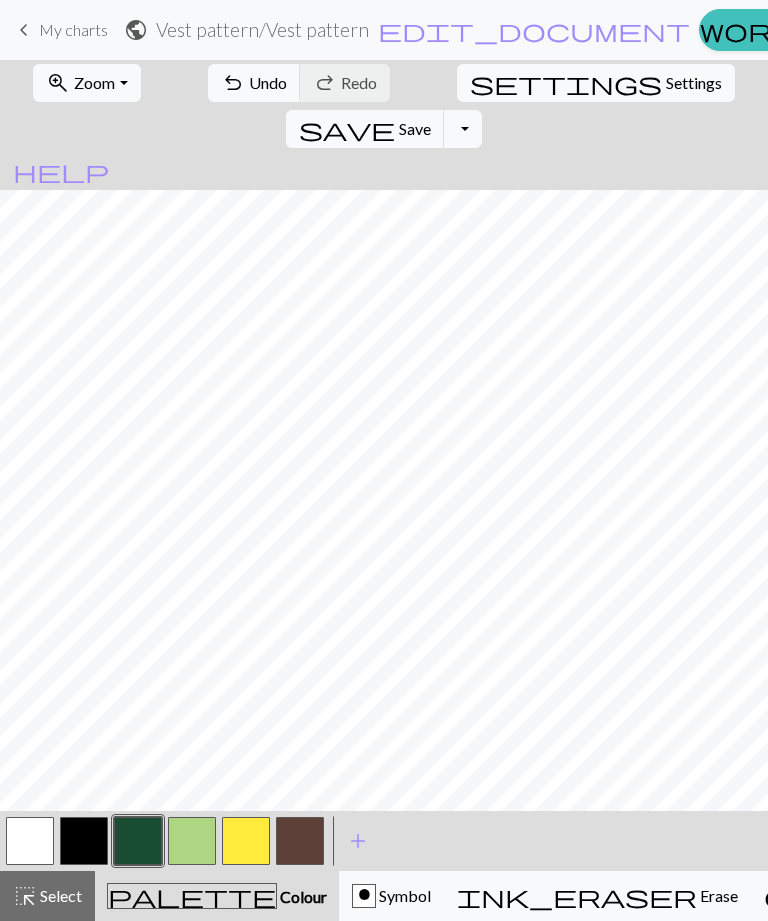 click at bounding box center [138, 841] 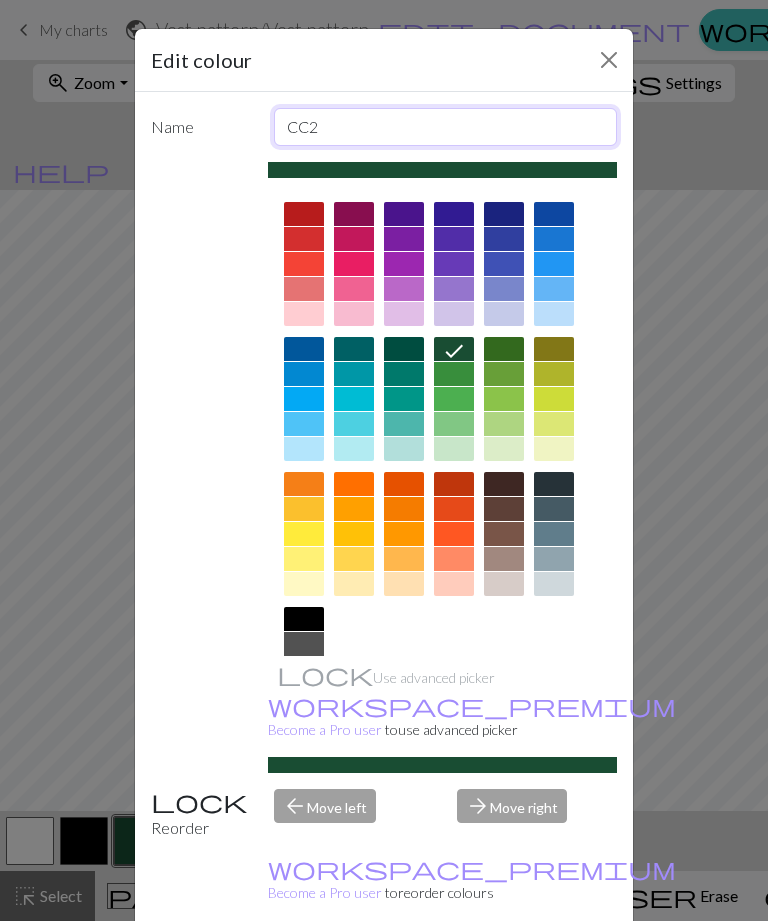 click on "CC2" at bounding box center (446, 127) 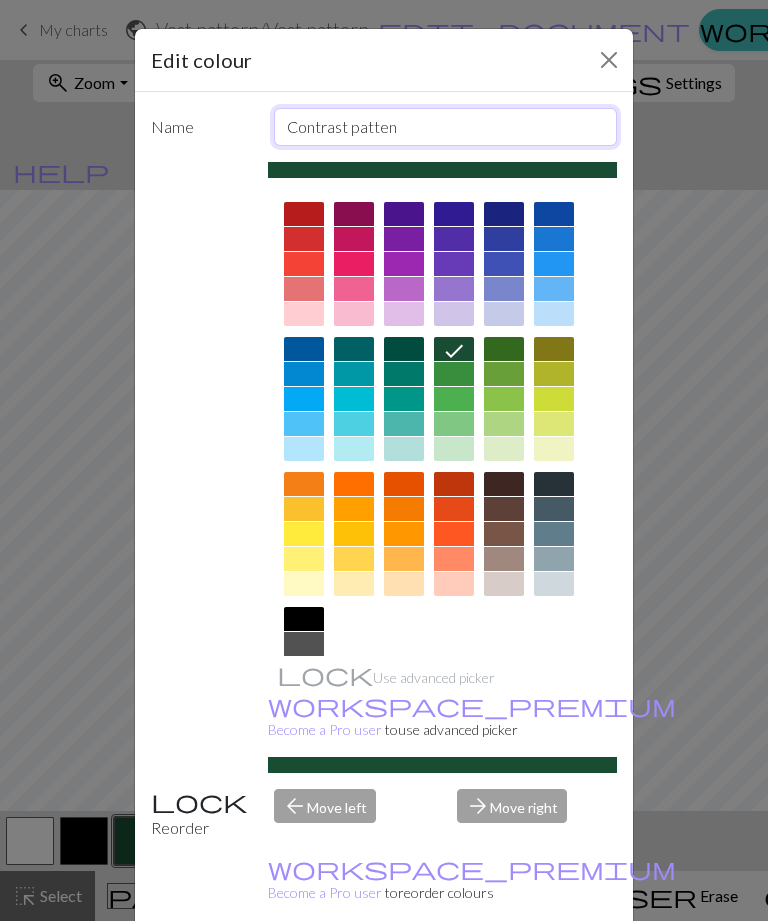 type on "Contrast pattern" 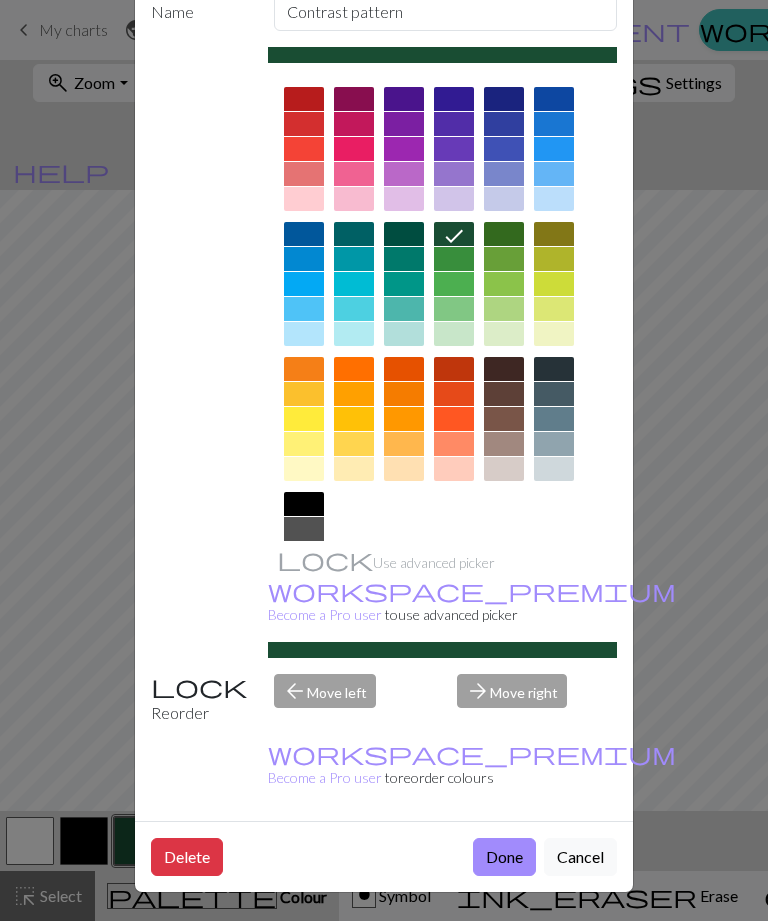 scroll, scrollTop: 114, scrollLeft: 0, axis: vertical 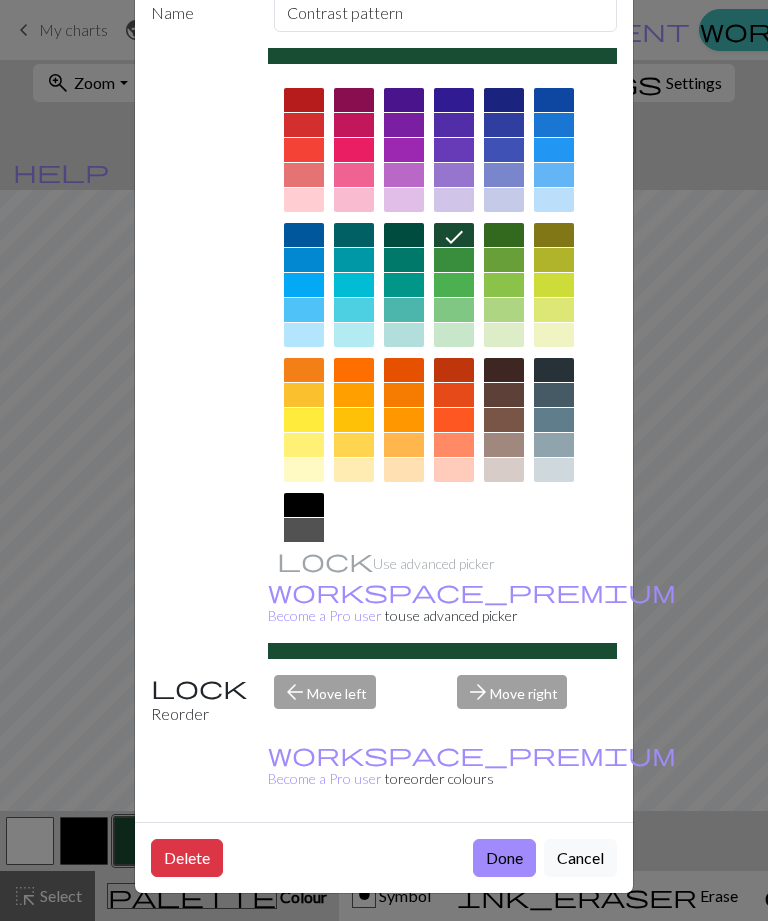 click on "Done" at bounding box center [504, 858] 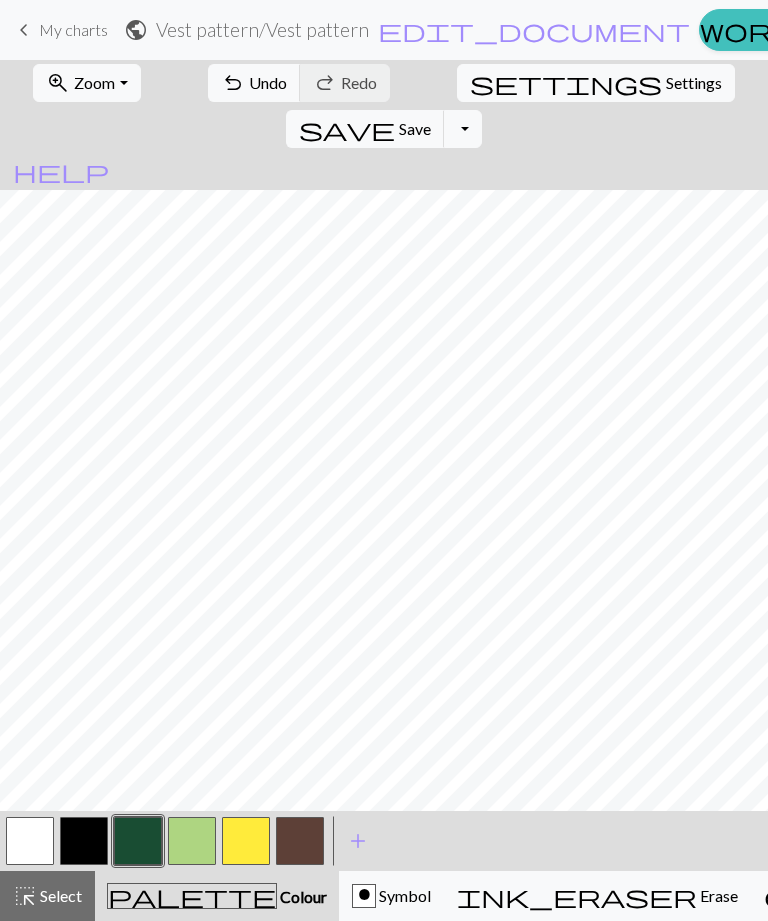 click at bounding box center [84, 841] 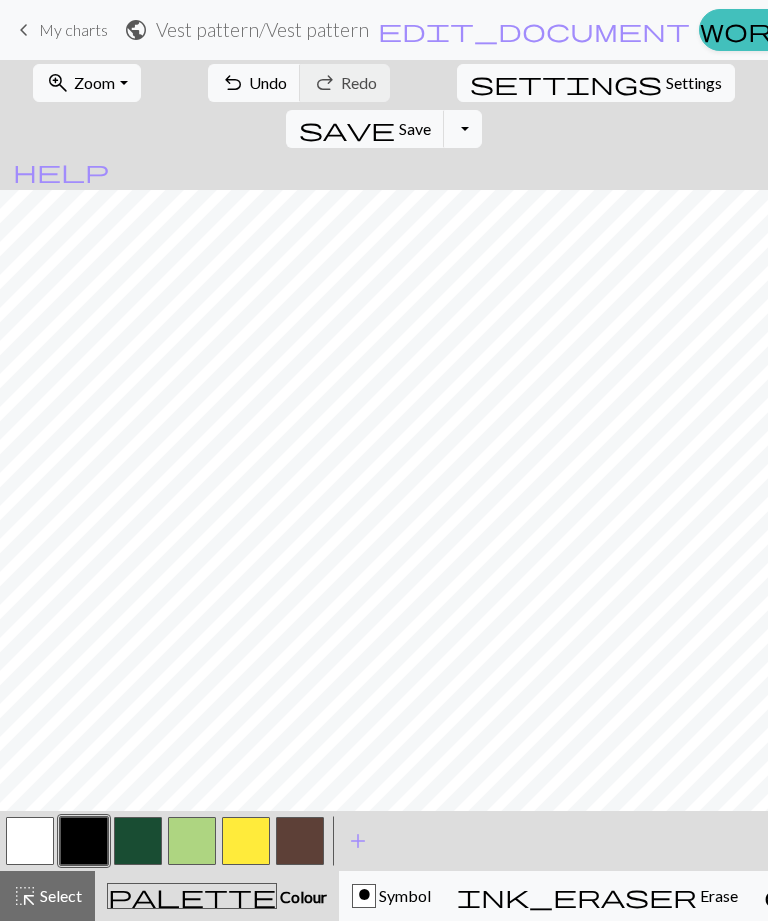click at bounding box center [84, 841] 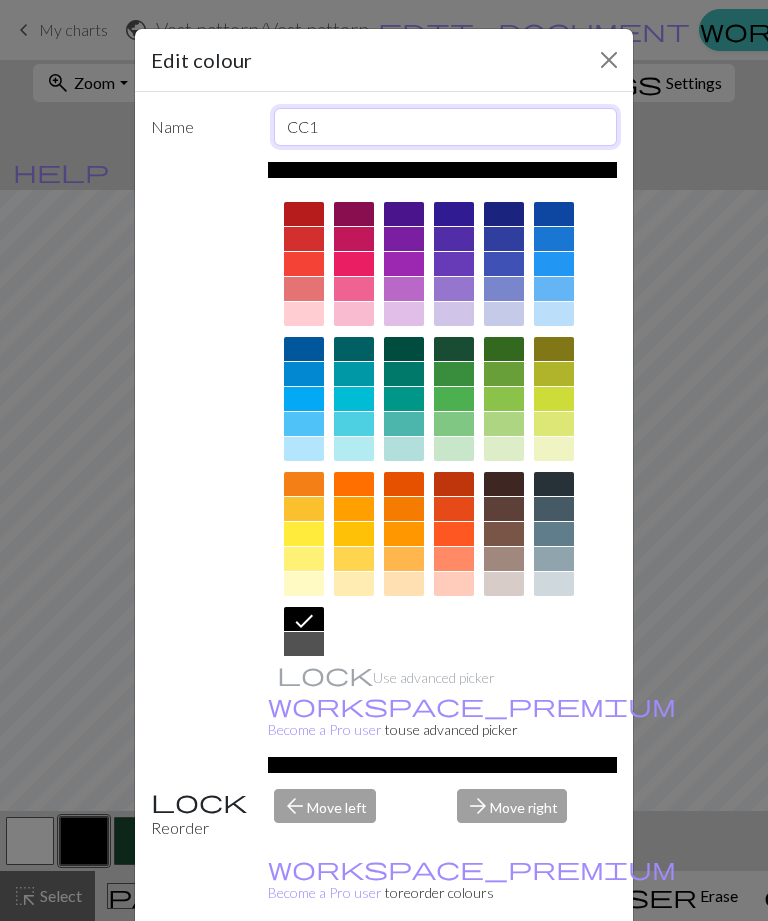 click on "CC1" at bounding box center [446, 127] 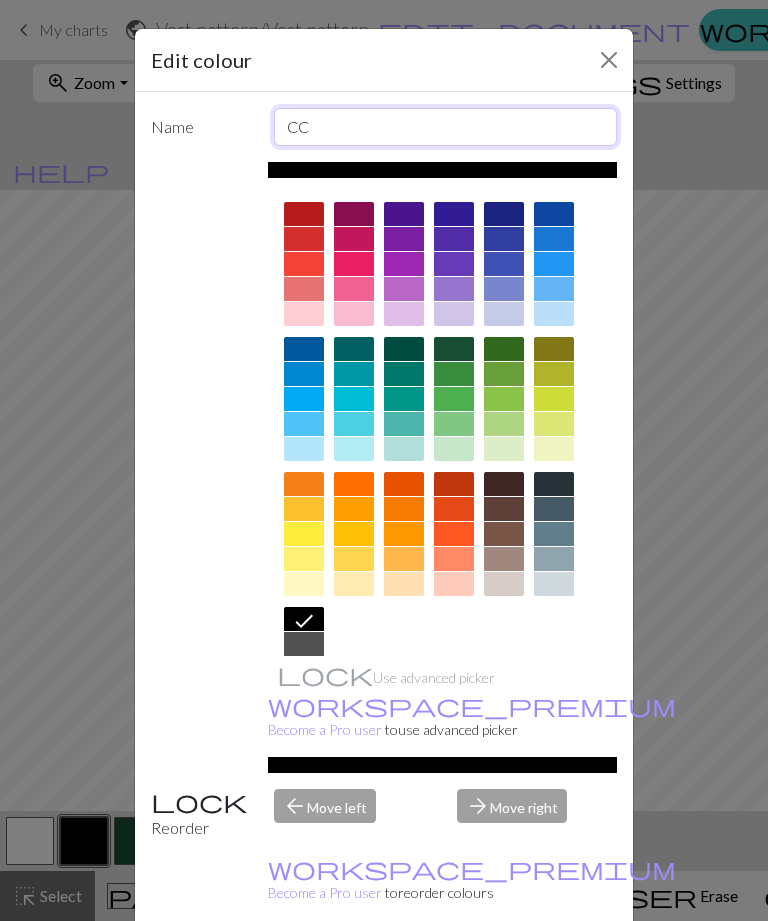 type on "C" 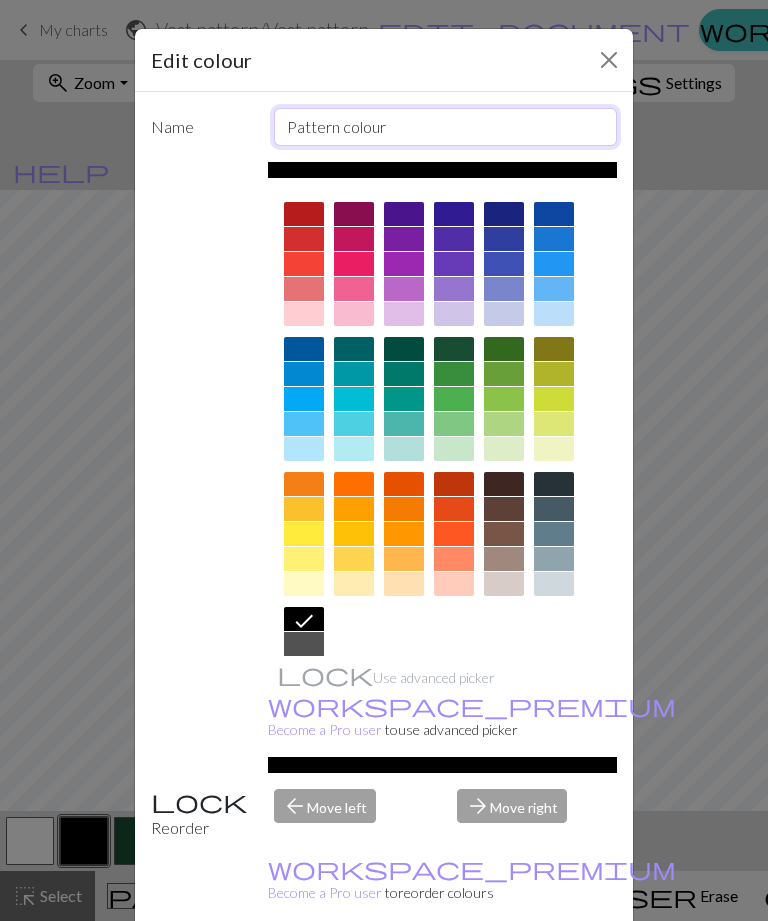 type on "Pattern colour" 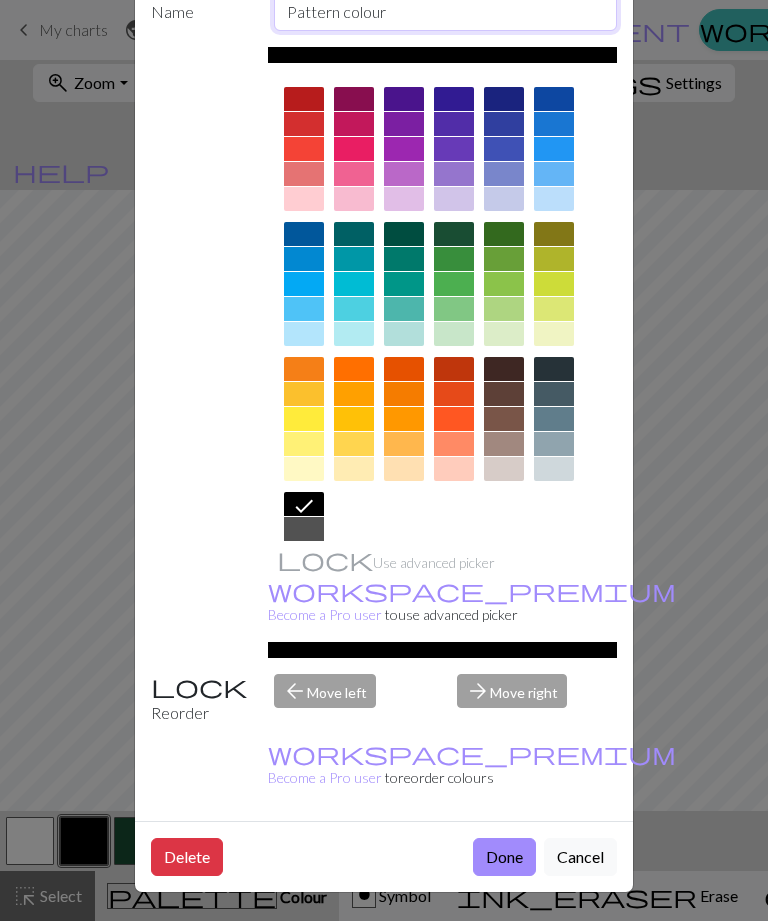 scroll, scrollTop: 114, scrollLeft: 0, axis: vertical 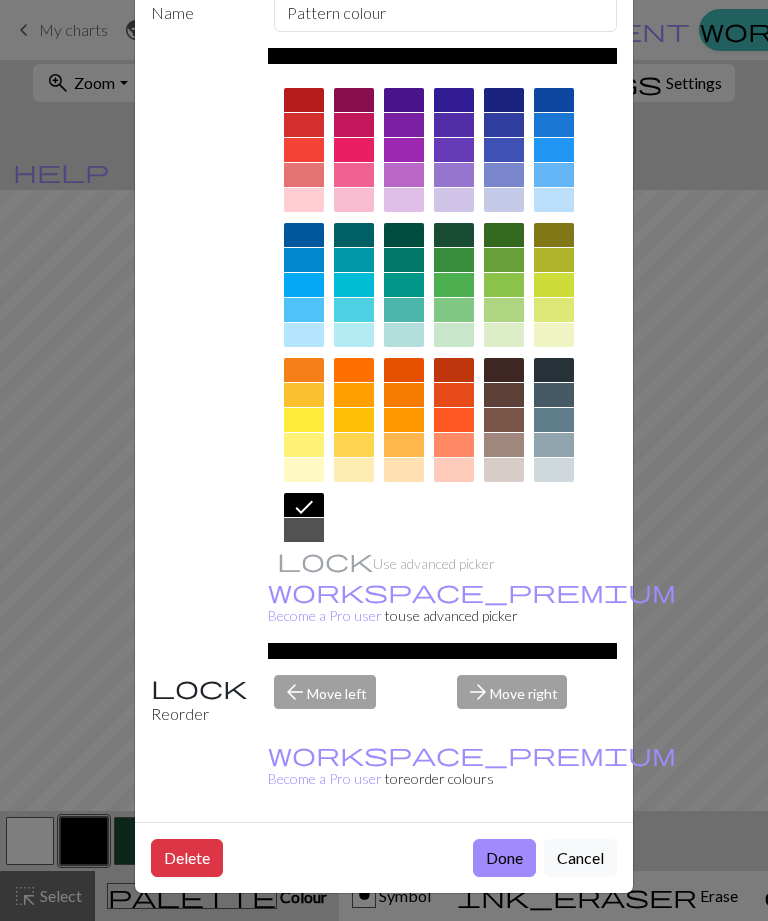 click on "Done" at bounding box center (504, 858) 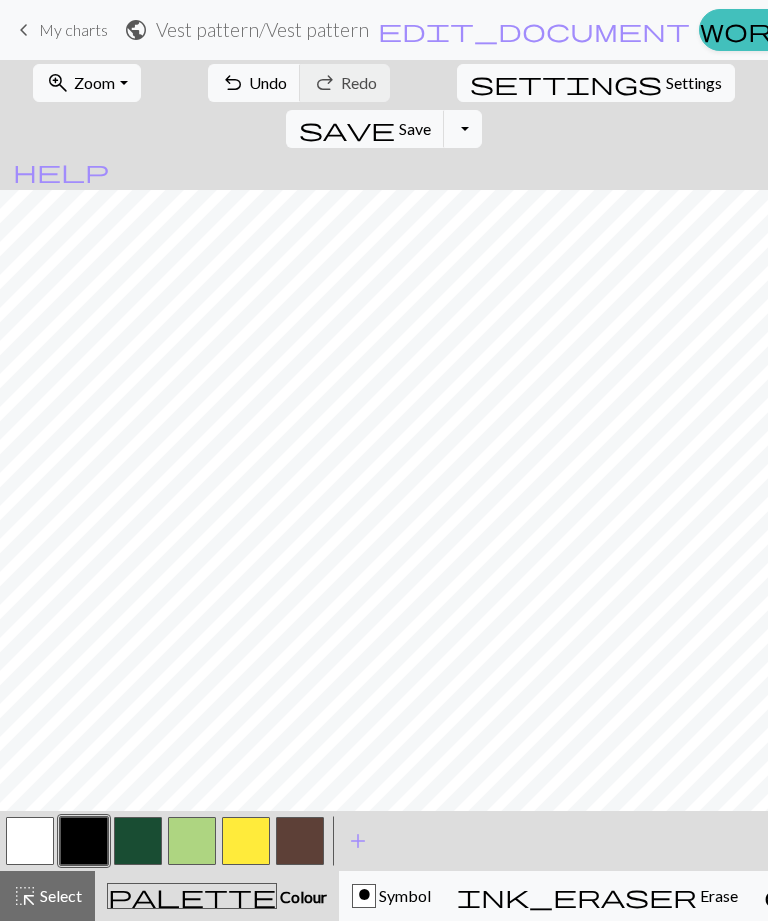 click at bounding box center (30, 841) 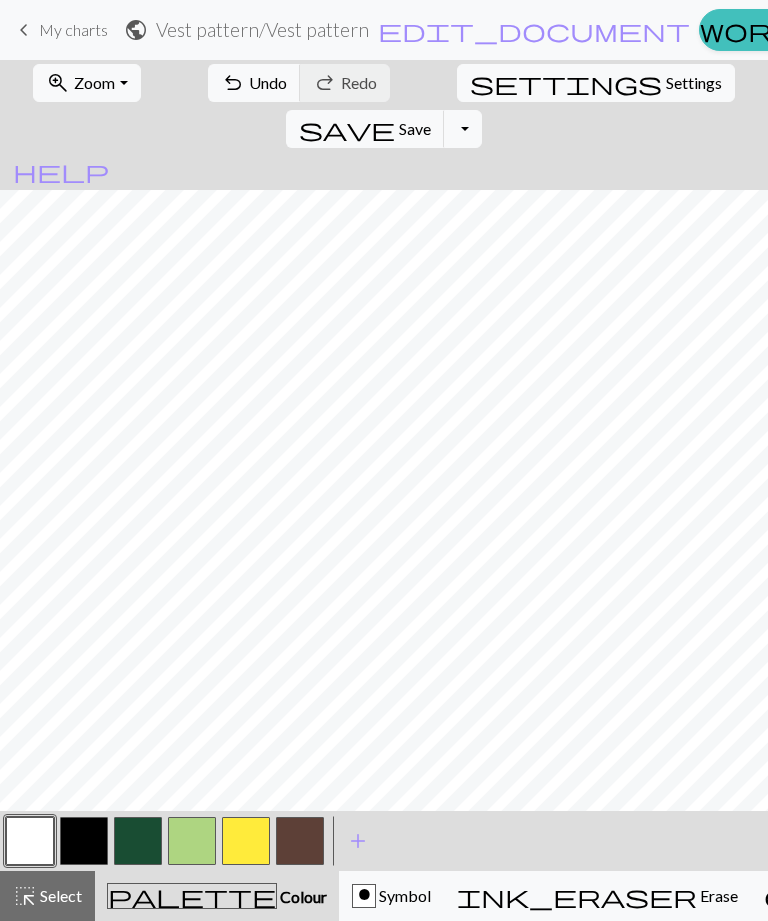 click at bounding box center (30, 841) 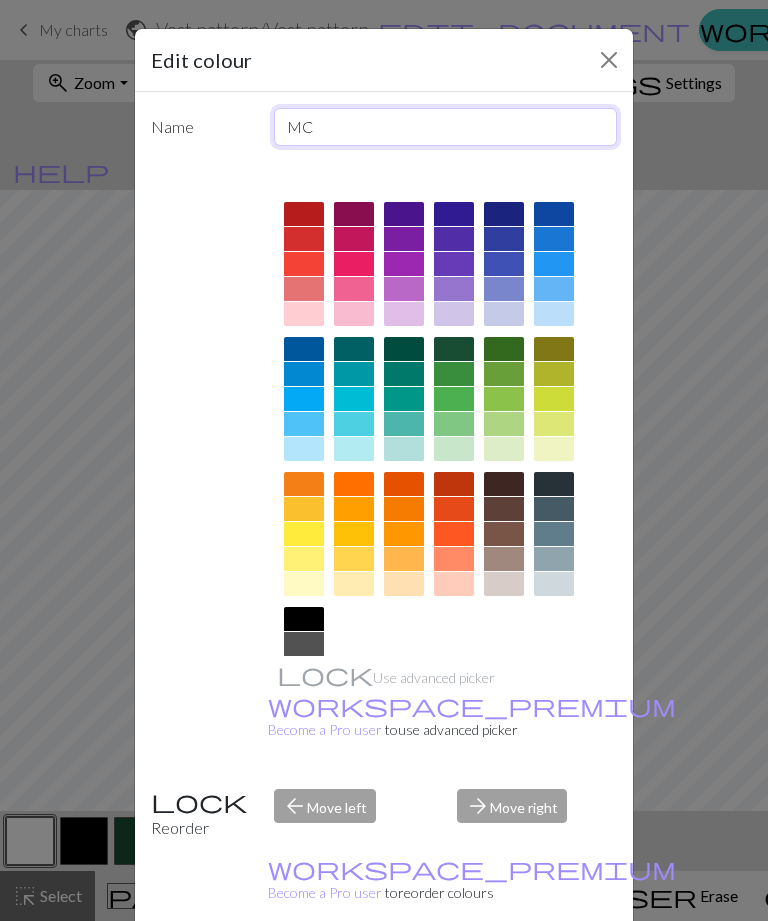 click on "MC" at bounding box center [446, 127] 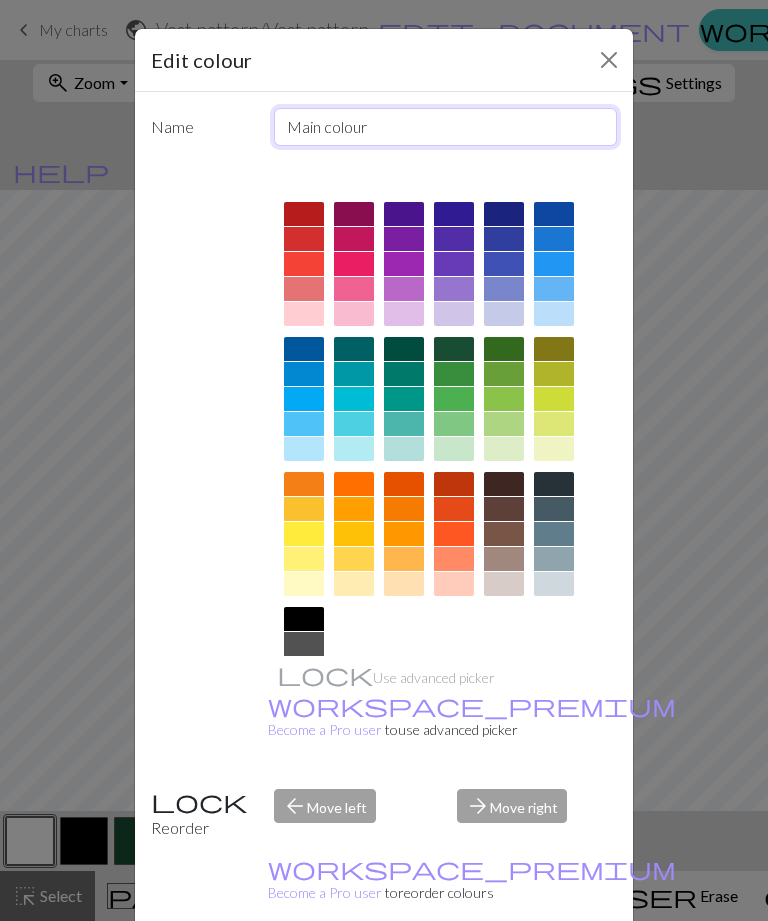 type on "Main colour" 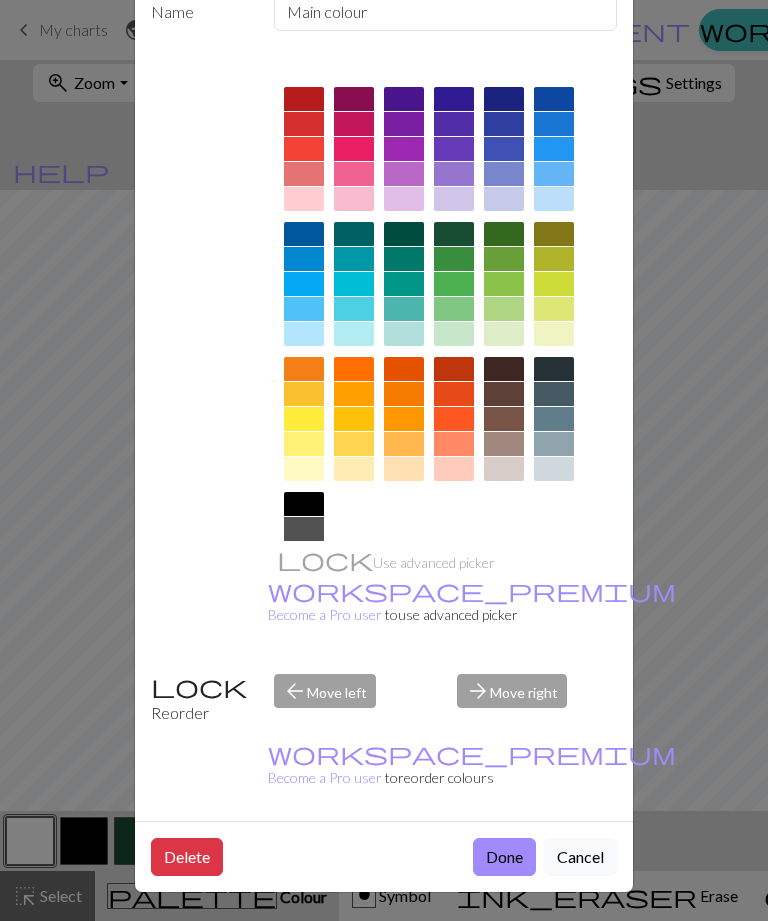 scroll, scrollTop: 114, scrollLeft: 0, axis: vertical 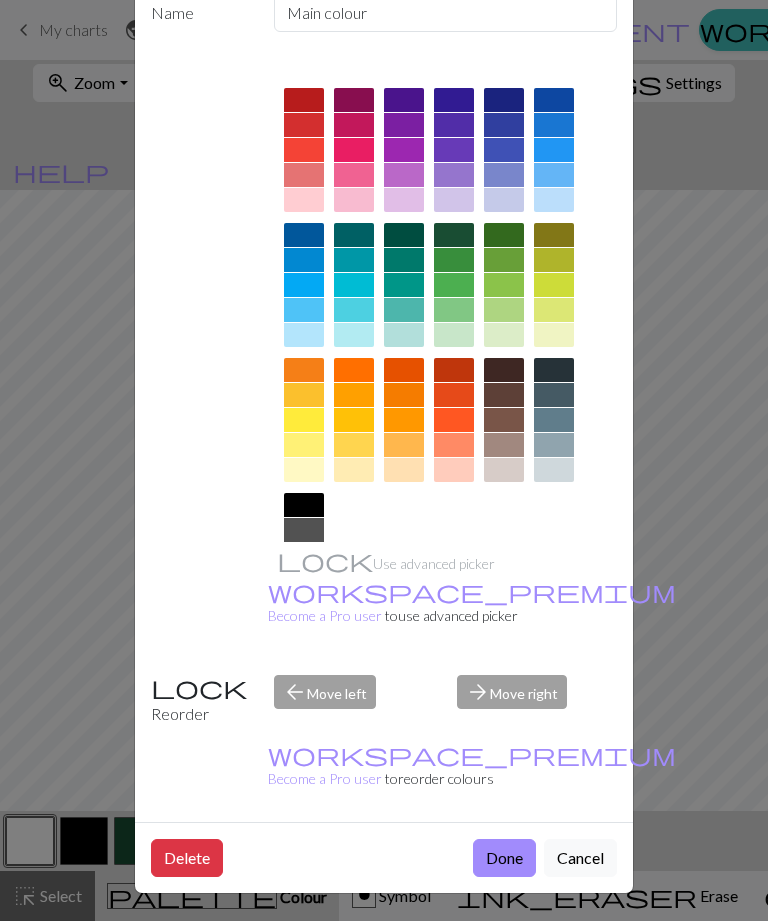 click on "Done" at bounding box center [504, 858] 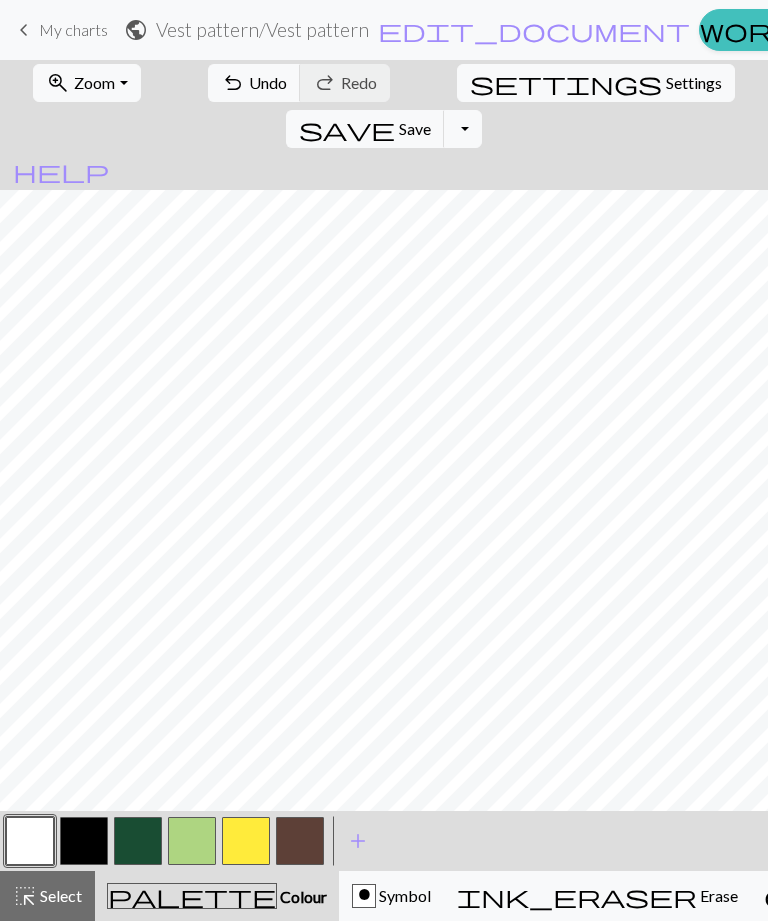 click at bounding box center [246, 841] 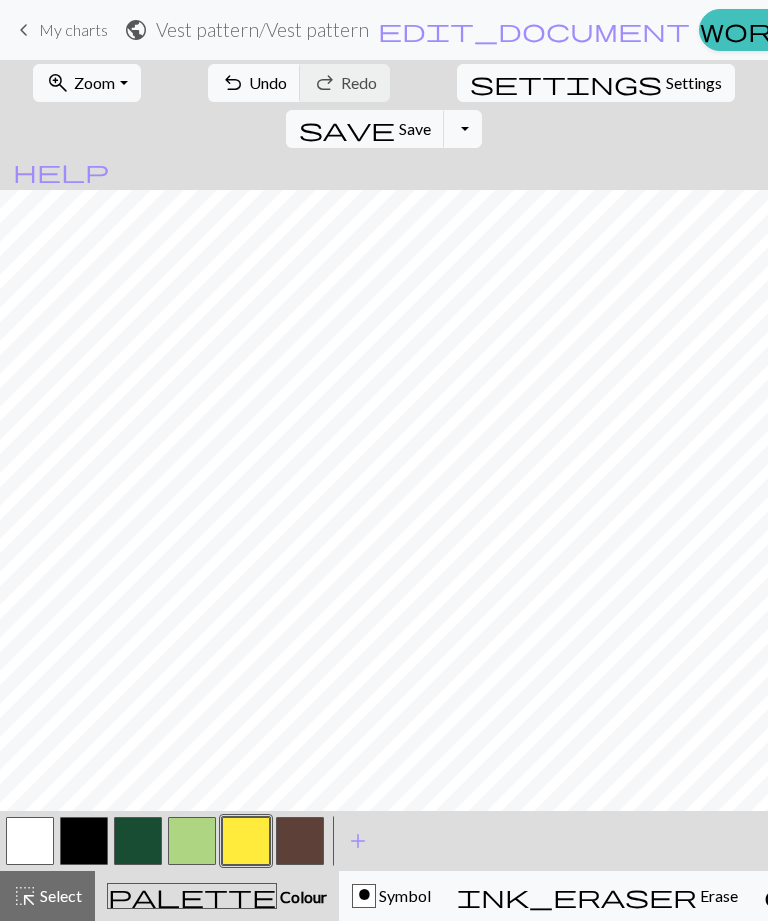 click at bounding box center [300, 841] 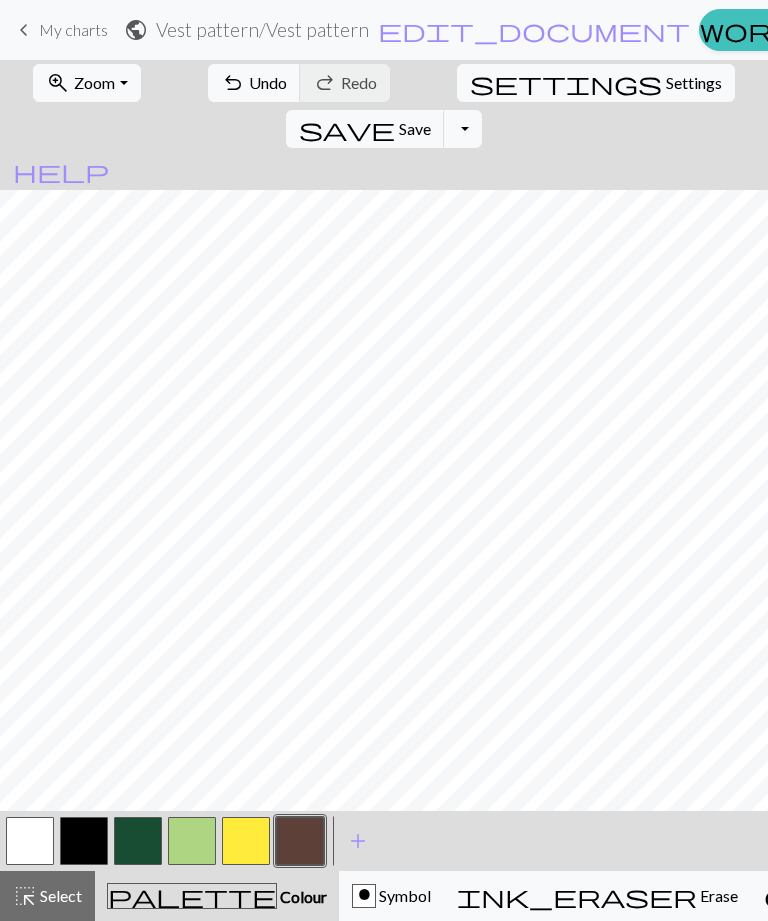 click at bounding box center (246, 841) 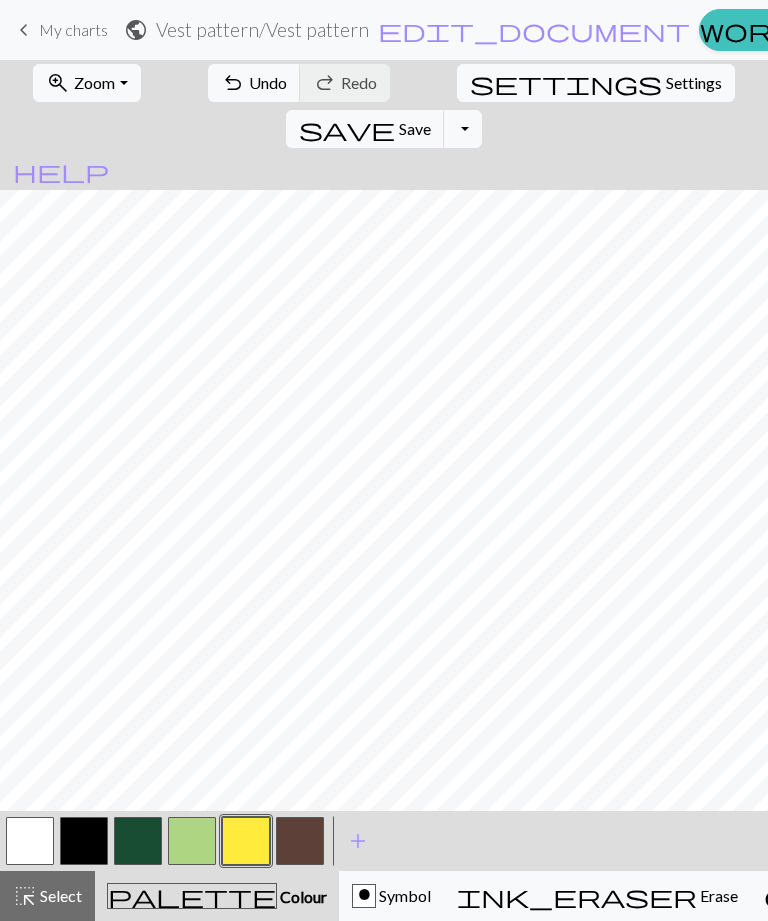 click at bounding box center (300, 841) 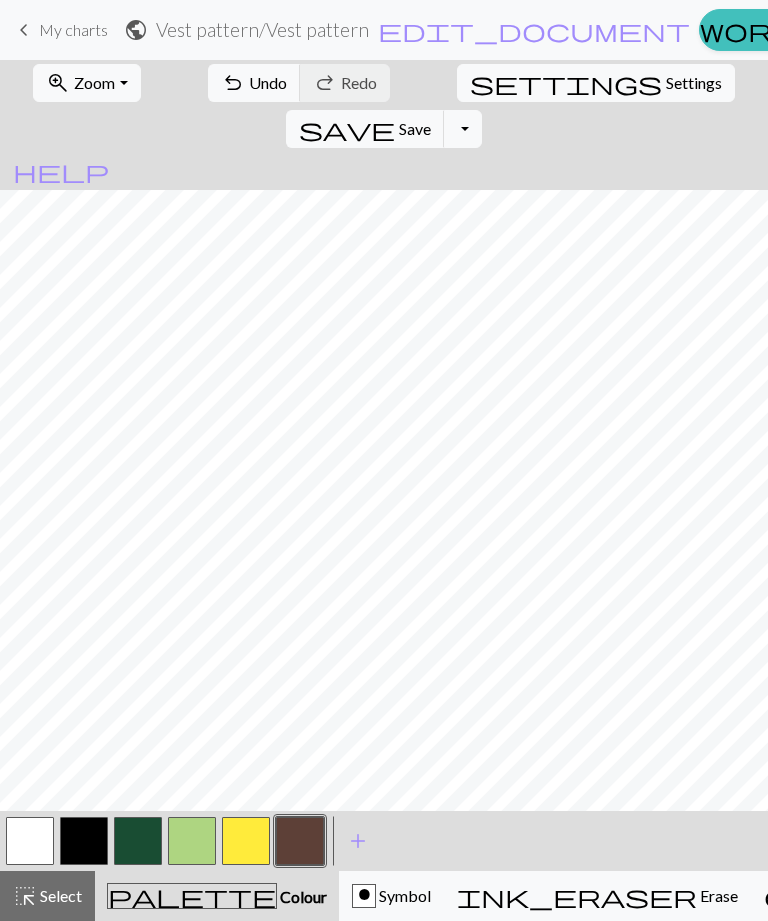 click at bounding box center [246, 841] 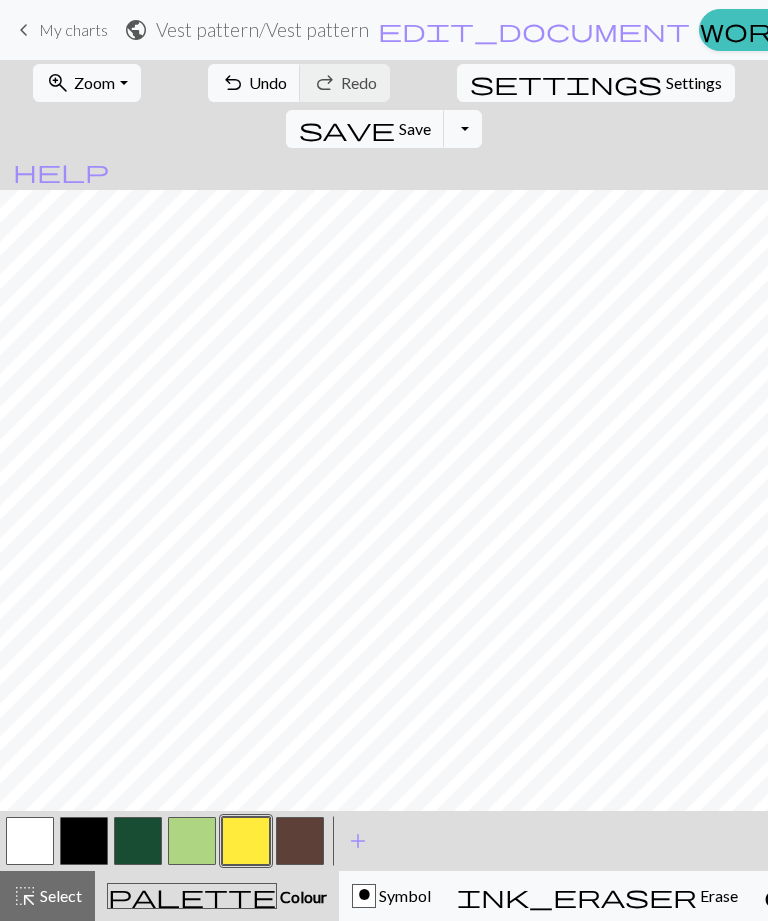 click at bounding box center [300, 841] 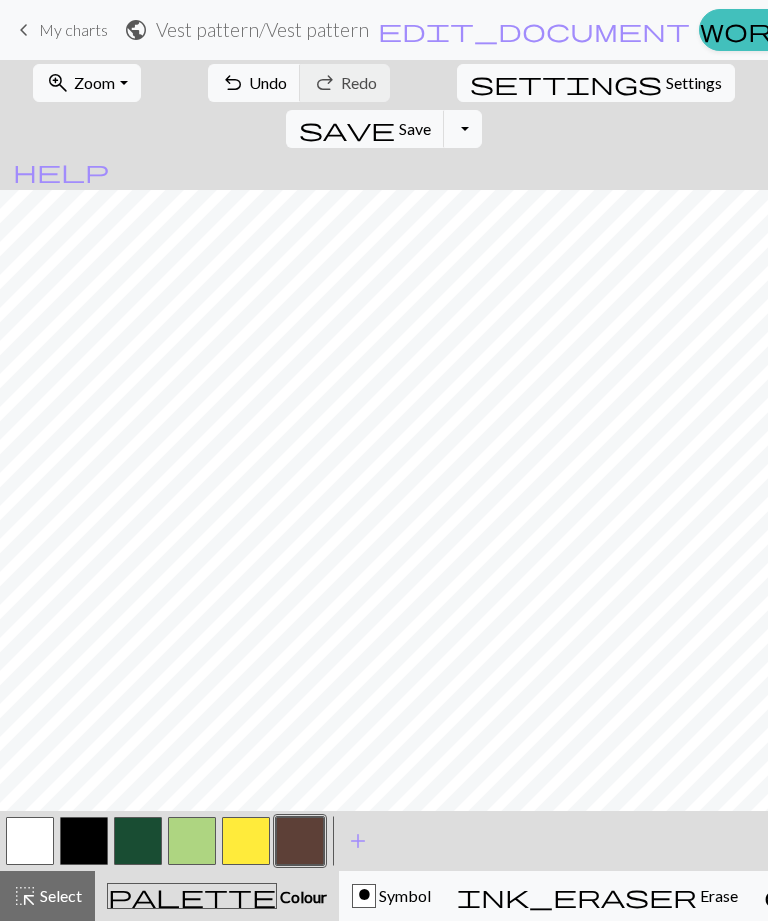 click at bounding box center [246, 841] 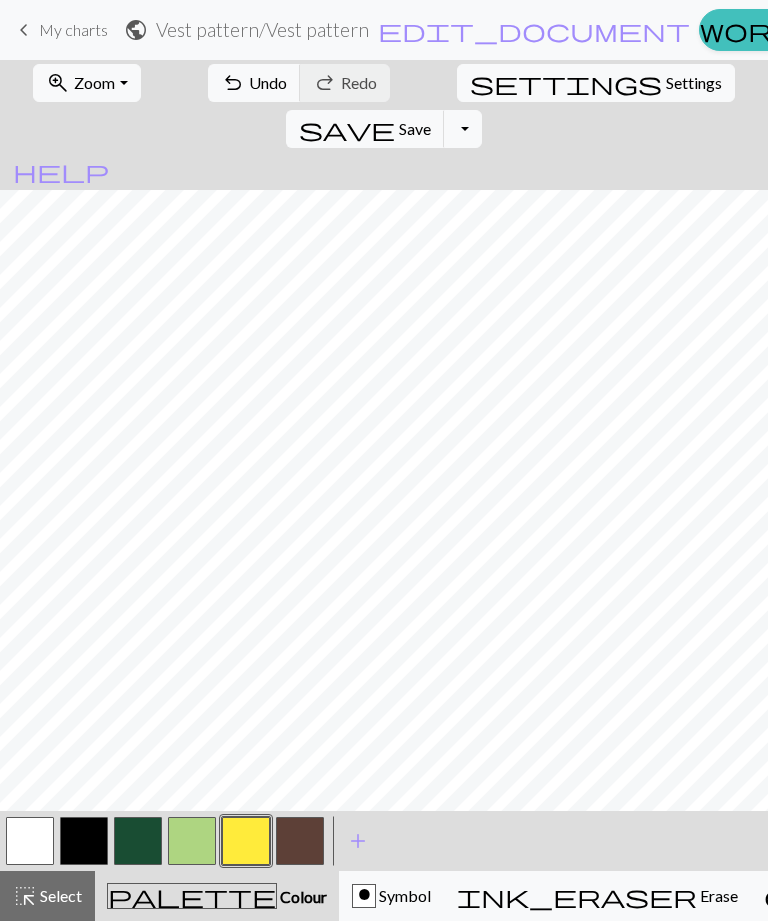click on "undo Undo Undo" at bounding box center (254, 83) 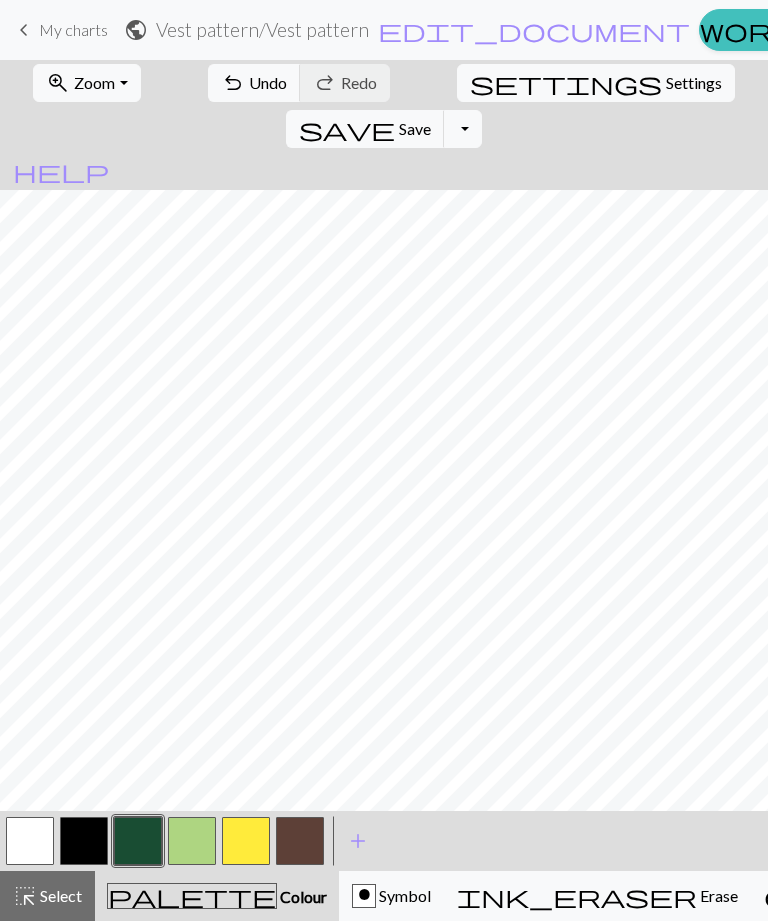 click on "Undo" at bounding box center [268, 82] 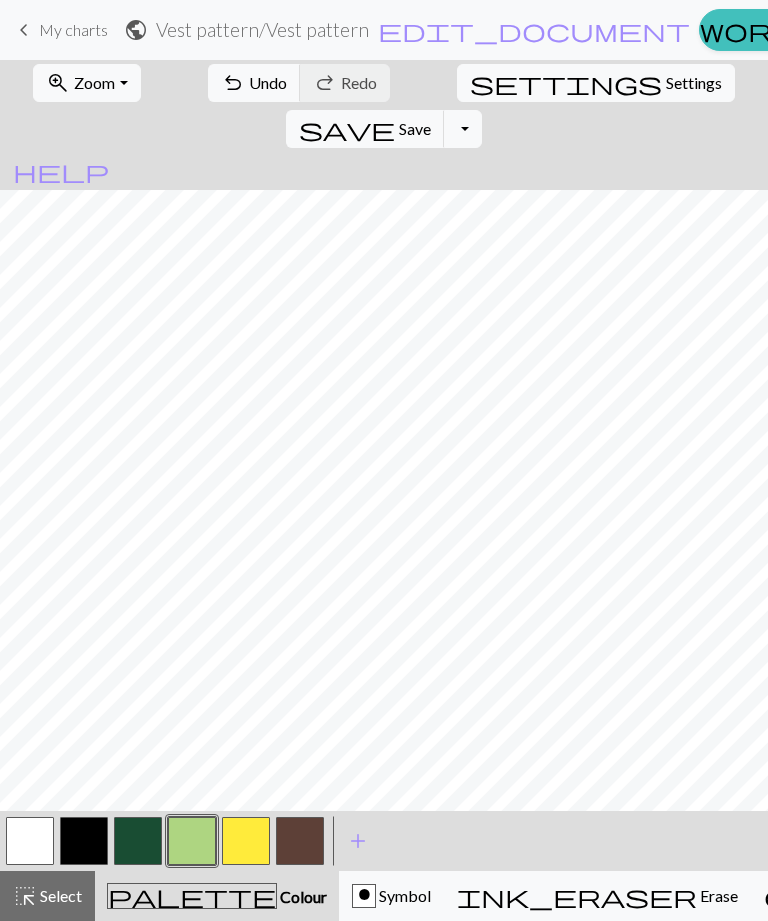 click on "Undo" at bounding box center [268, 82] 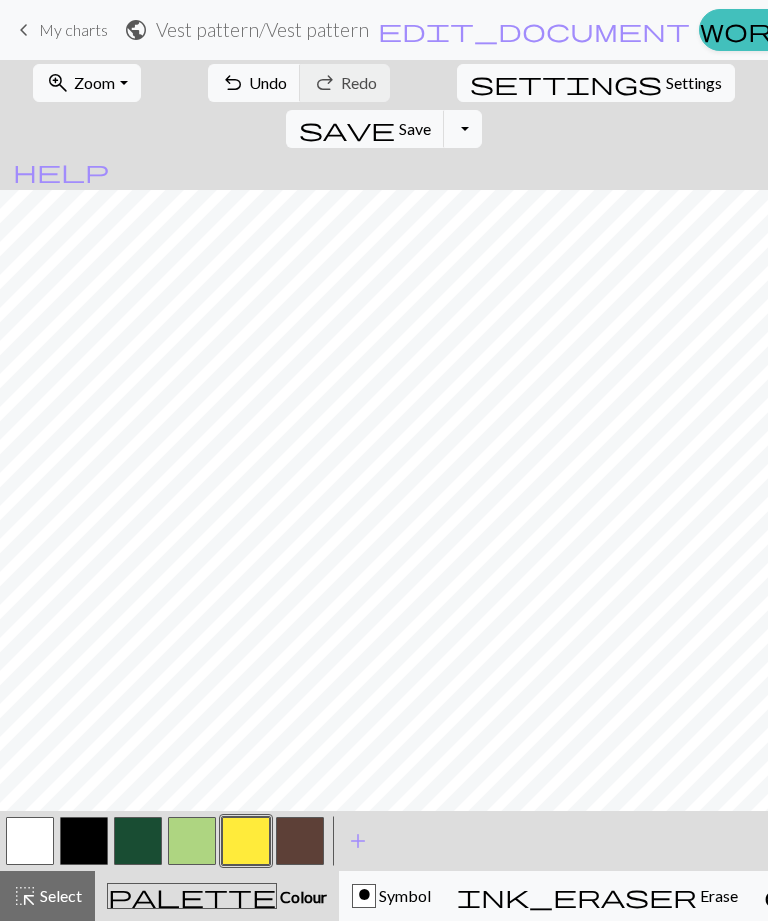click at bounding box center [300, 841] 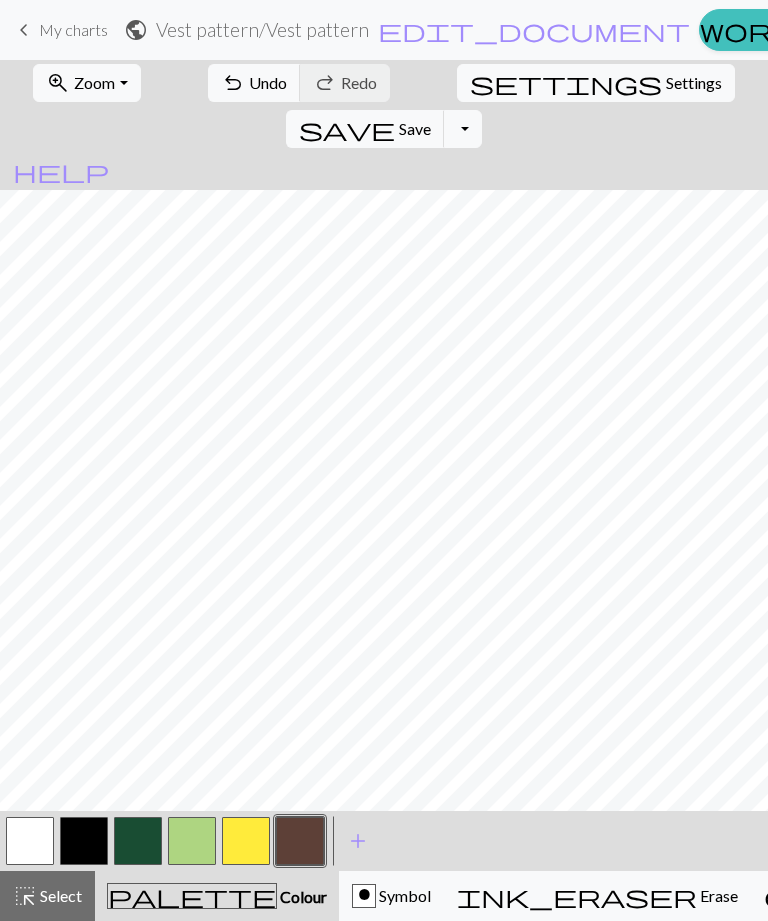 click on "undo Undo Undo" at bounding box center [254, 83] 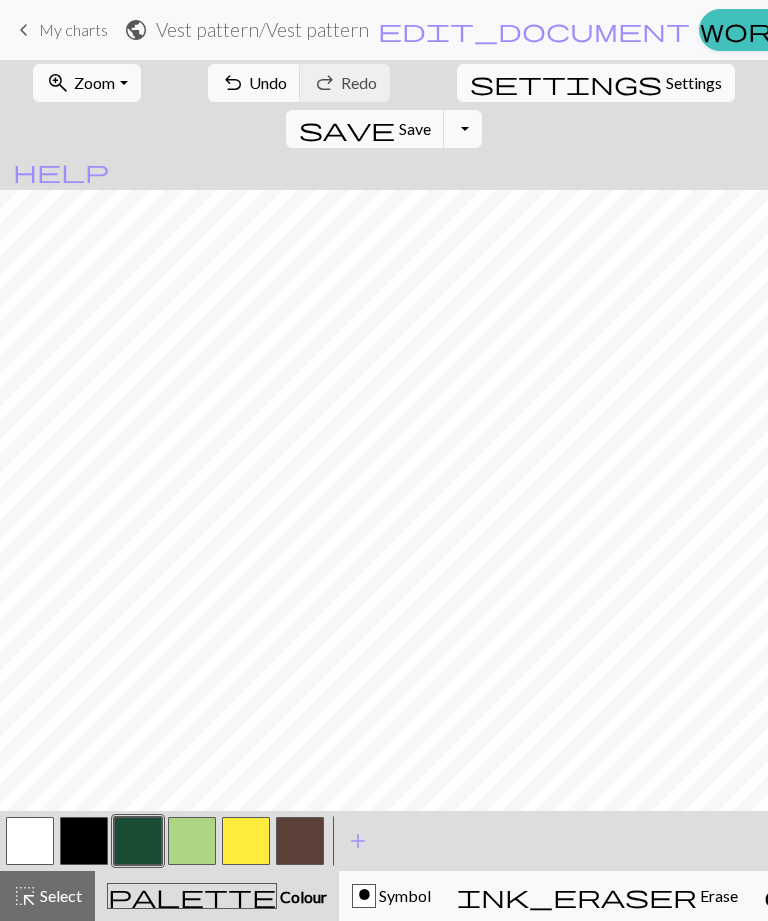 click on "Undo" at bounding box center (268, 82) 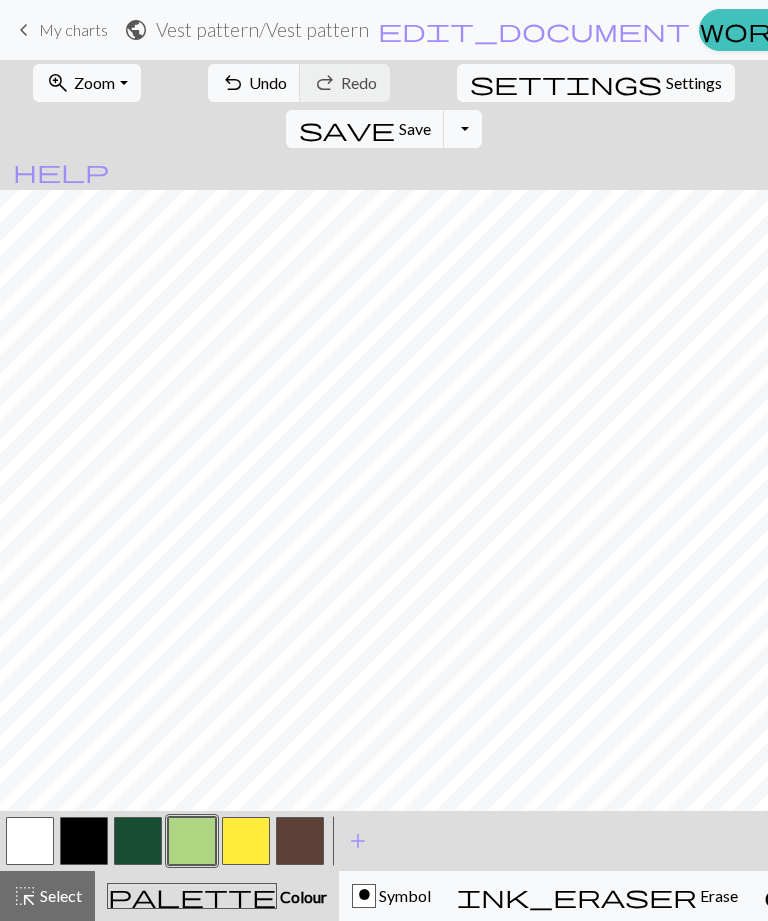 click on "undo Undo Undo" at bounding box center (254, 83) 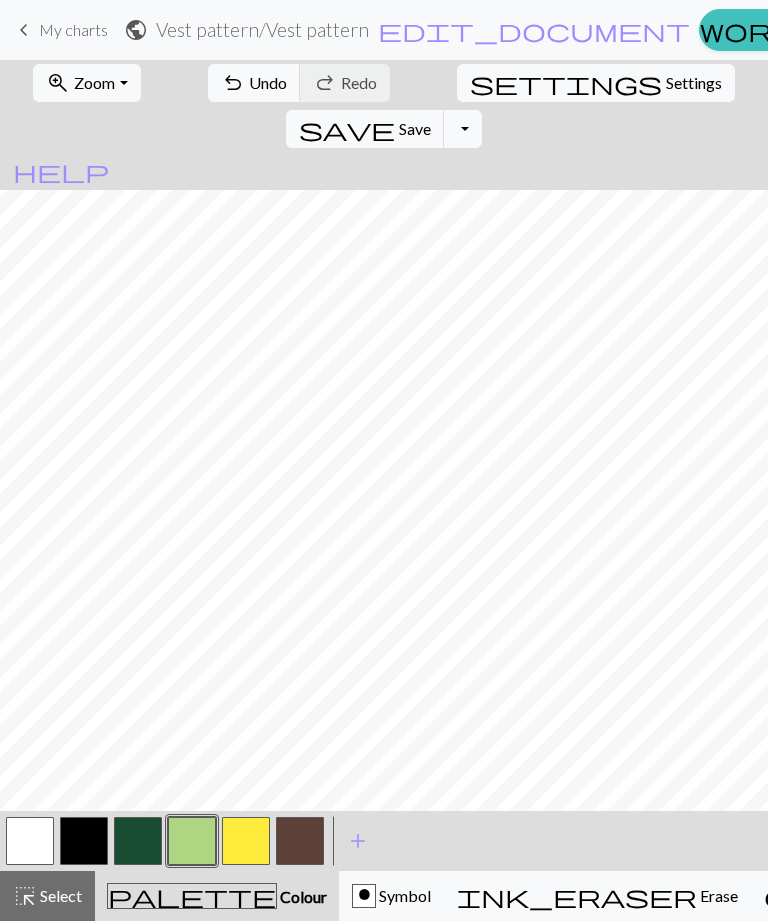 scroll, scrollTop: 16, scrollLeft: 0, axis: vertical 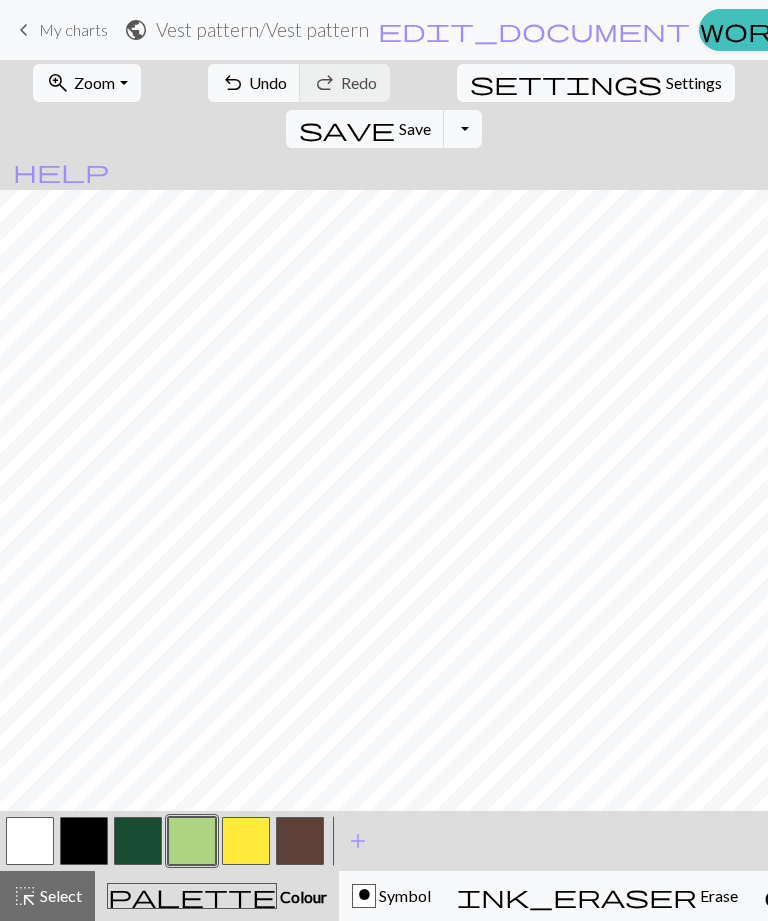 click at bounding box center [84, 841] 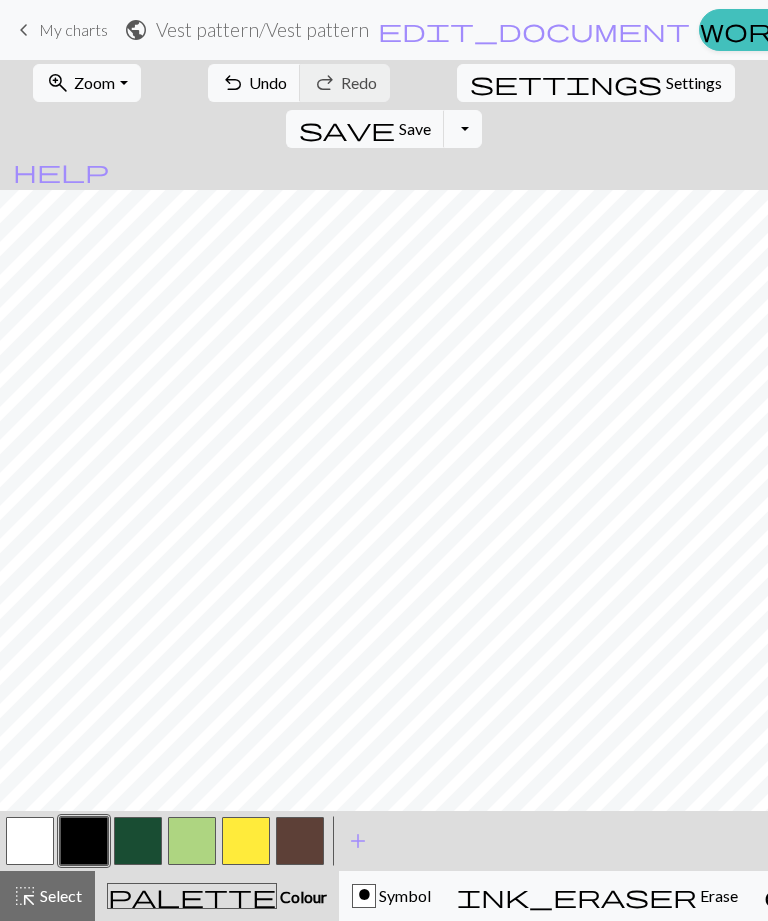 click on "Undo" at bounding box center (268, 82) 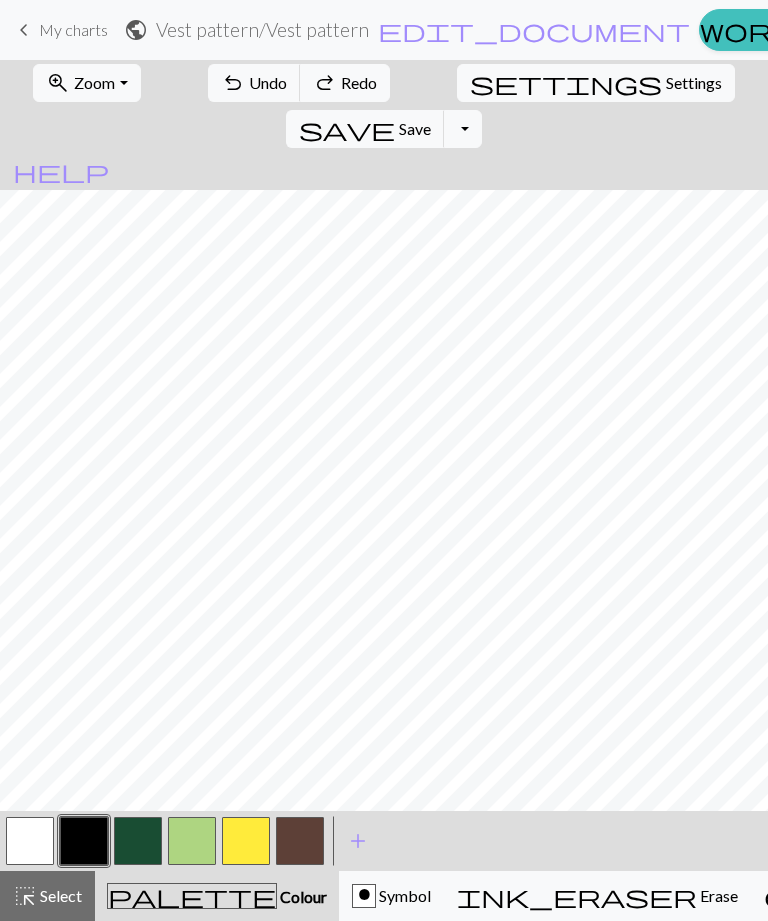 click on "Undo" at bounding box center [268, 82] 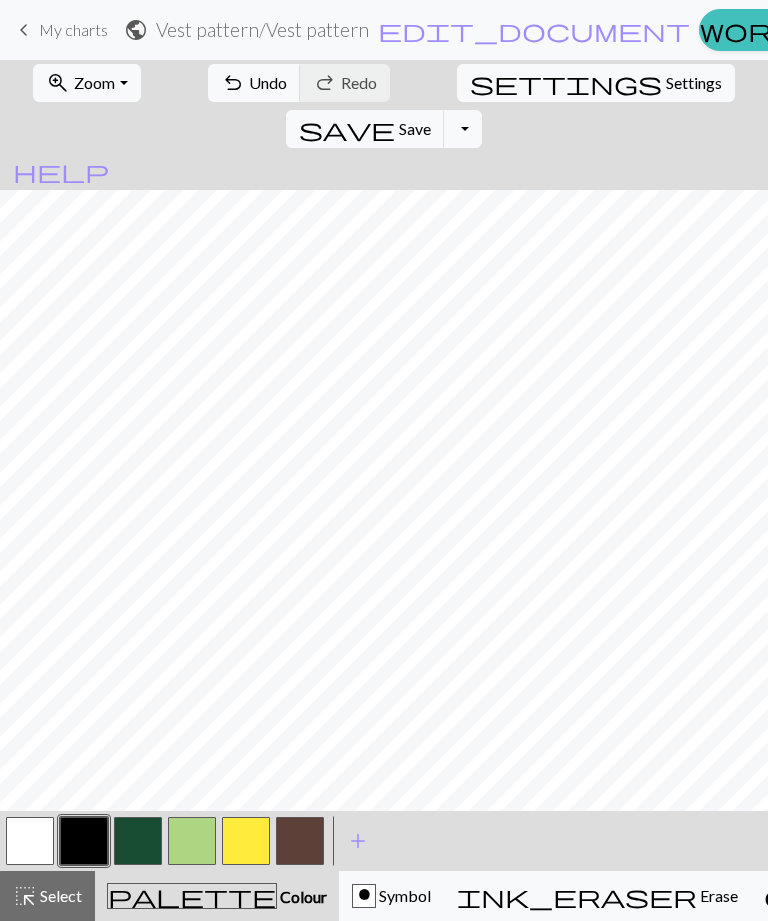 click on "Undo" at bounding box center [268, 82] 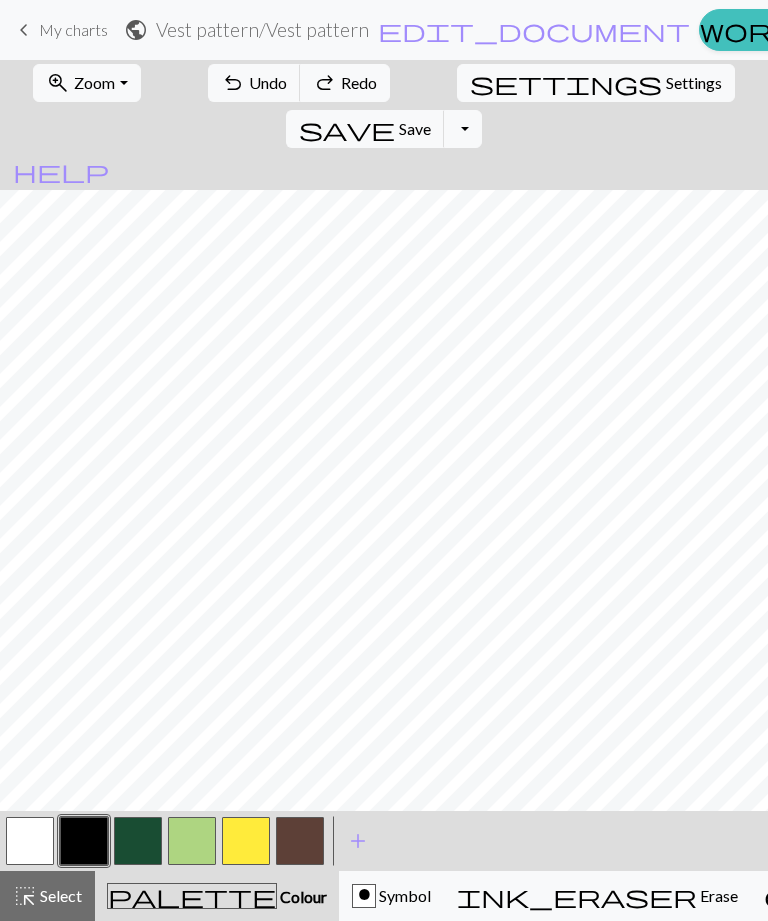 click on "Undo" at bounding box center (268, 82) 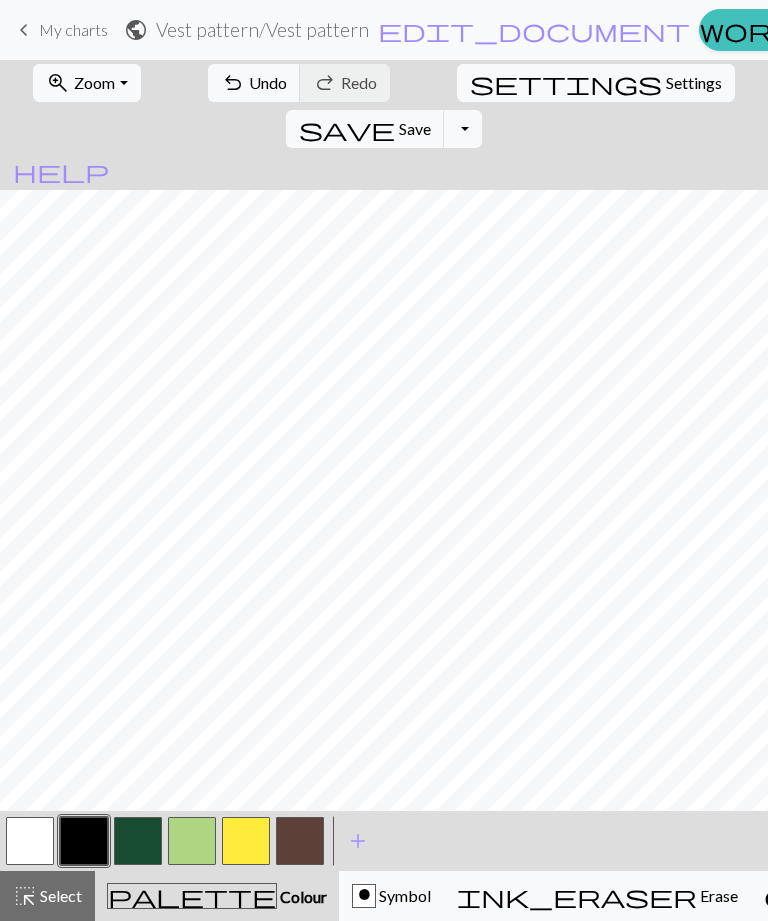 click at bounding box center [138, 841] 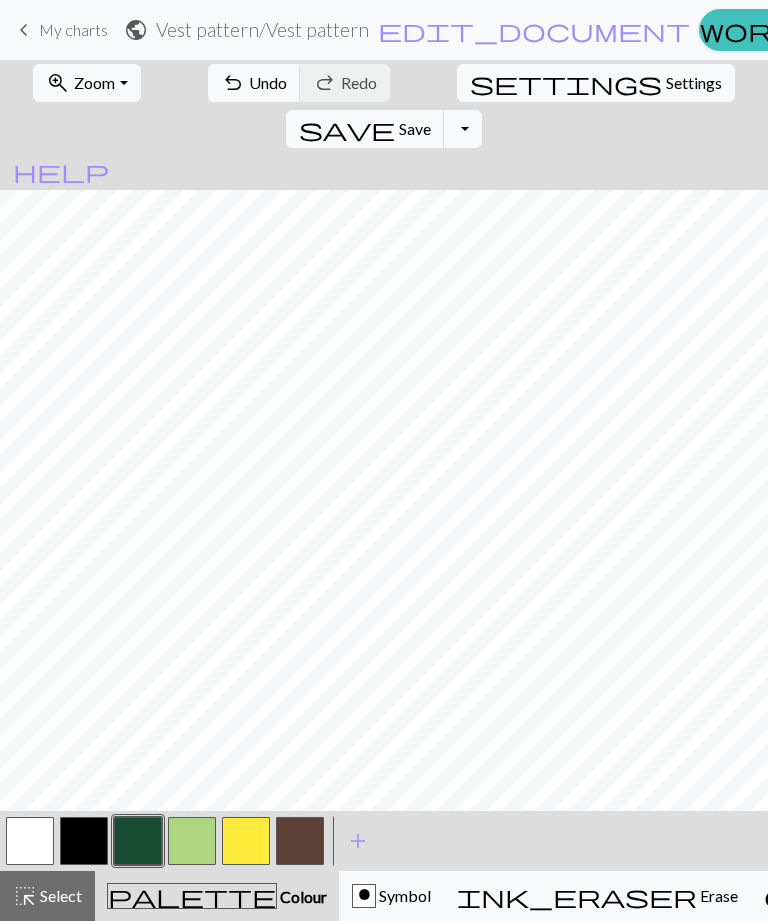 click at bounding box center (192, 841) 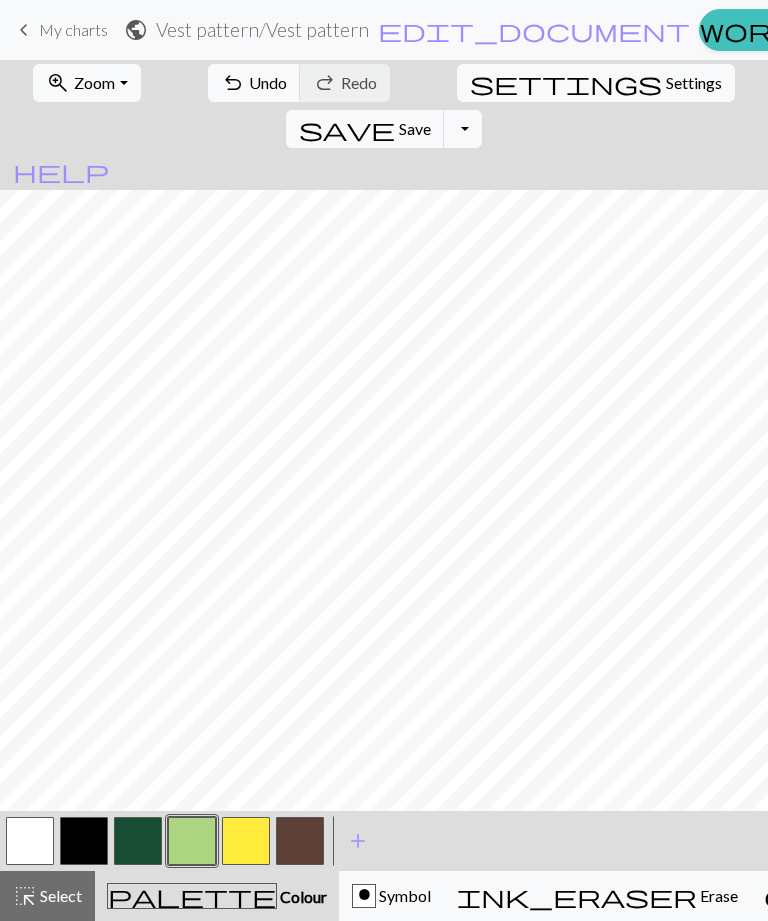 click at bounding box center (138, 841) 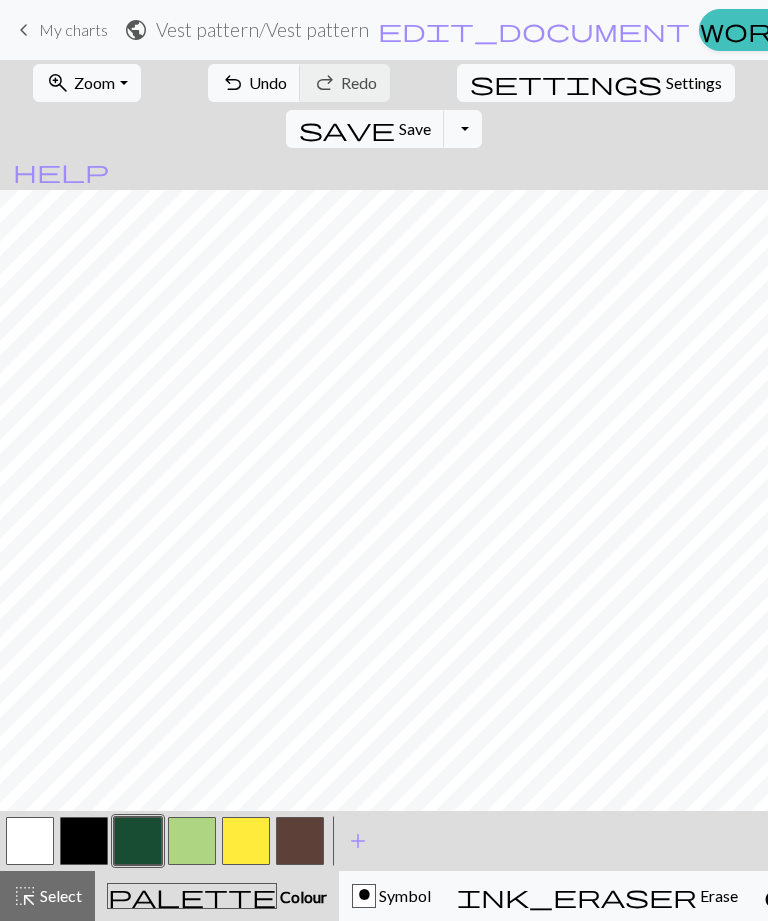 click at bounding box center (192, 841) 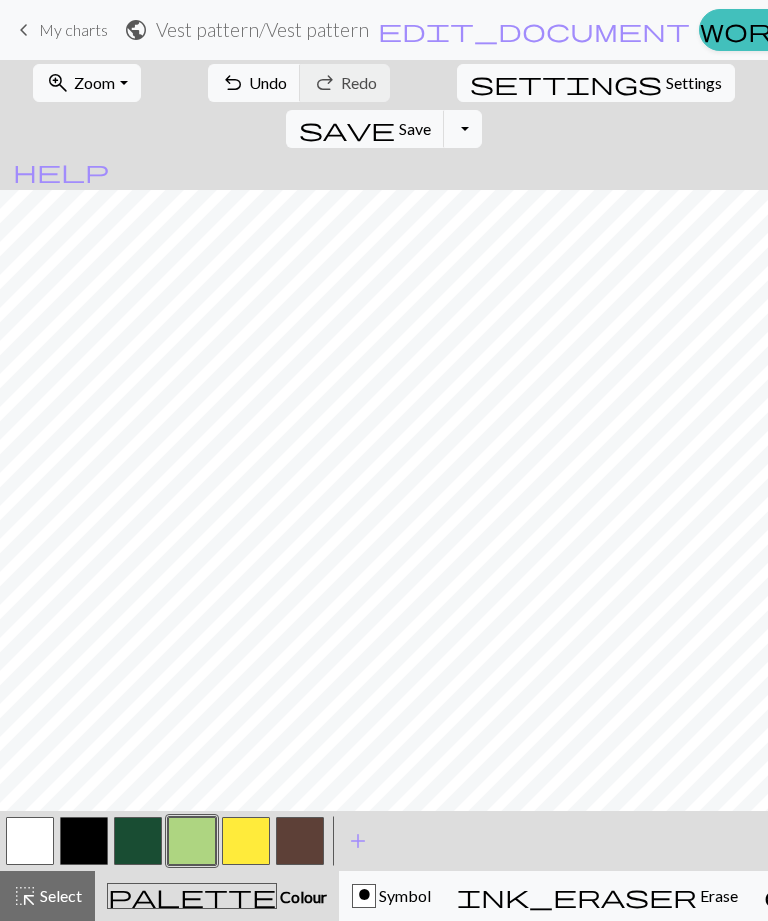 click at bounding box center (138, 841) 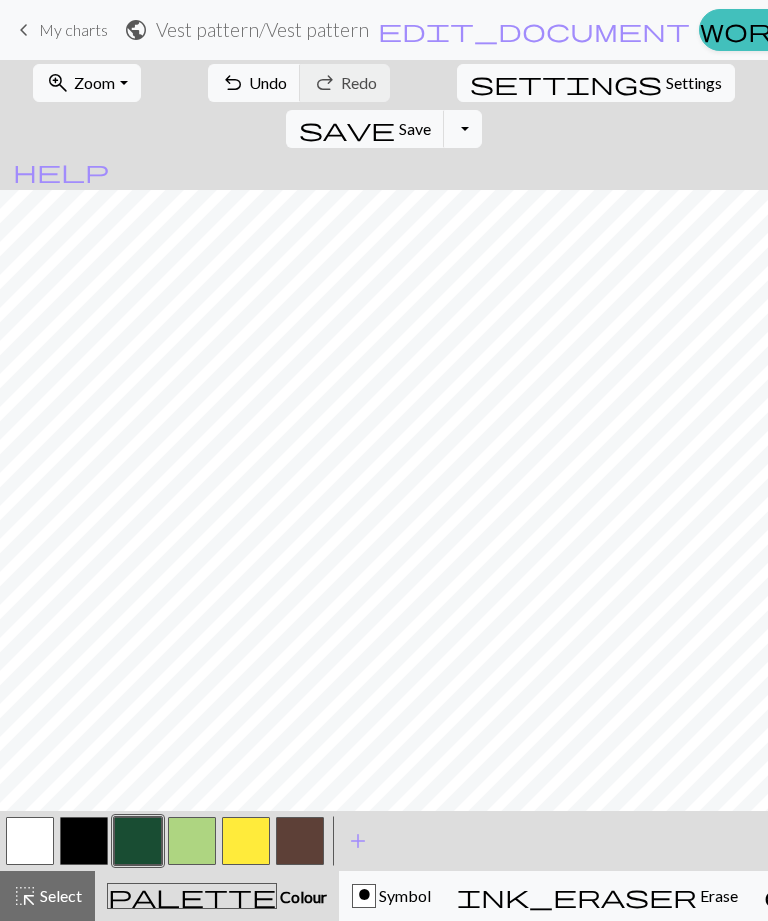 click on "Undo" at bounding box center (268, 82) 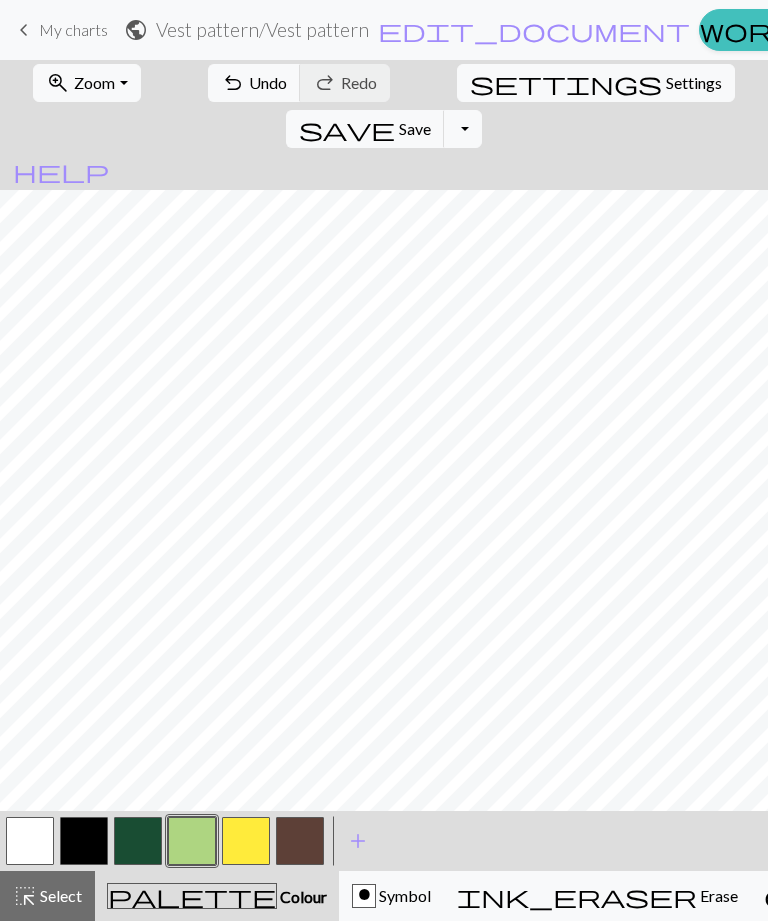 click at bounding box center (138, 841) 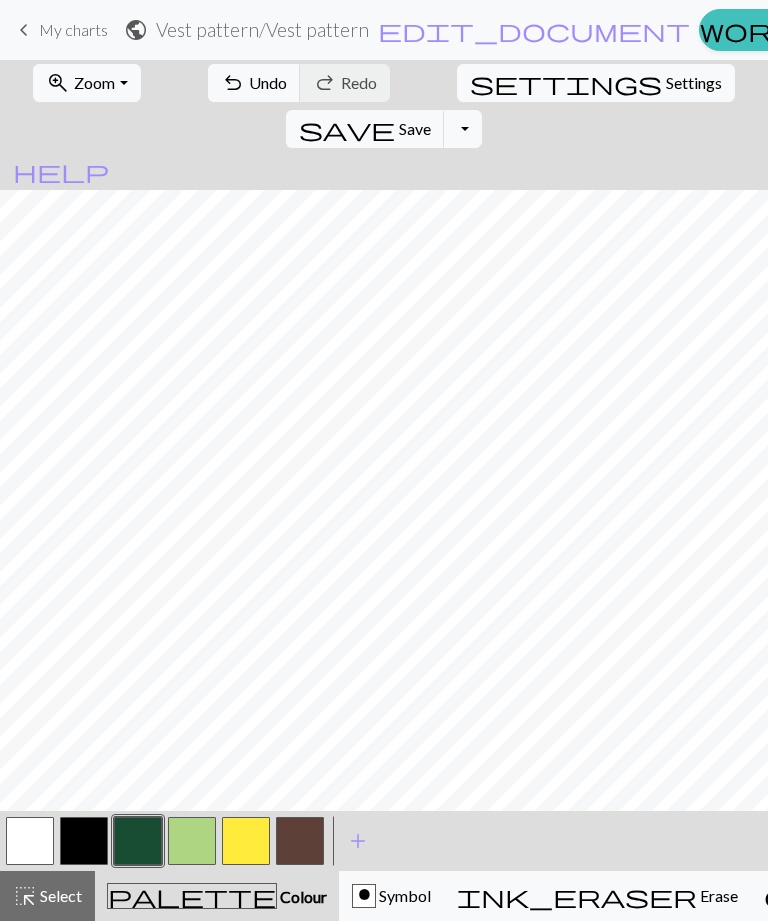 click on "undo Undo Undo" at bounding box center [254, 83] 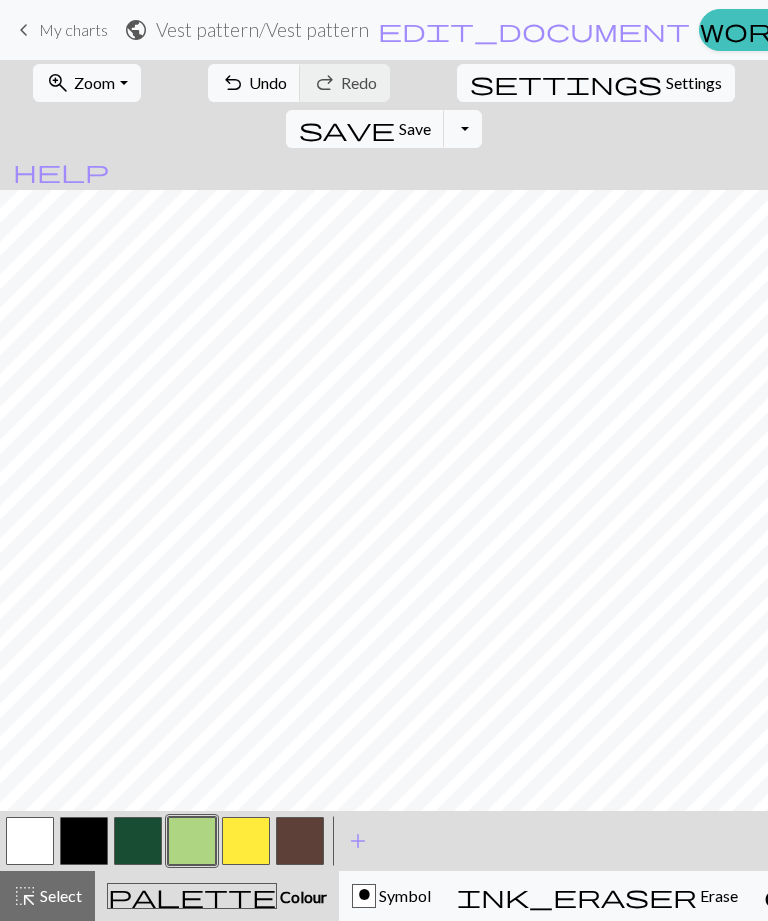 click at bounding box center [246, 841] 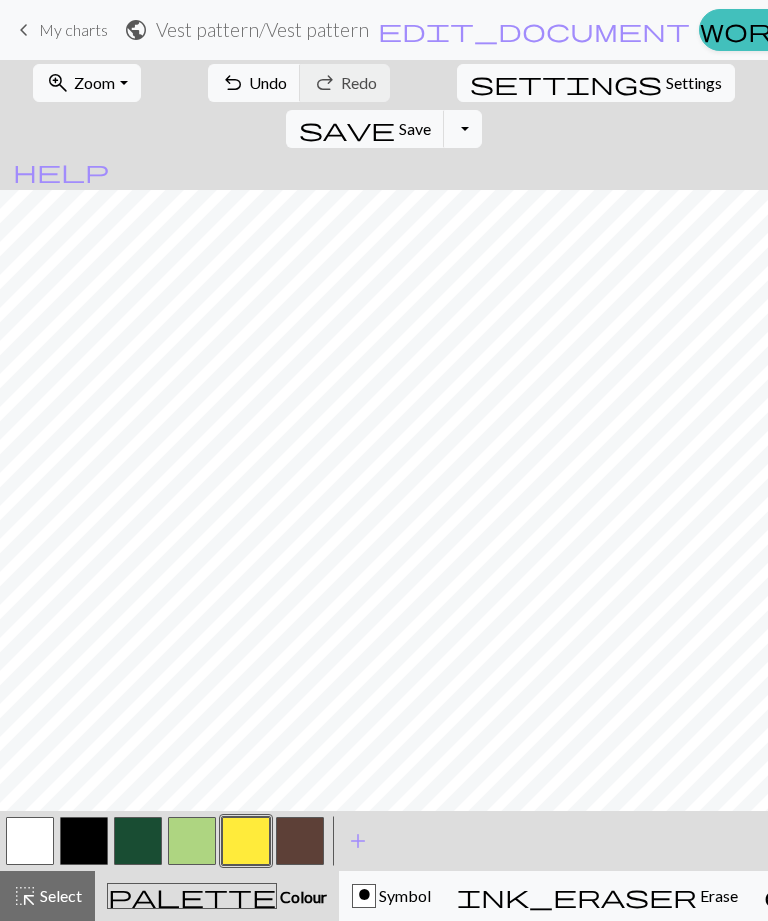 click at bounding box center (300, 841) 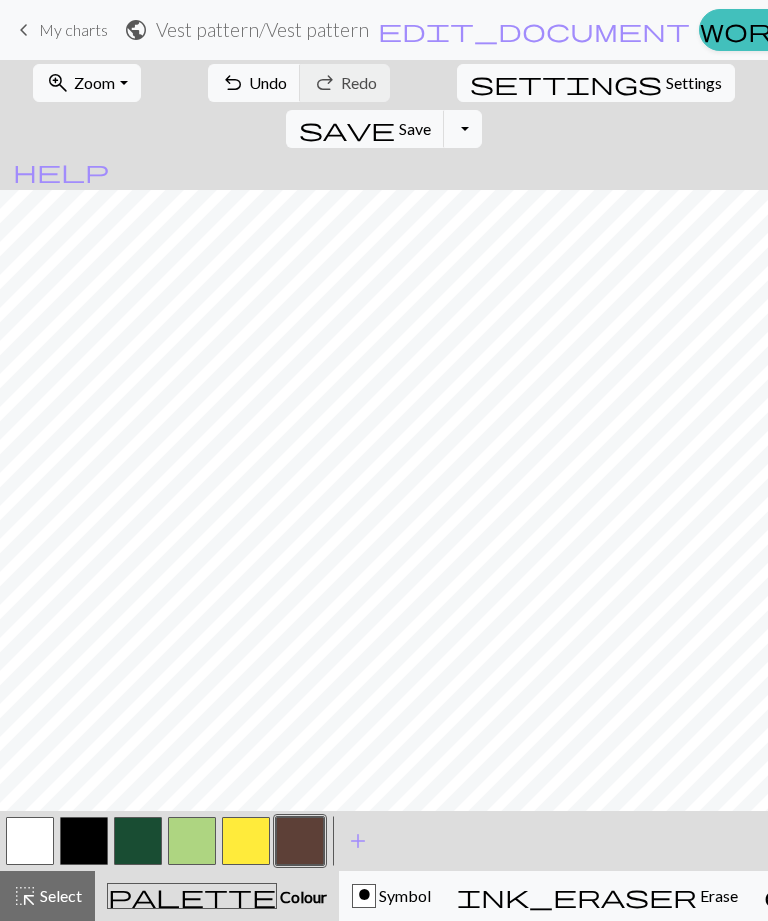click at bounding box center [246, 841] 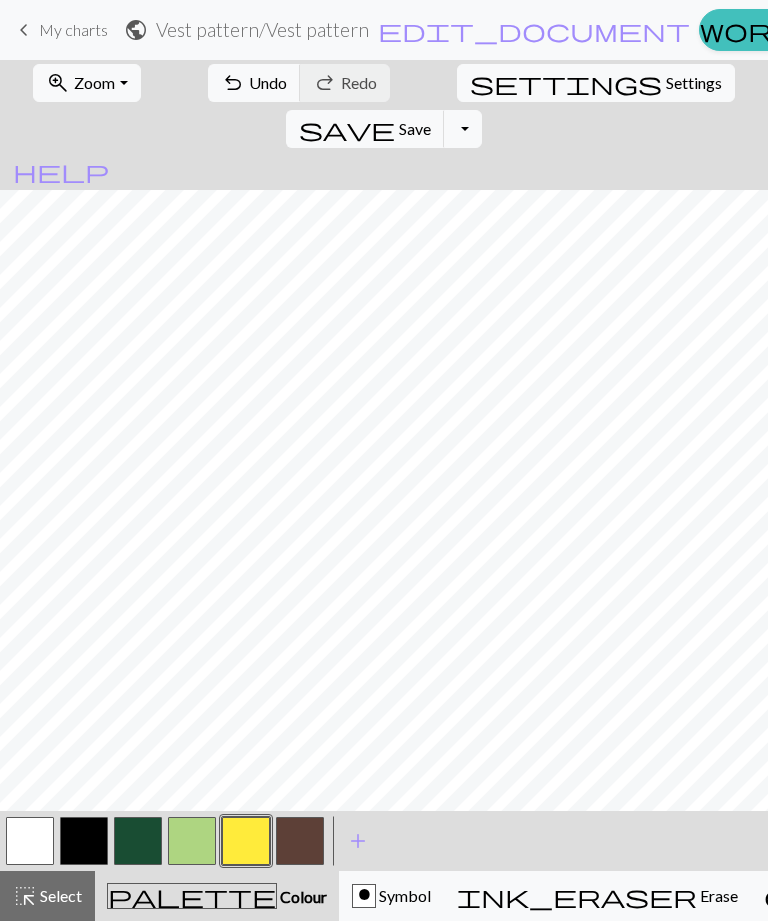 click at bounding box center (300, 841) 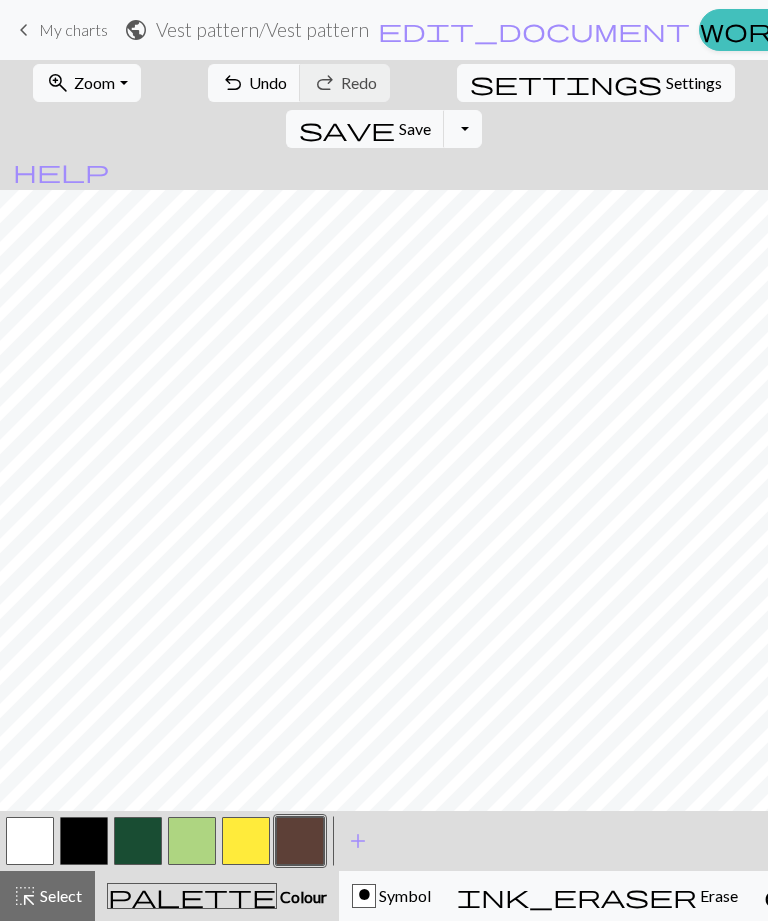 click at bounding box center [246, 841] 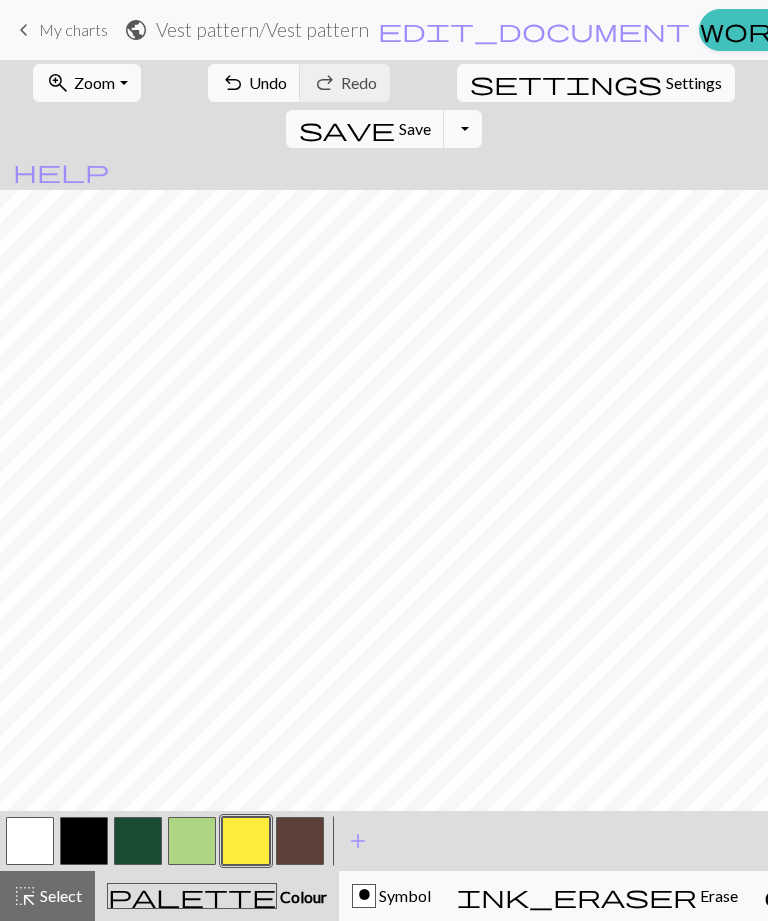 click at bounding box center (300, 841) 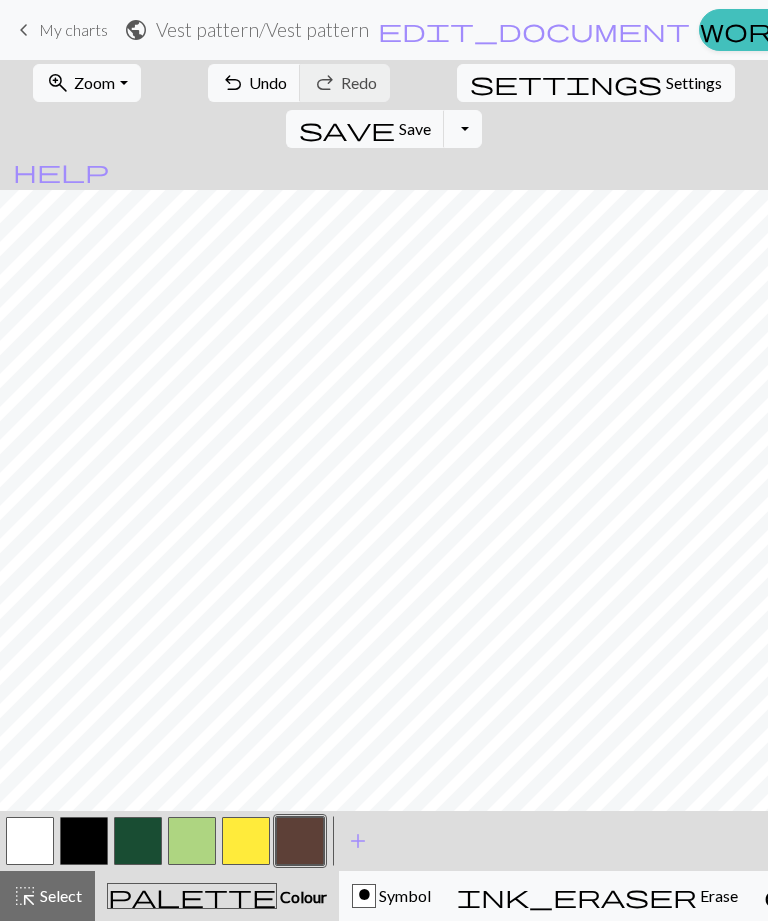 click at bounding box center [246, 841] 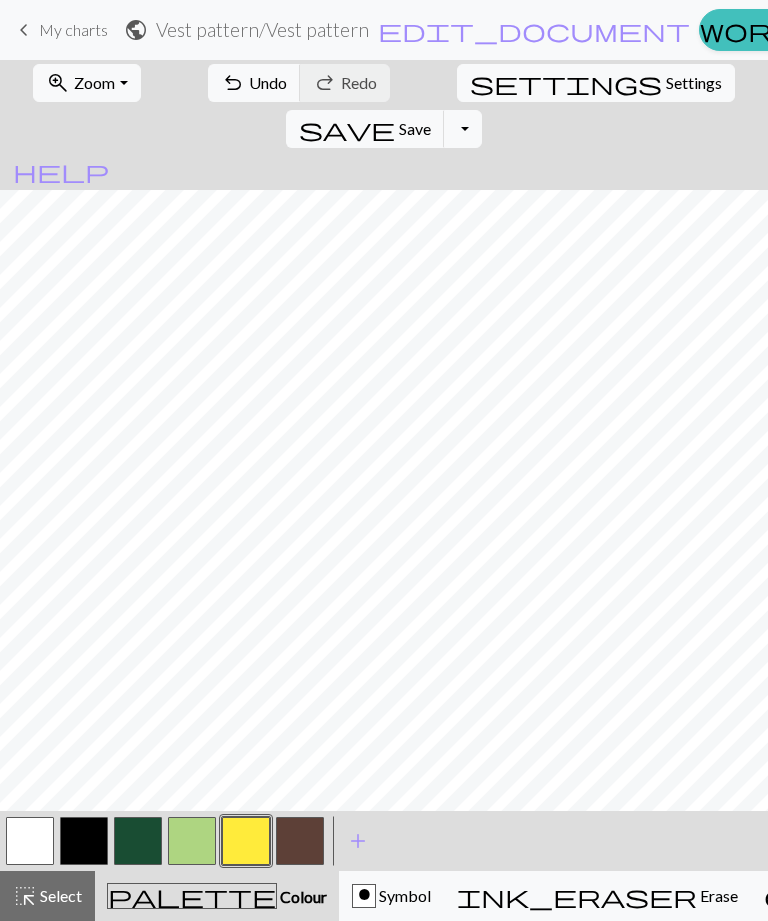 click at bounding box center [300, 841] 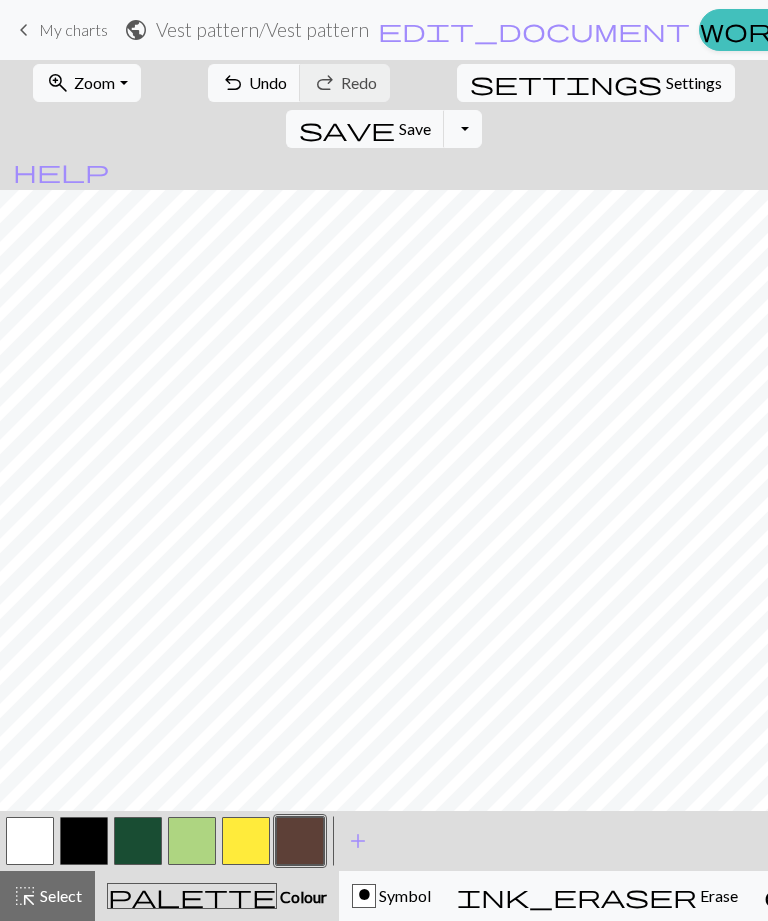 click at bounding box center [192, 841] 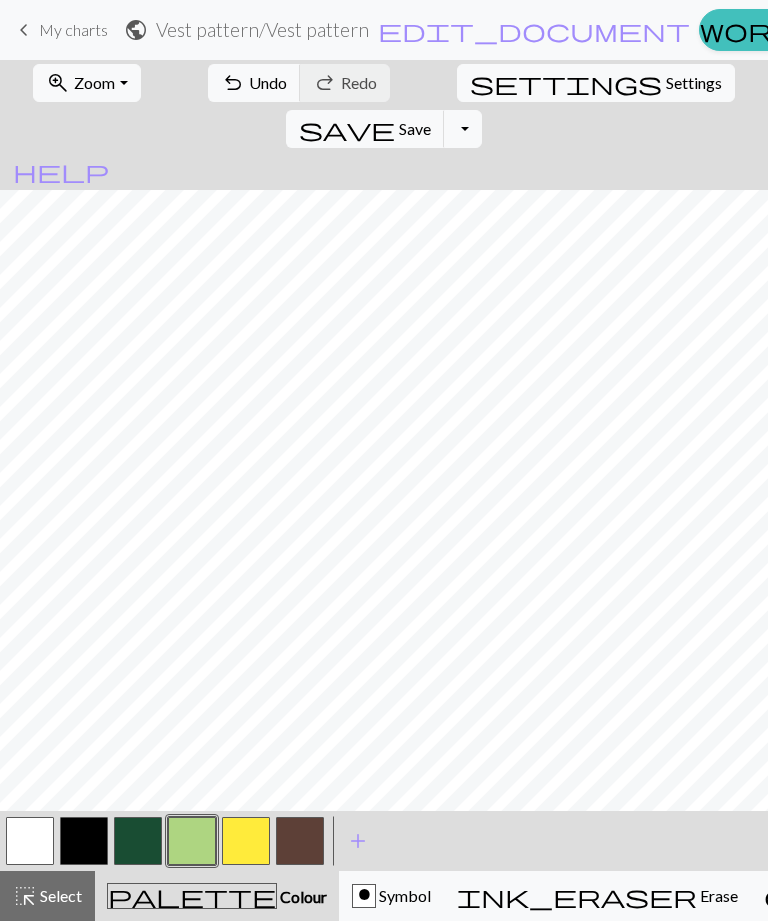 click at bounding box center (138, 841) 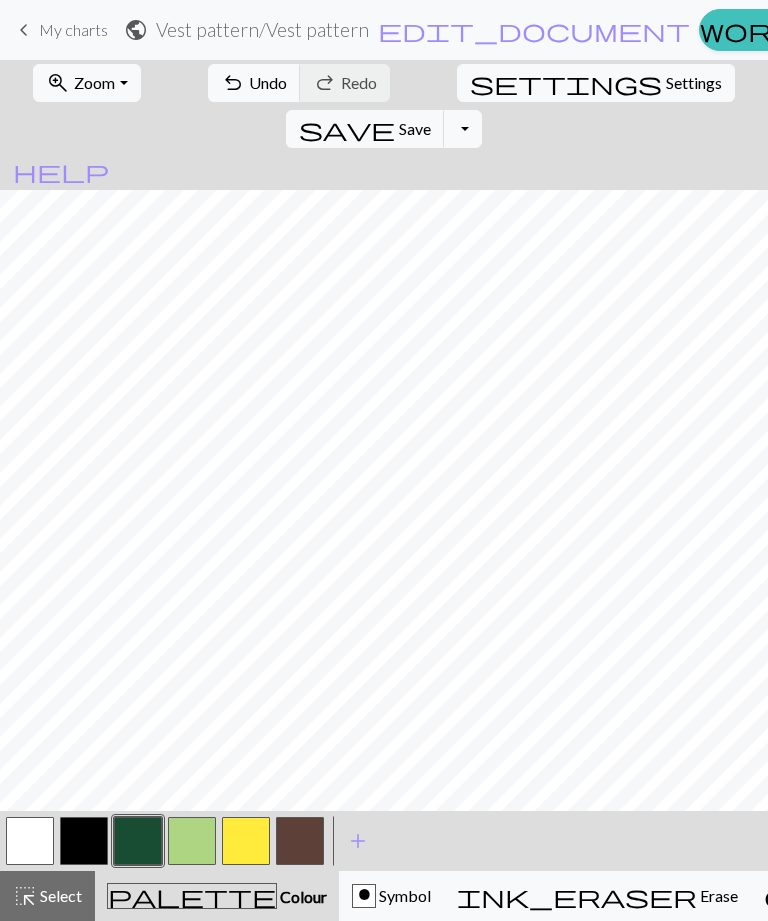 click at bounding box center [192, 841] 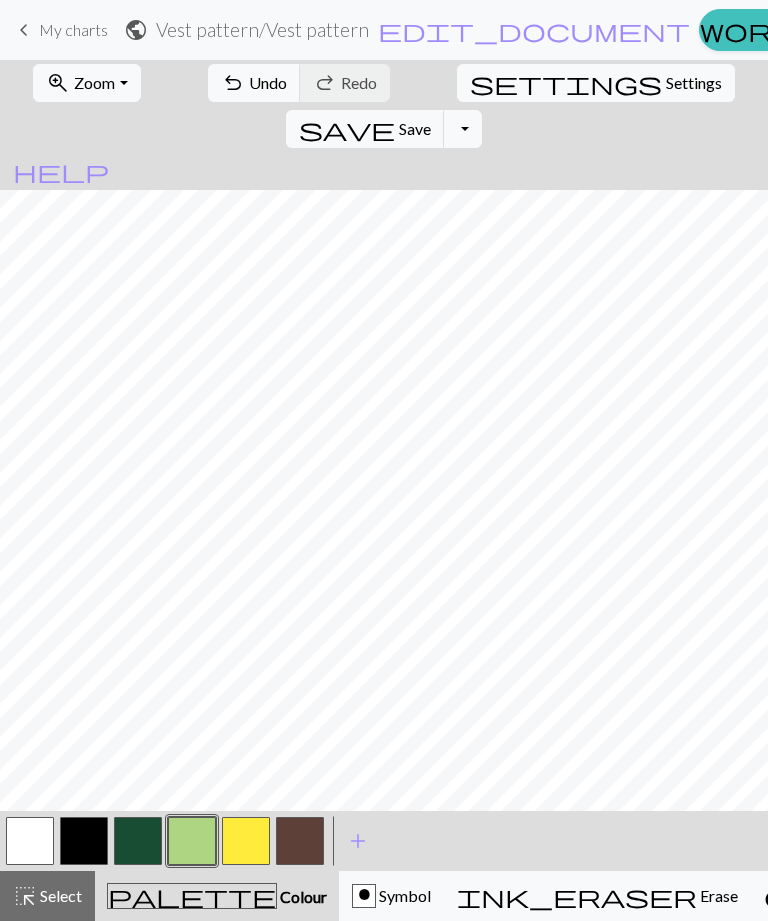 click at bounding box center (138, 841) 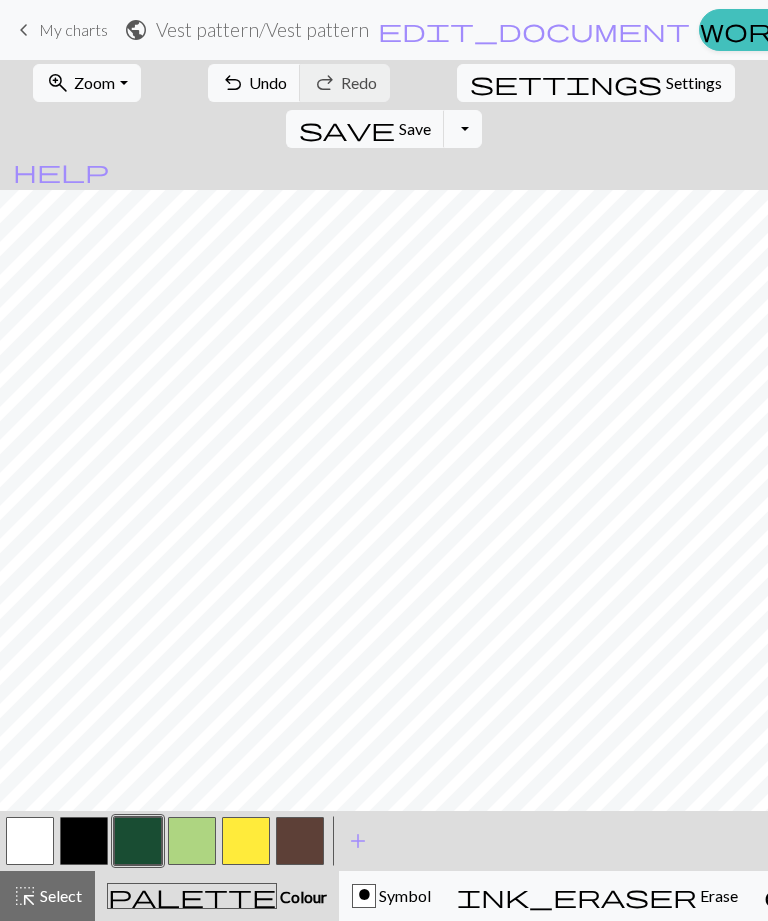 click at bounding box center [192, 841] 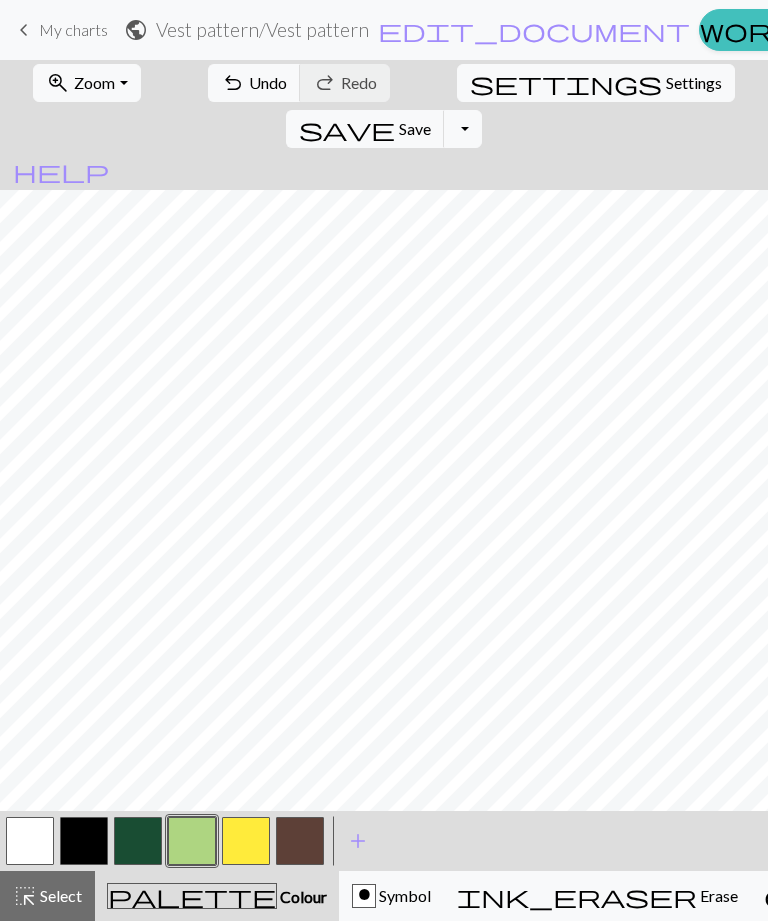 click on "Undo" at bounding box center [268, 82] 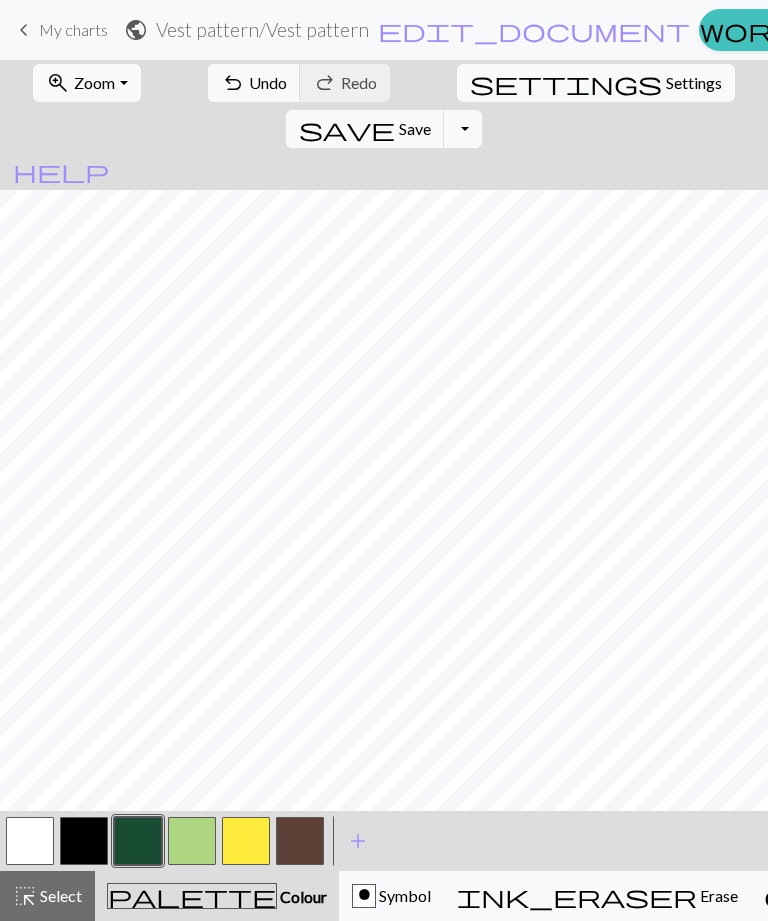 click on "Undo" at bounding box center (268, 82) 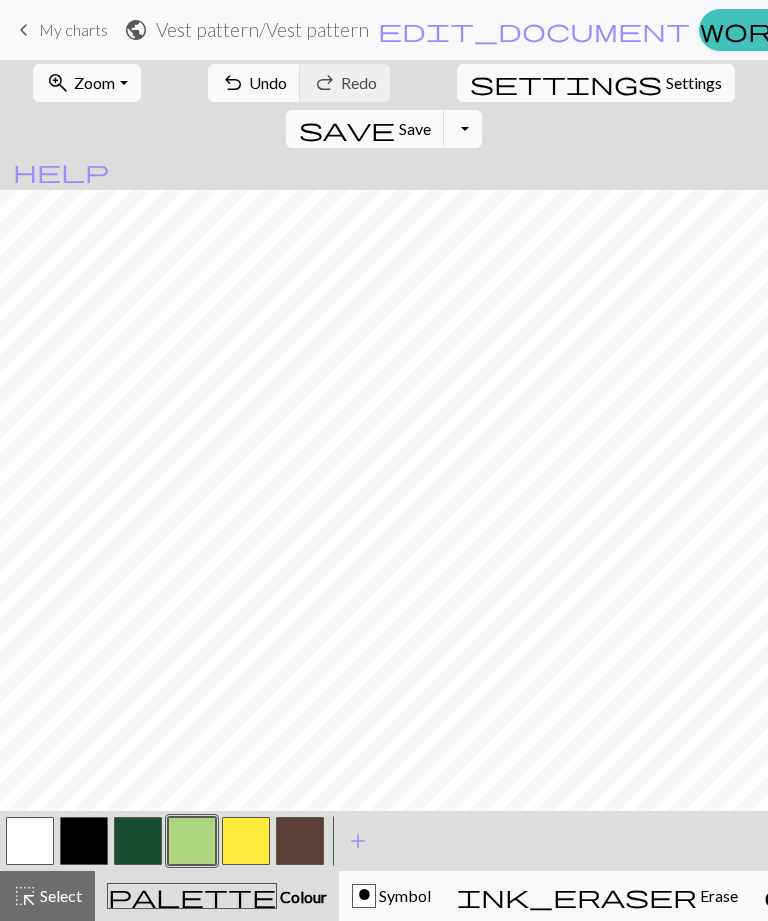 click on "Undo" at bounding box center [268, 82] 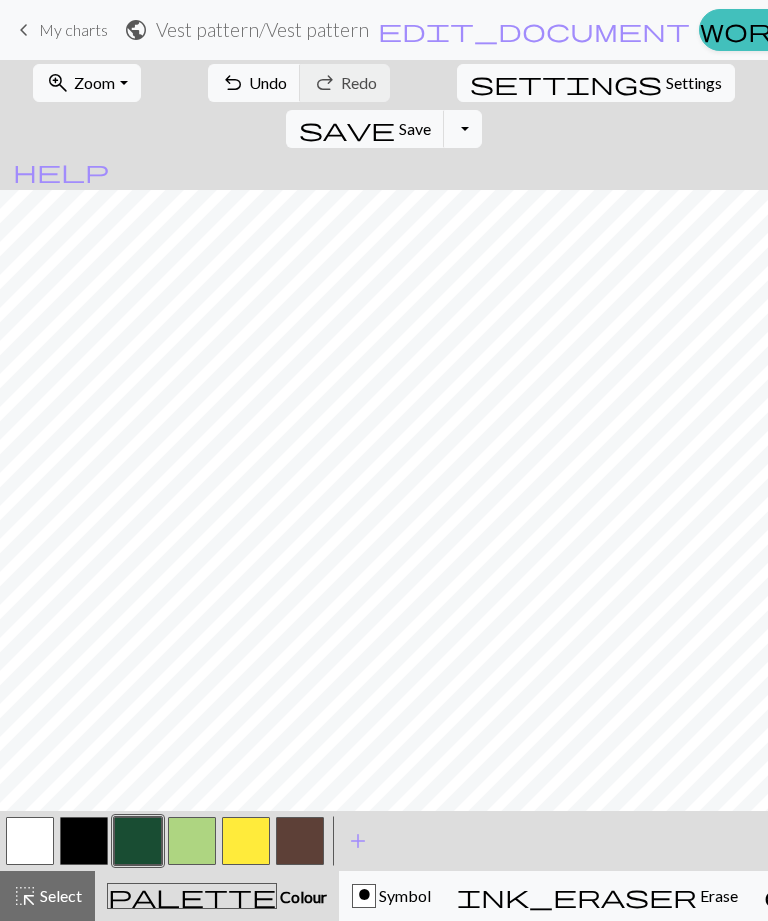 click at bounding box center [192, 841] 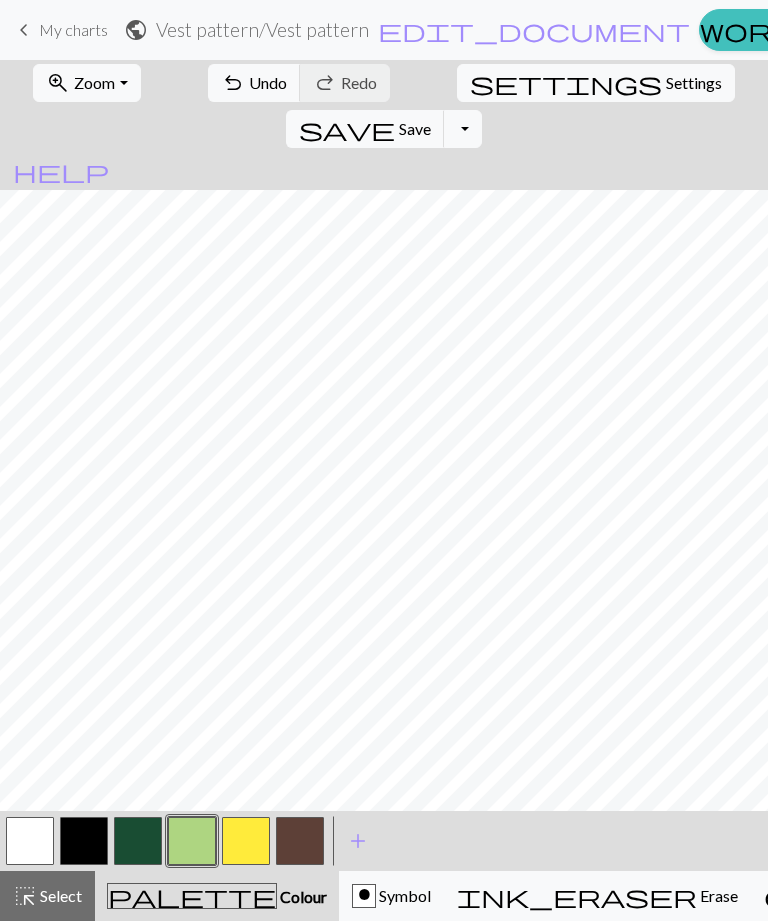 click at bounding box center (84, 841) 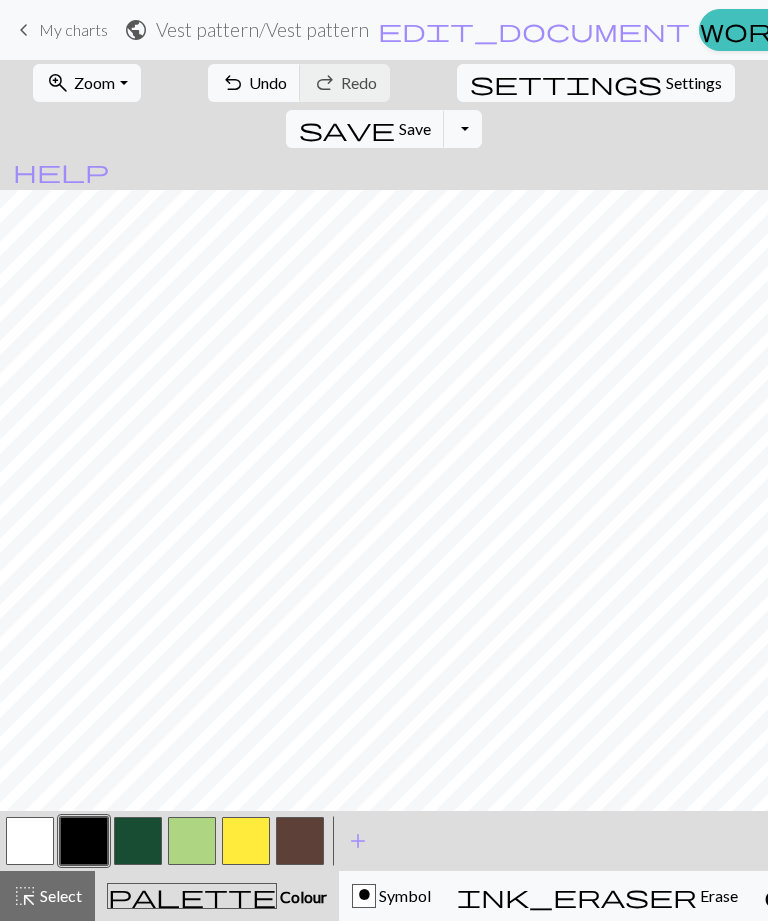 click on "Undo" at bounding box center [268, 82] 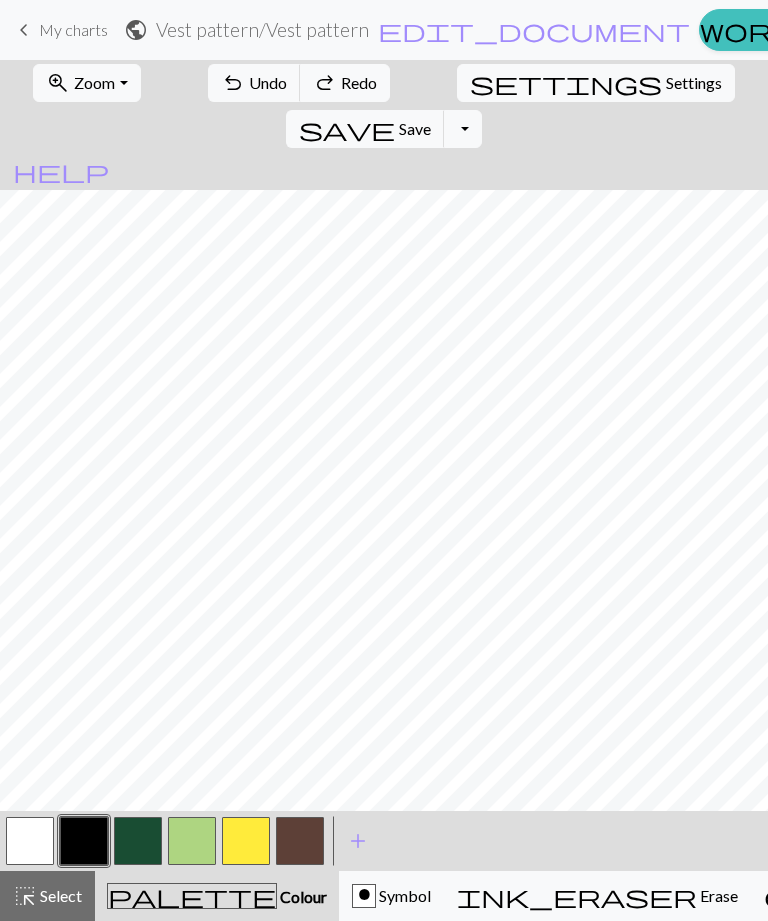 click on "Undo" at bounding box center [268, 82] 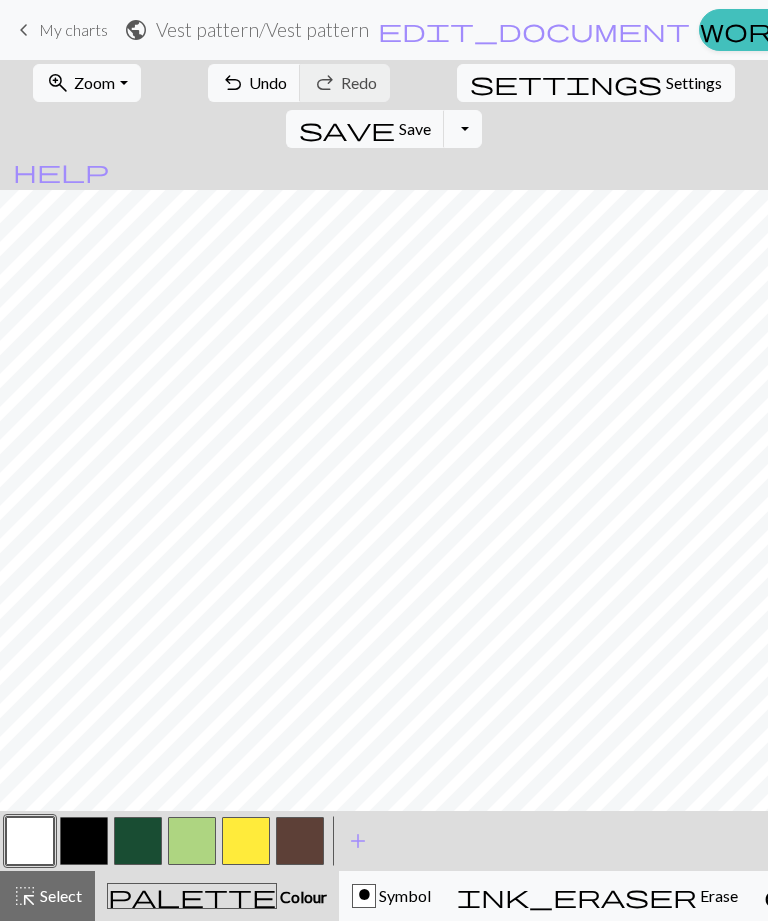 click at bounding box center (84, 841) 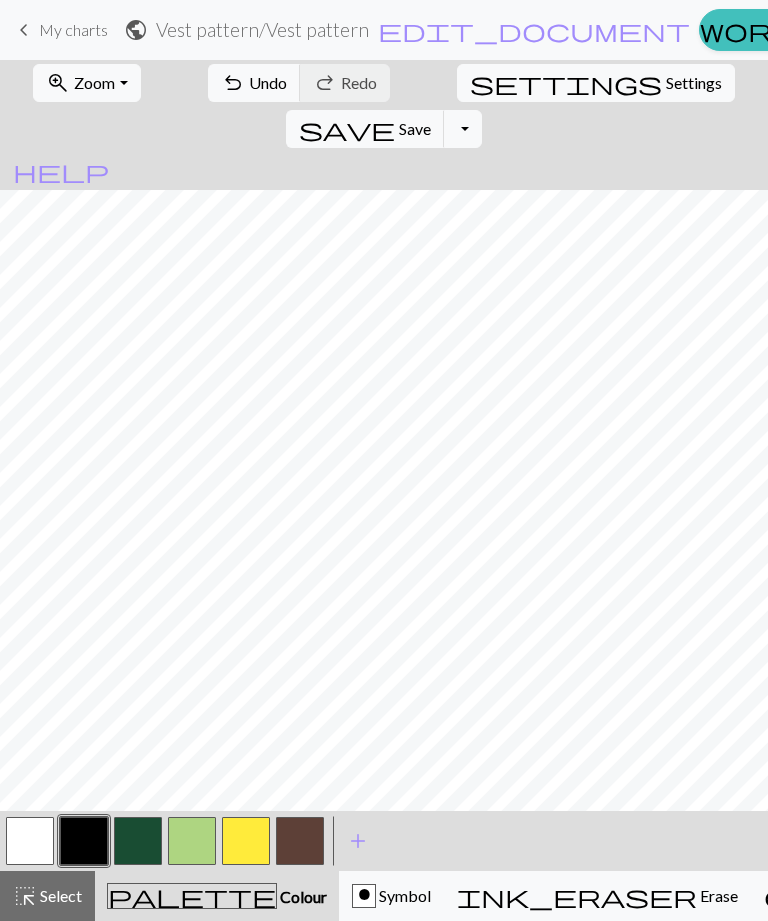 click at bounding box center [30, 841] 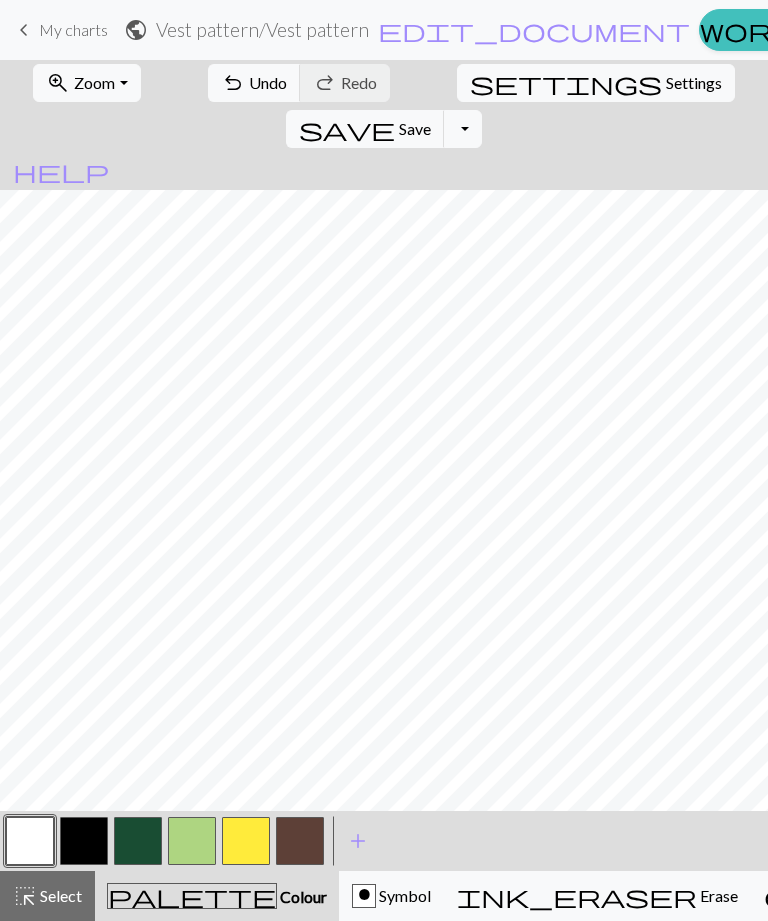 click at bounding box center (84, 841) 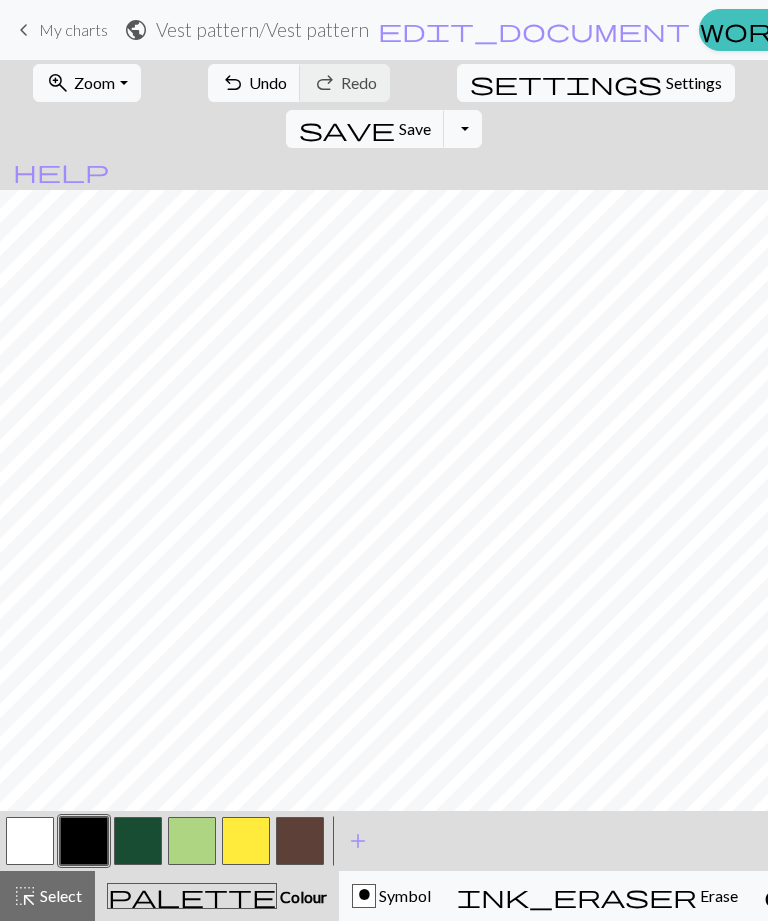 click on "Undo" at bounding box center [268, 82] 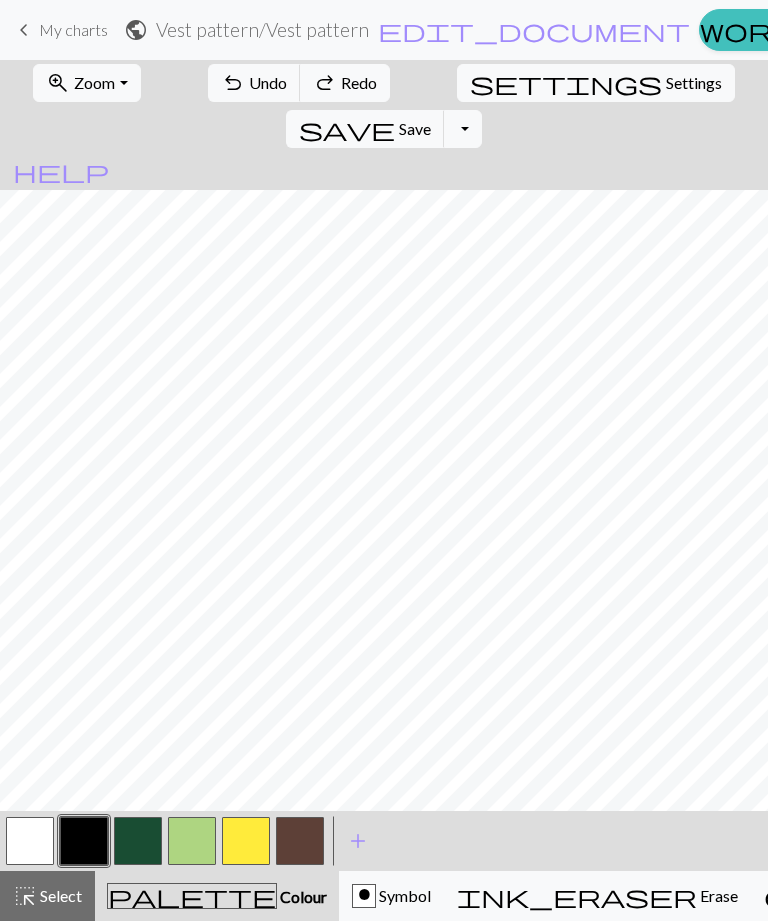 click on "Undo" at bounding box center [268, 82] 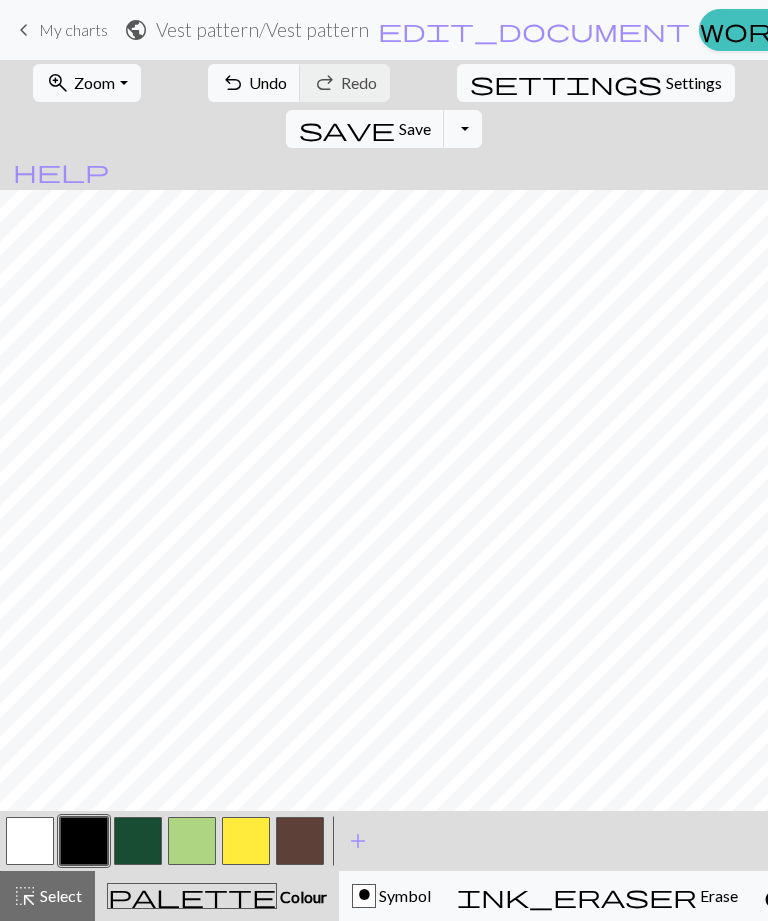 click on "undo Undo Undo" at bounding box center [254, 83] 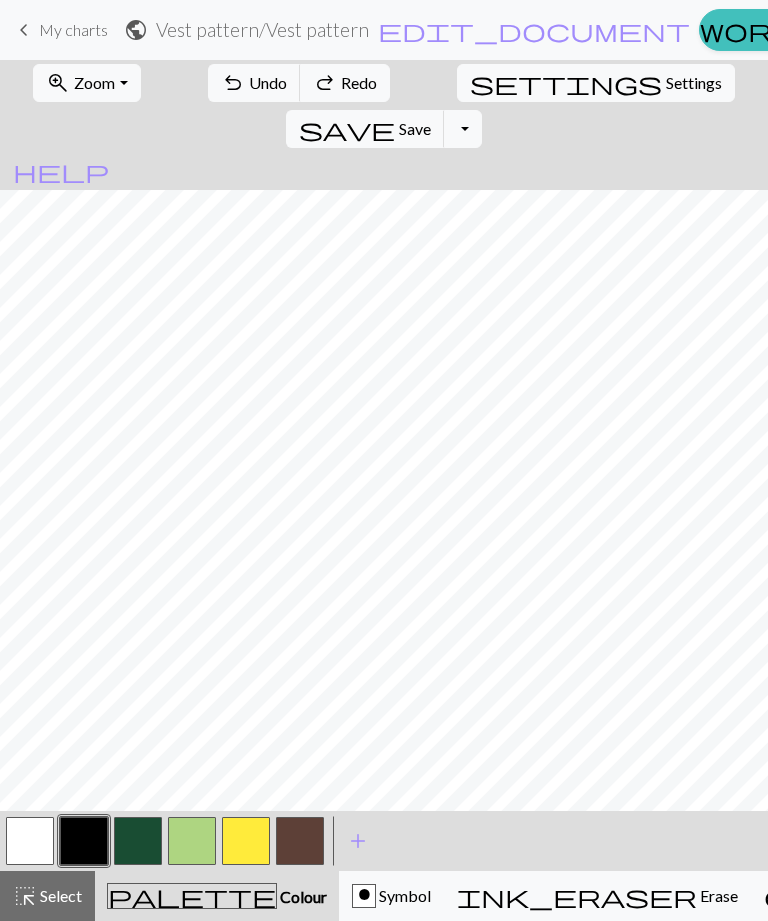 click on "Undo" at bounding box center [268, 82] 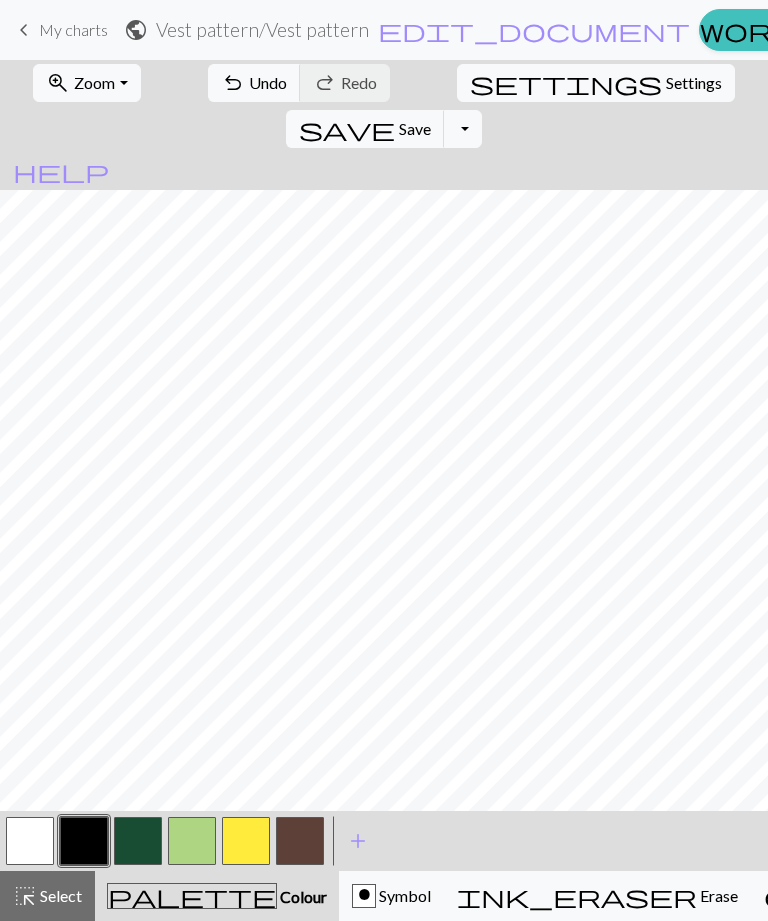click on "Undo" at bounding box center (268, 82) 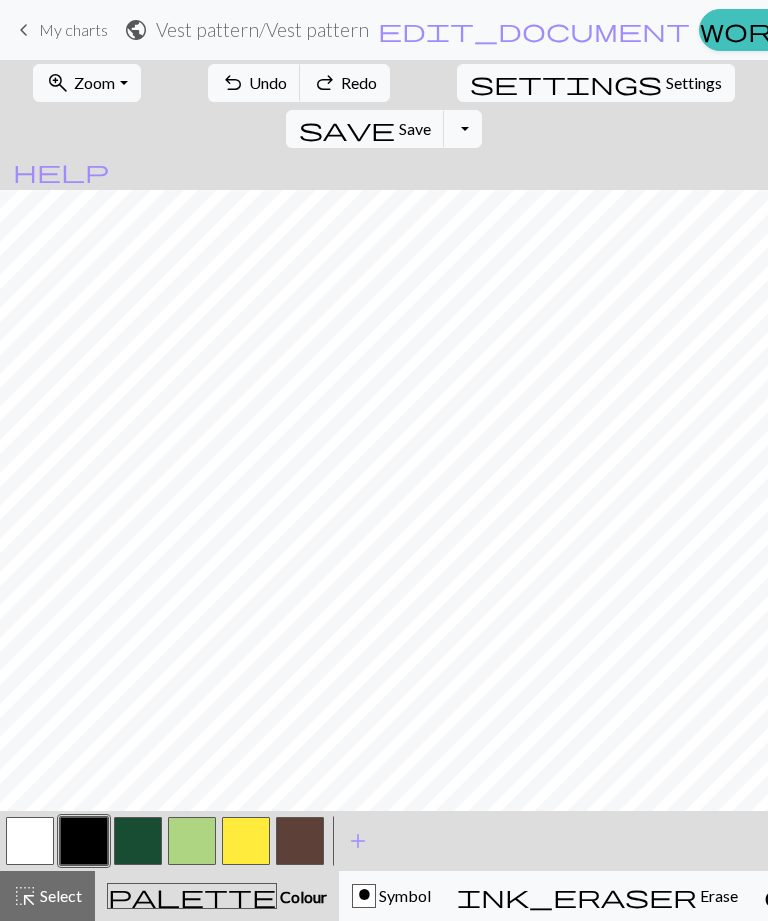 click at bounding box center [30, 841] 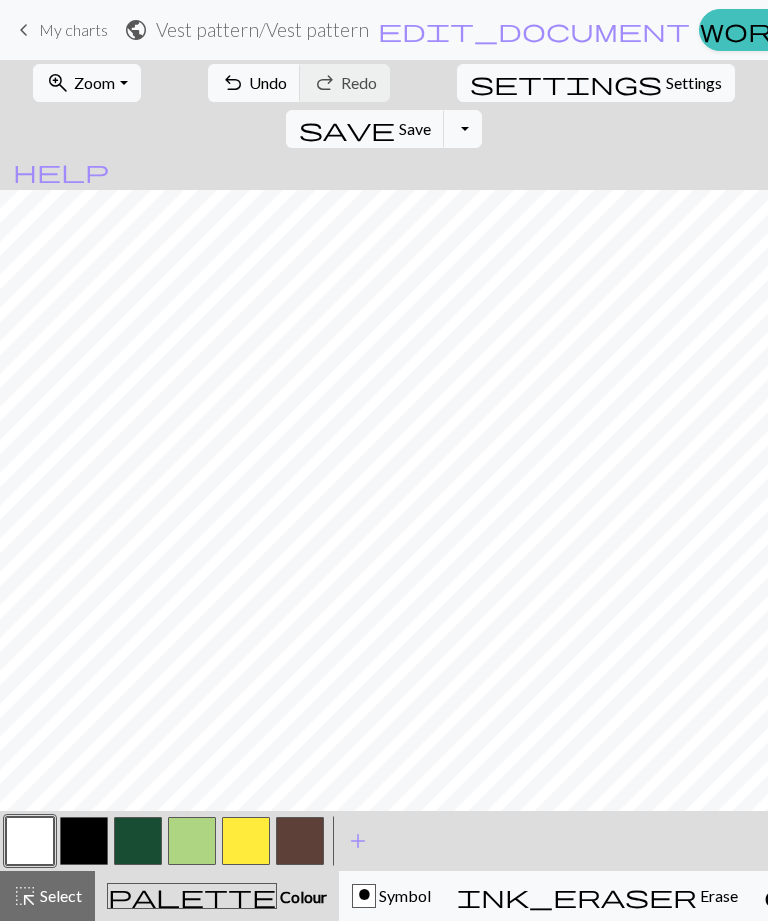 click at bounding box center [84, 841] 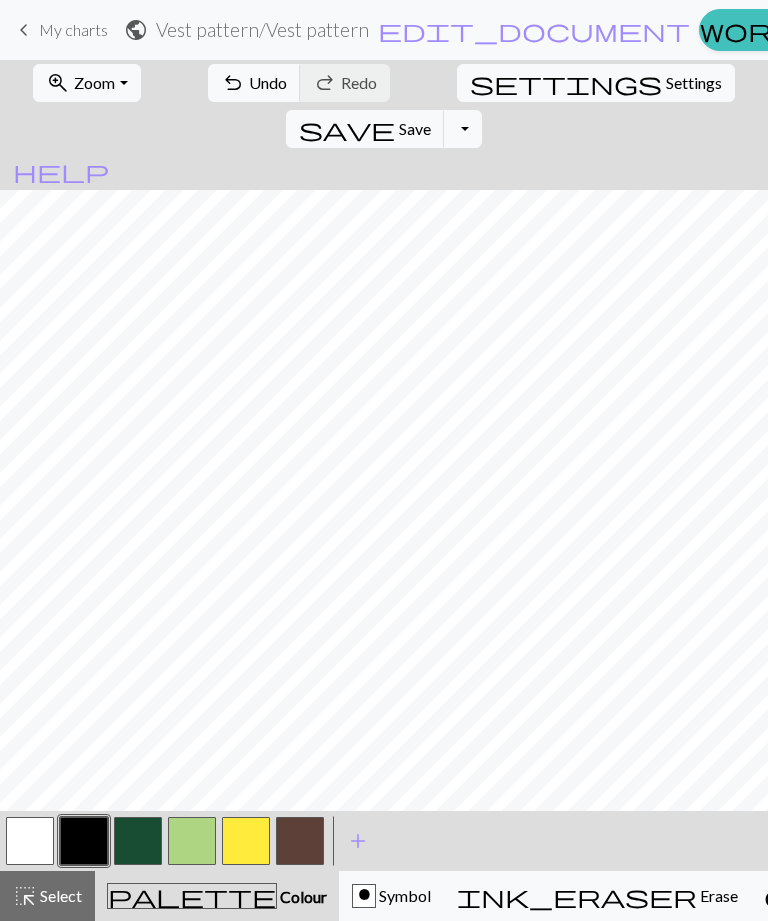 click on "Undo" at bounding box center (268, 82) 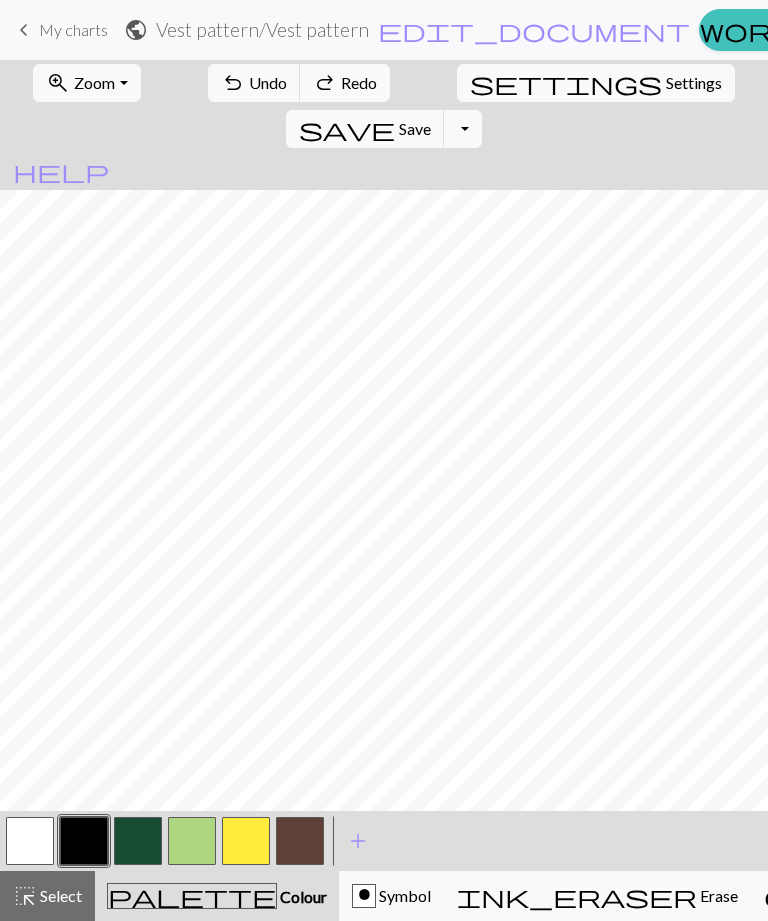 click on "Undo" at bounding box center (268, 82) 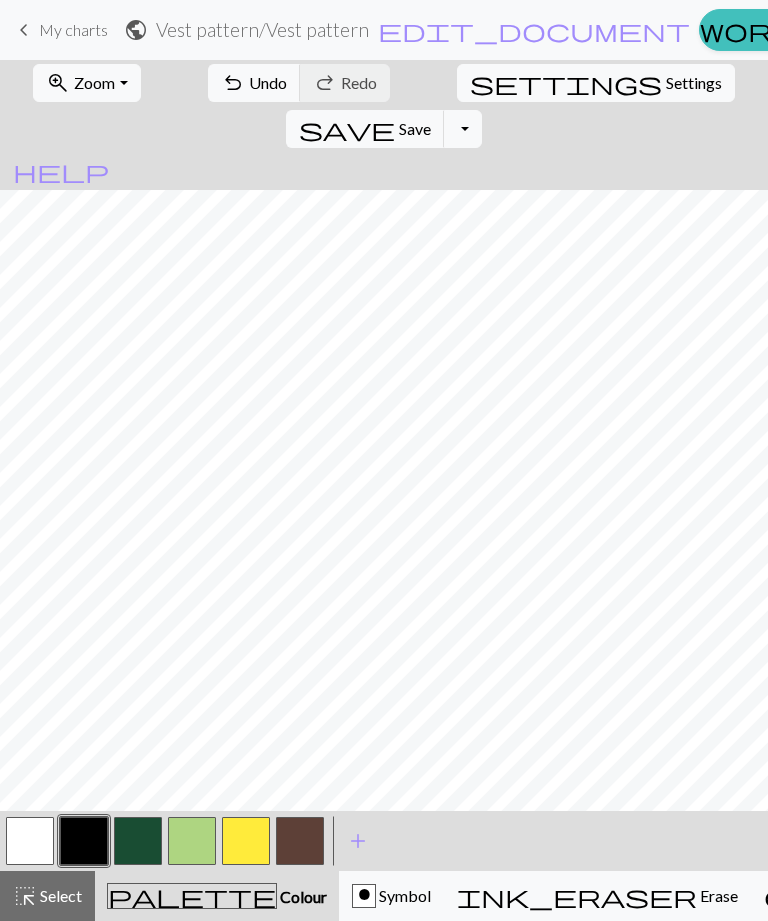 click at bounding box center (30, 841) 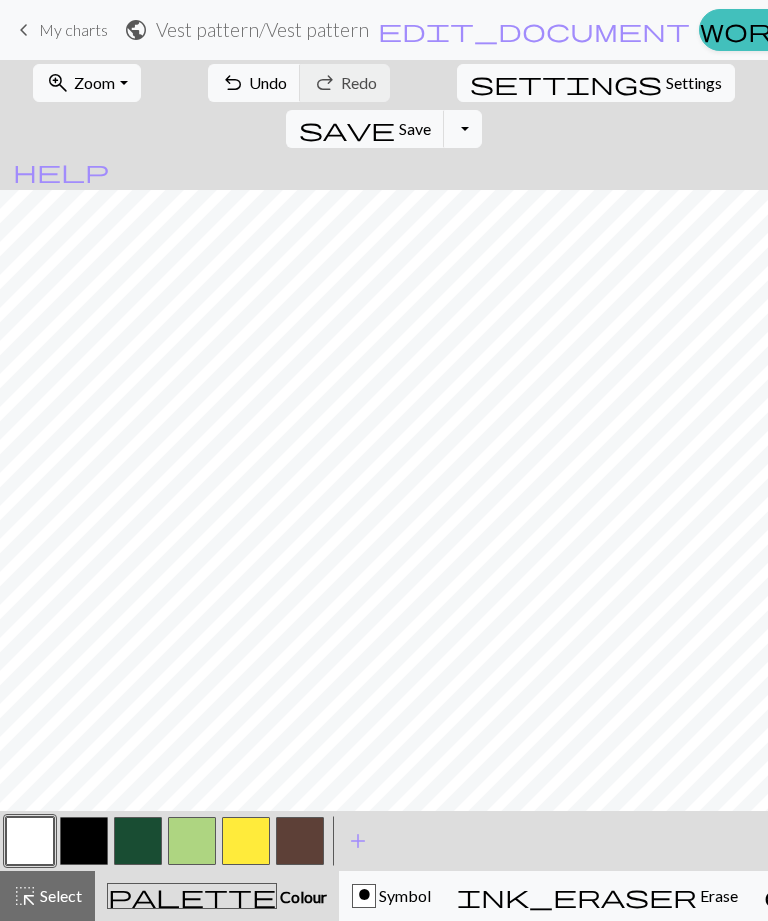 click at bounding box center [30, 841] 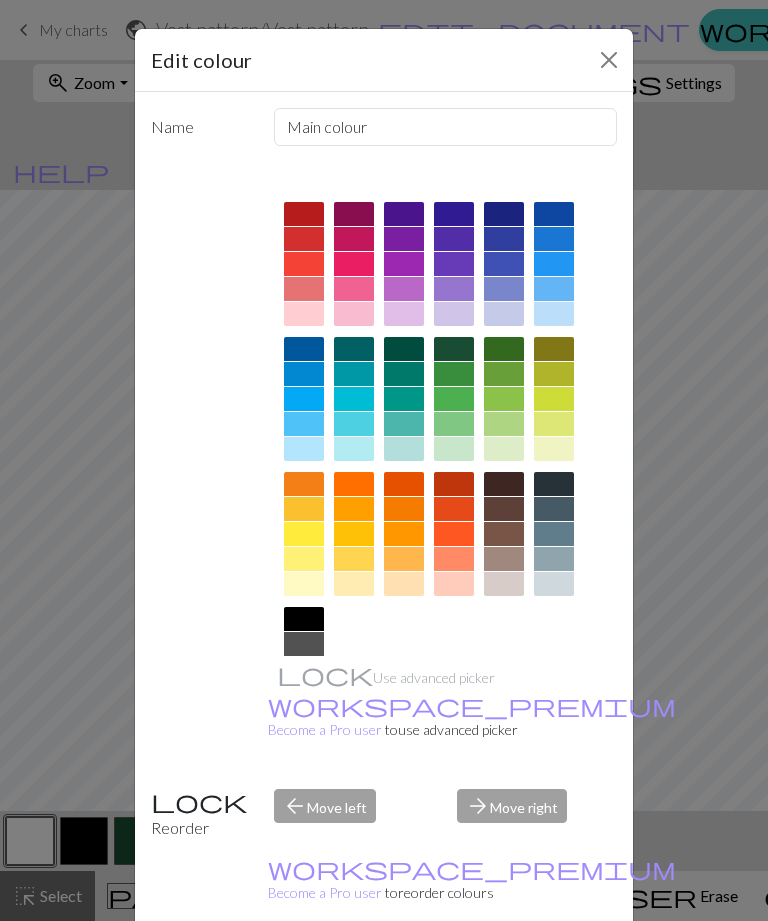 click at bounding box center (454, 484) 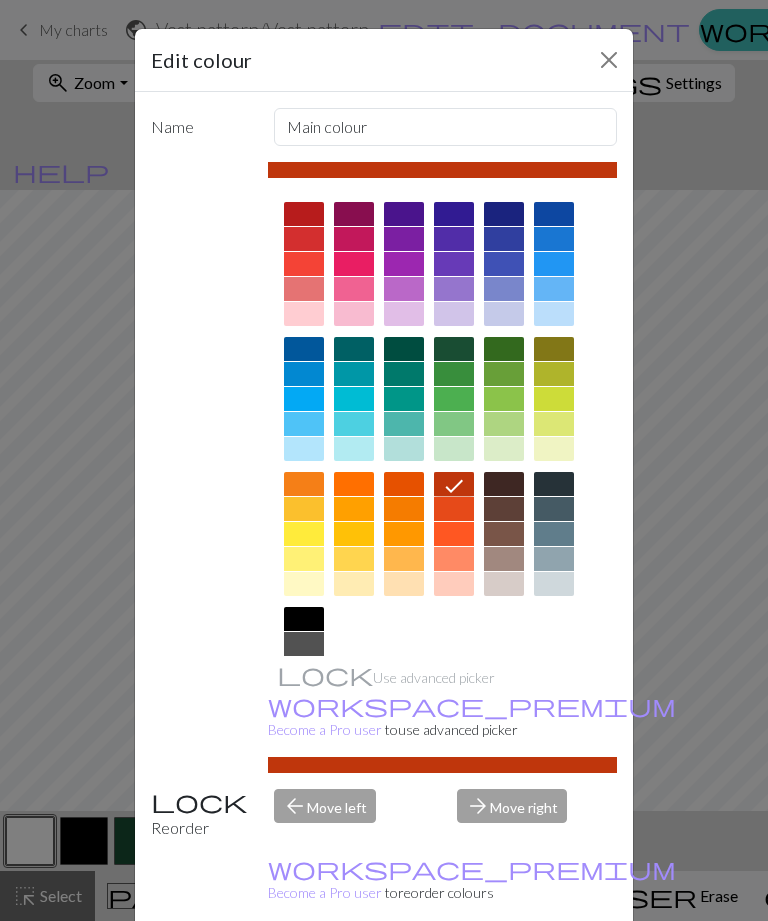 click at bounding box center (609, 60) 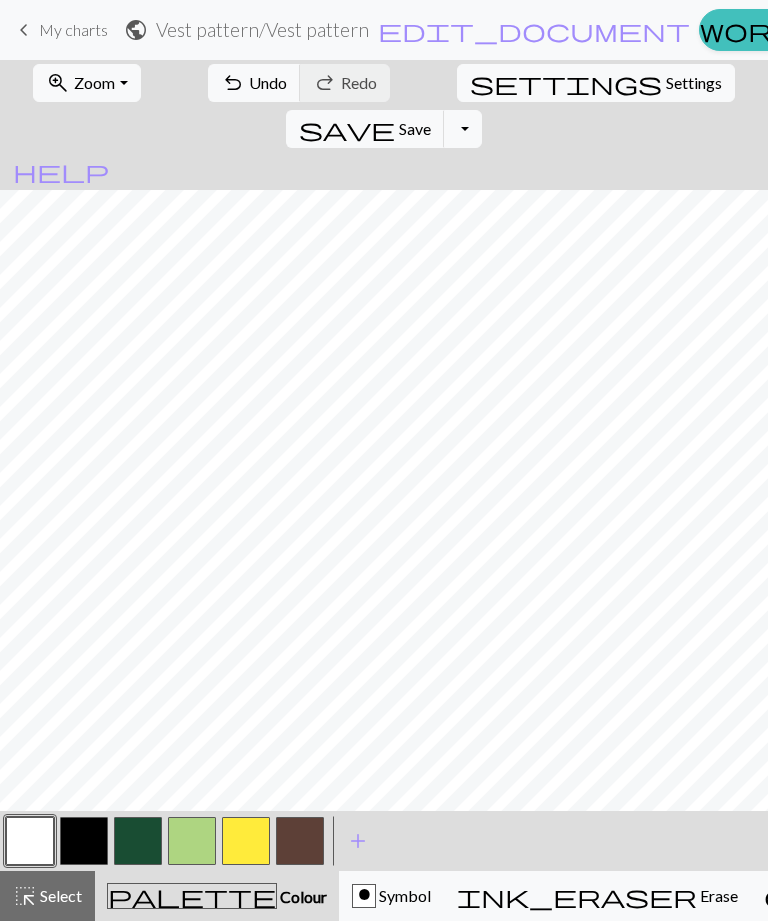 click at bounding box center (84, 841) 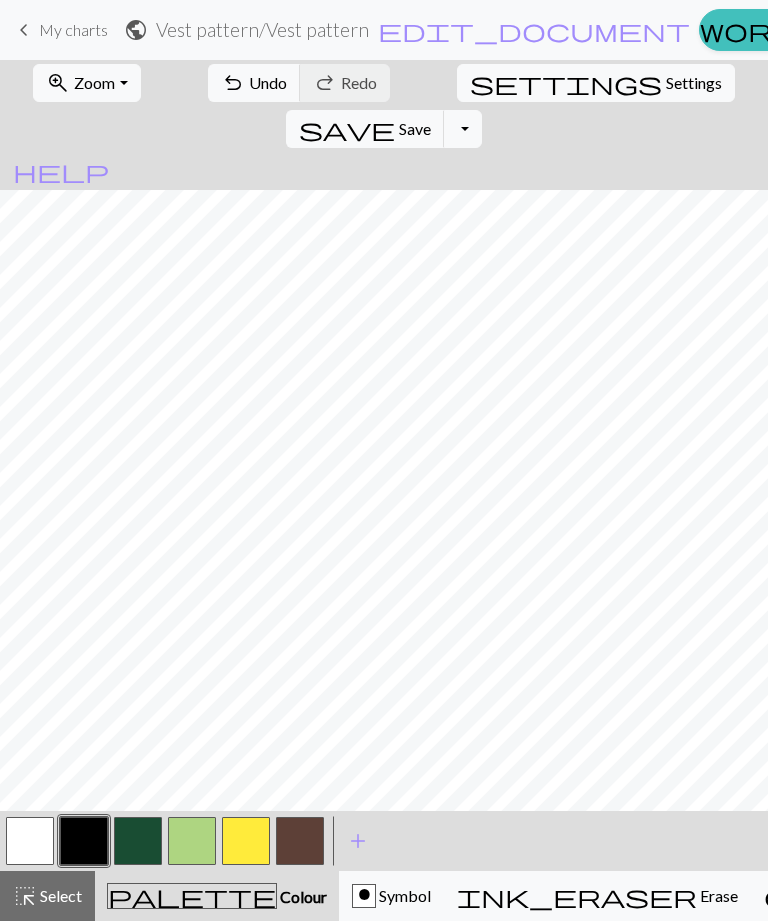 click on "undo Undo Undo" at bounding box center (254, 83) 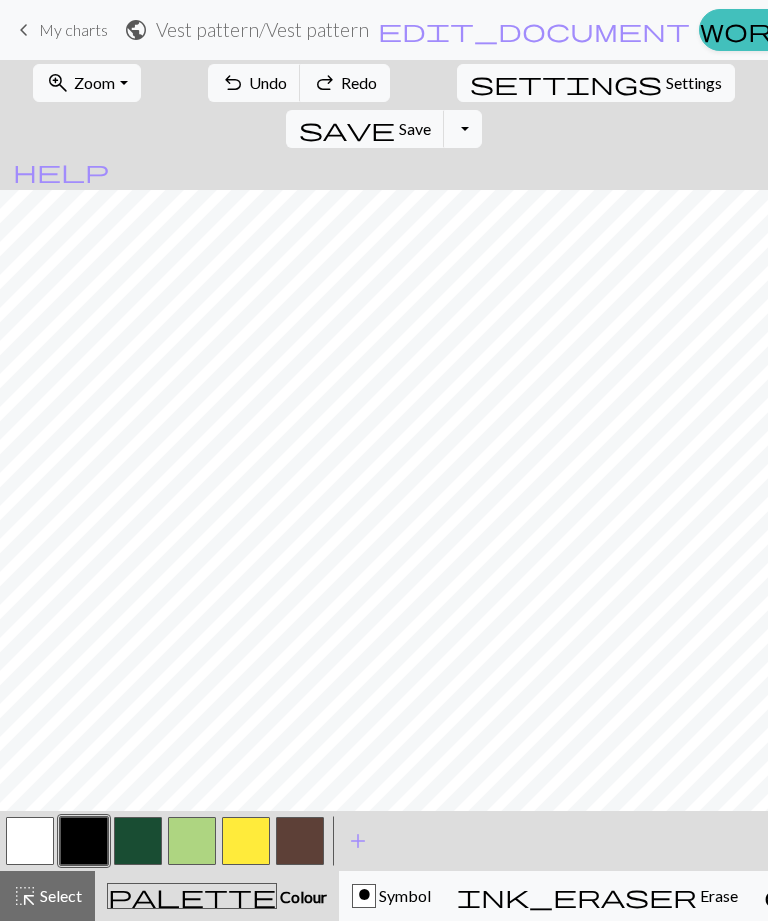 click on "Undo" at bounding box center (268, 82) 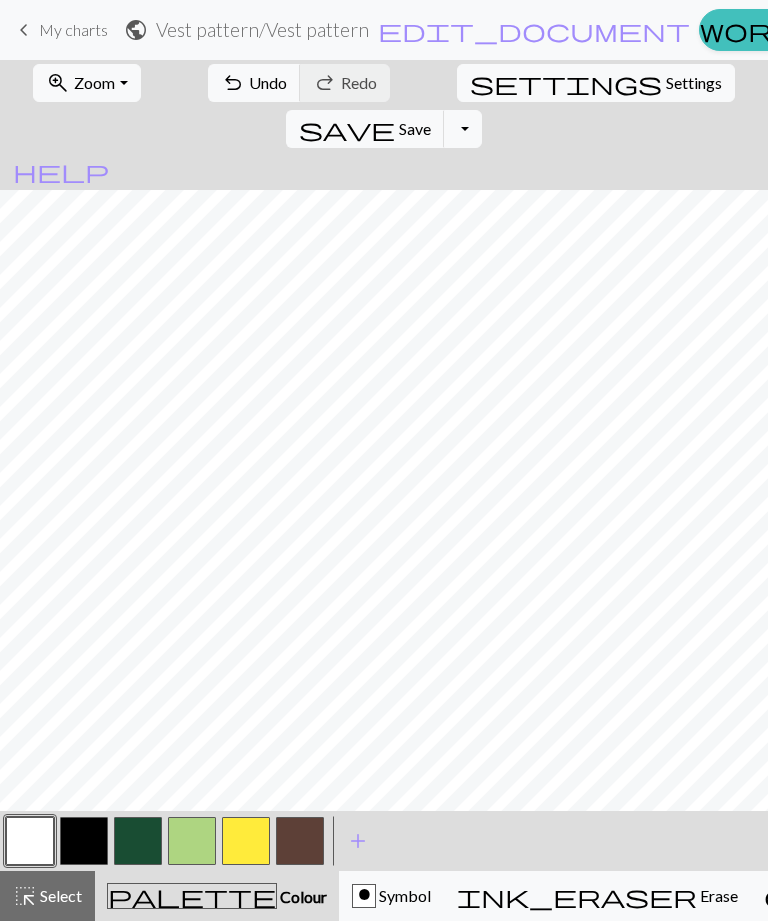 click at bounding box center (84, 841) 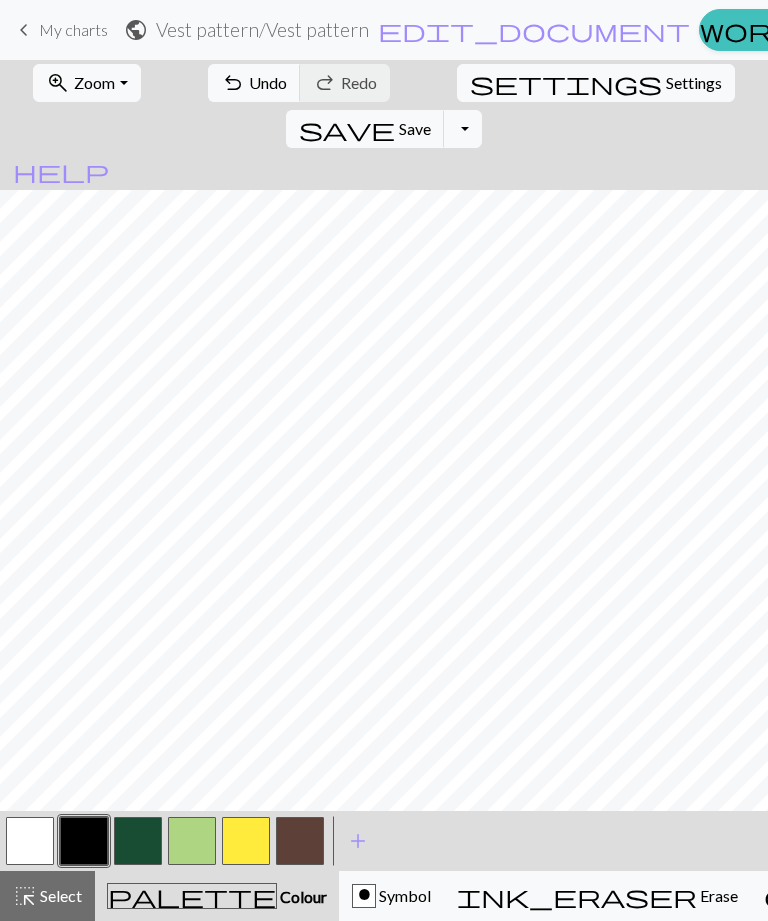 click on "save" at bounding box center [347, 129] 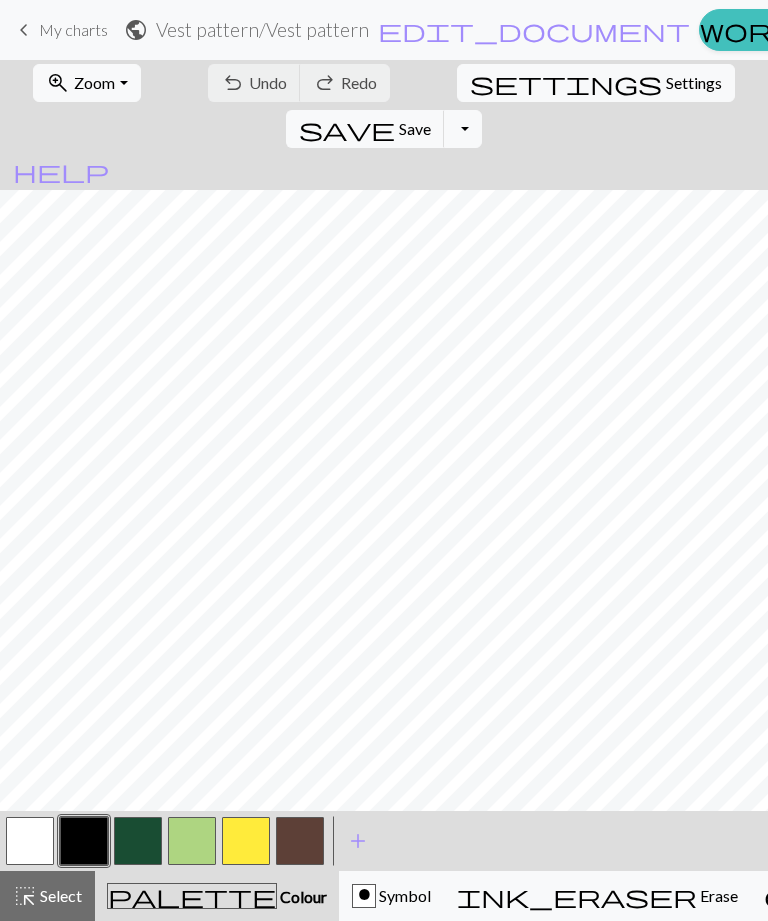click on "zoom_in Zoom Zoom" at bounding box center (86, 83) 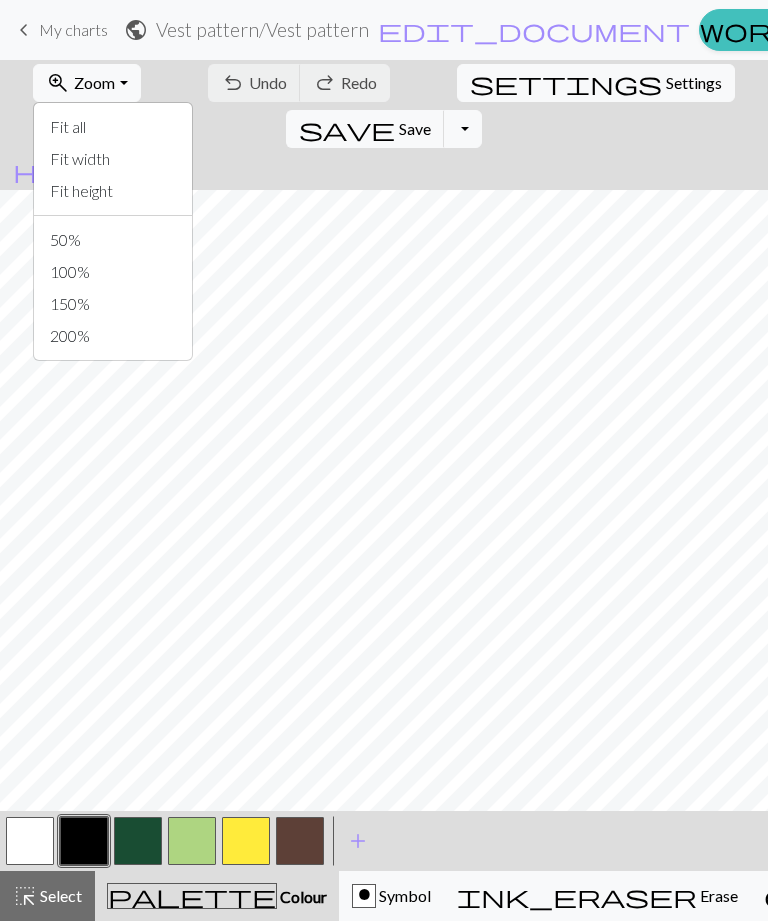 click on "Fit all" at bounding box center [113, 127] 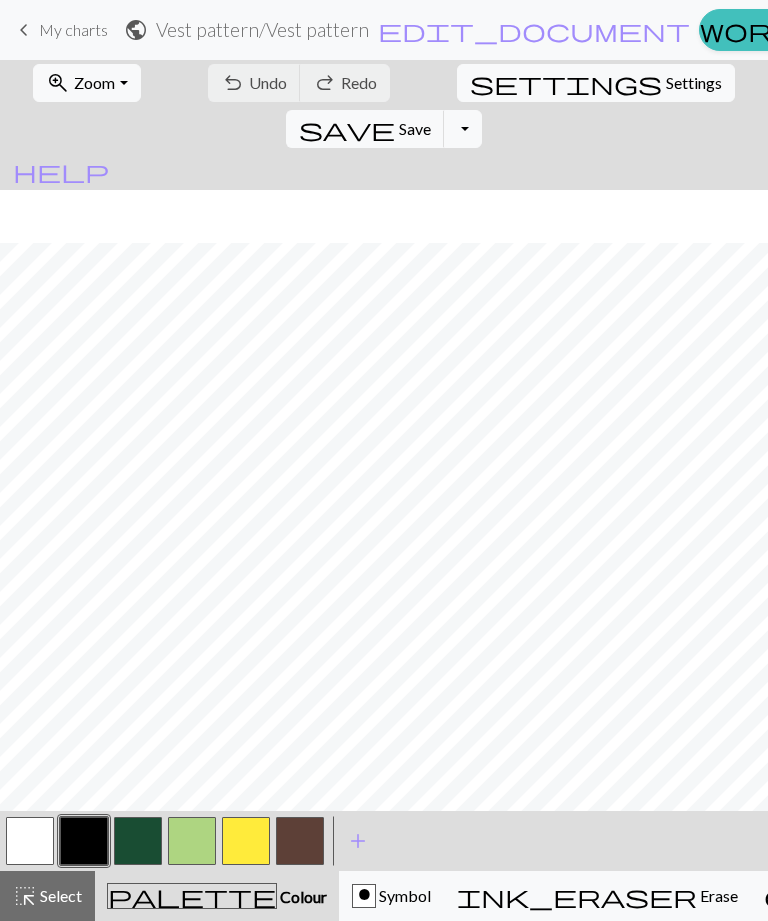 scroll, scrollTop: 85, scrollLeft: 0, axis: vertical 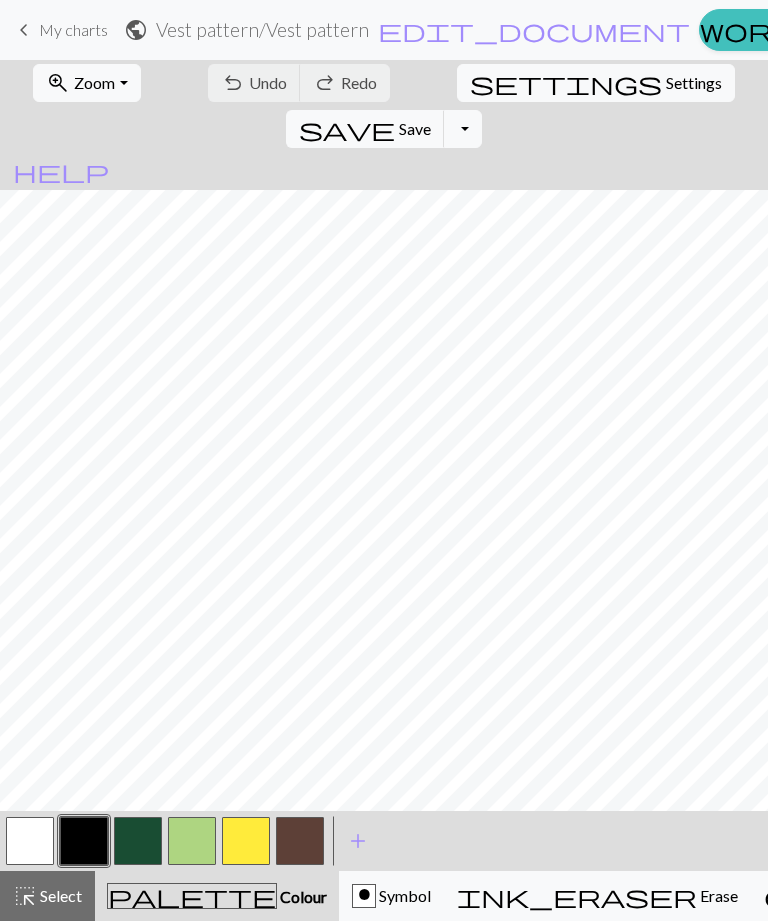 click on "zoom_in Zoom Zoom" at bounding box center [86, 83] 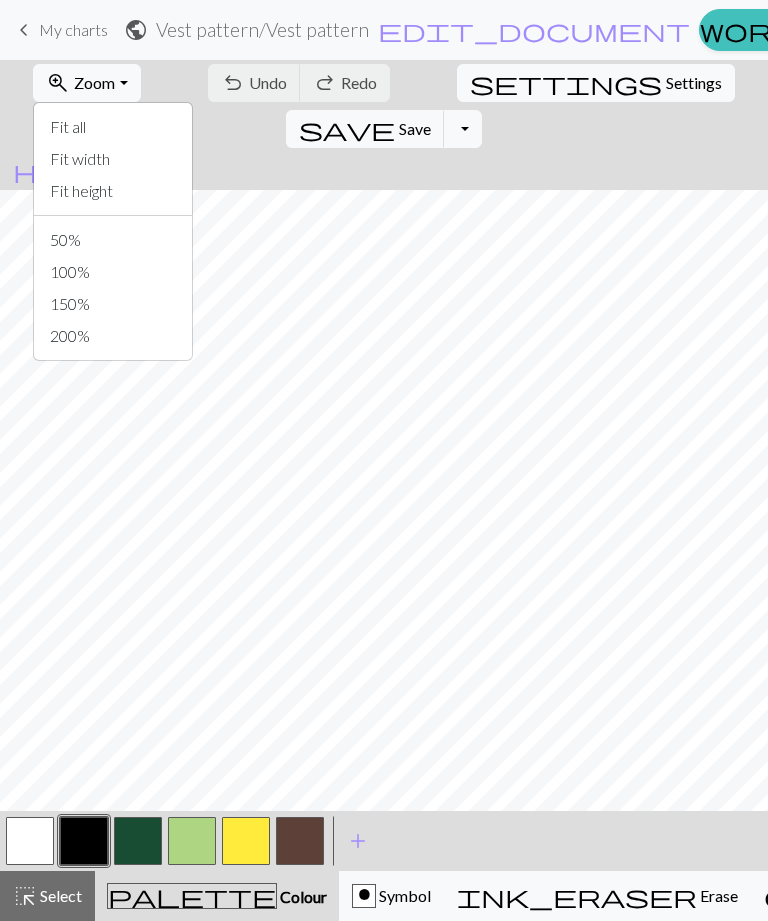 click on "Fit all" at bounding box center [113, 127] 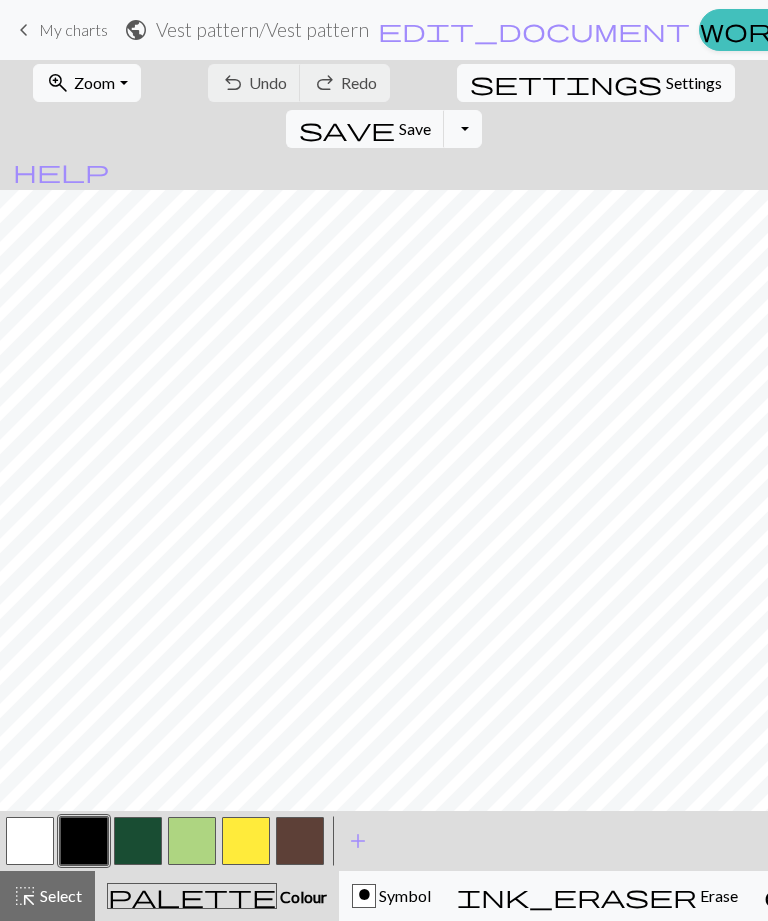 click on "Zoom" at bounding box center [94, 82] 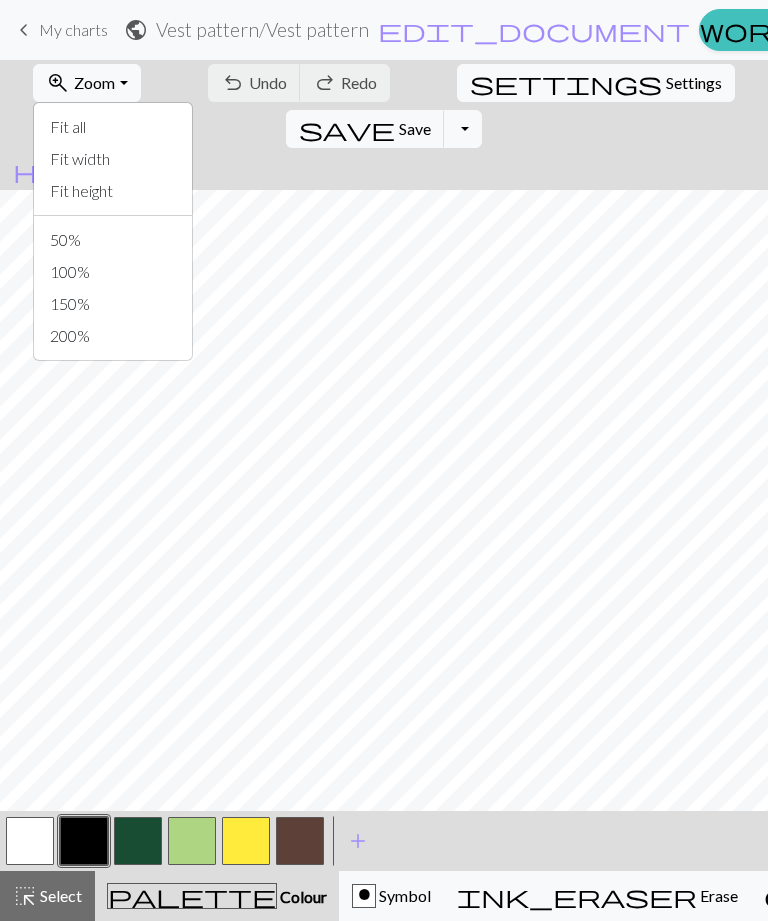 click on "Fit all" at bounding box center (113, 127) 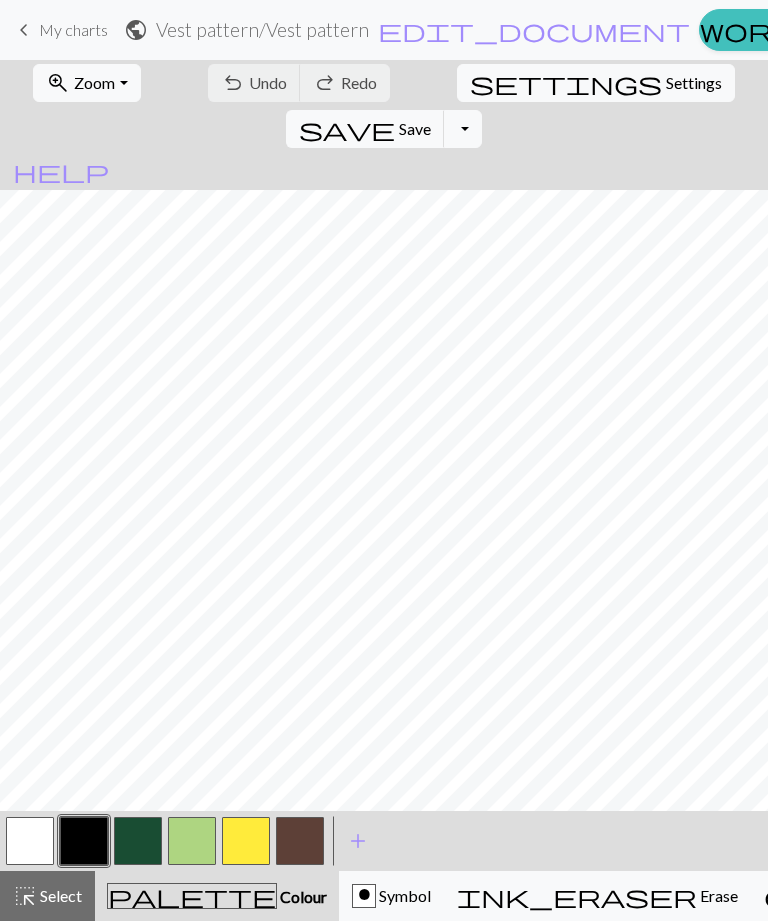scroll, scrollTop: 3, scrollLeft: 0, axis: vertical 